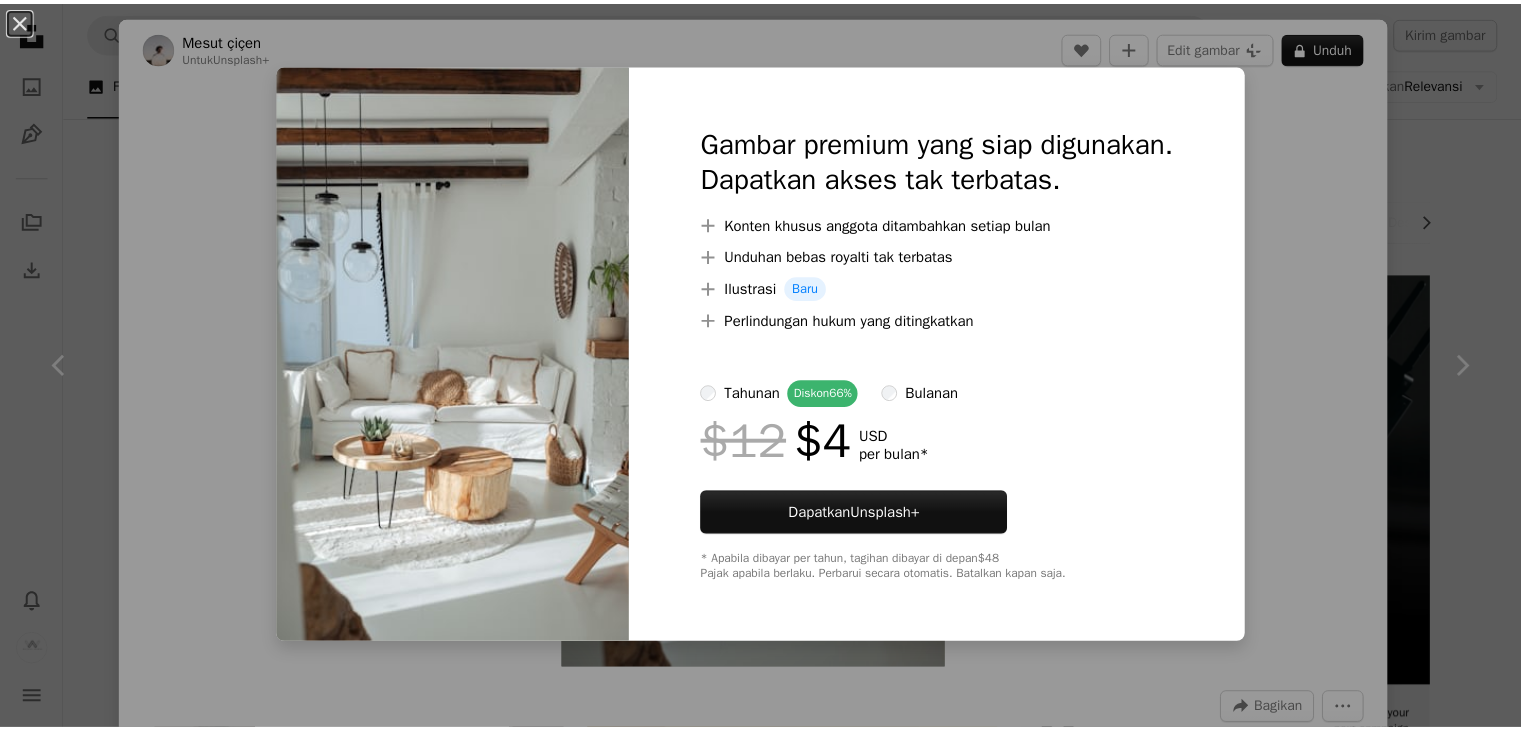scroll, scrollTop: 1800, scrollLeft: 0, axis: vertical 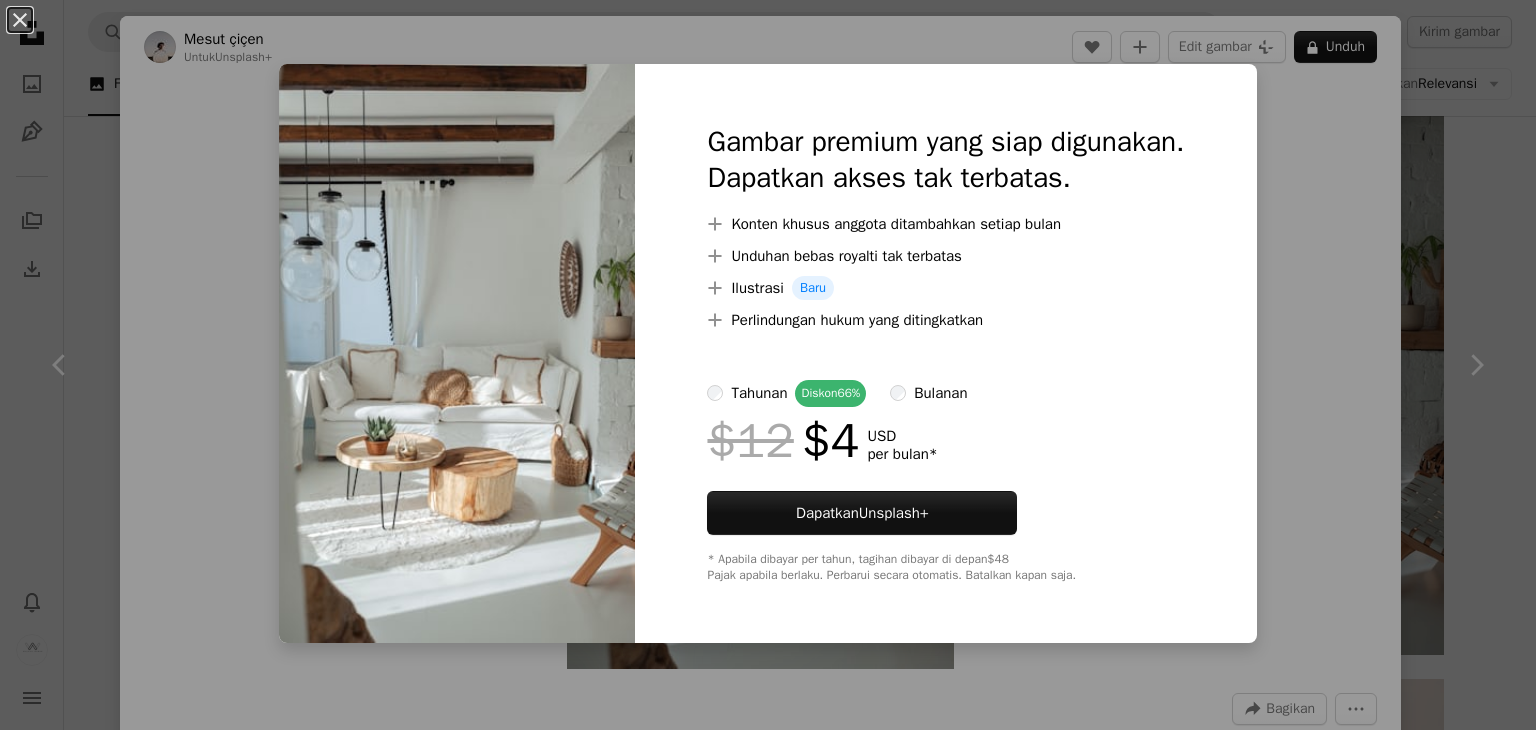 click on "An X shape Gambar premium yang siap digunakan. Dapatkan akses tak terbatas. A plus sign Konten khusus anggota ditambahkan setiap bulan A plus sign Unduhan bebas royalti tak terbatas A plus sign Ilustrasi  Baru A plus sign Perlindungan hukum yang ditingkatkan tahunan Diskon  66% bulanan $12   $4 USD per bulan * Dapatkan  Unsplash+ * Apabila dibayar per tahun, tagihan dibayar di depan  $48 Pajak apabila berlaku. Perbarui secara otomatis. Batalkan kapan saja." at bounding box center (768, 365) 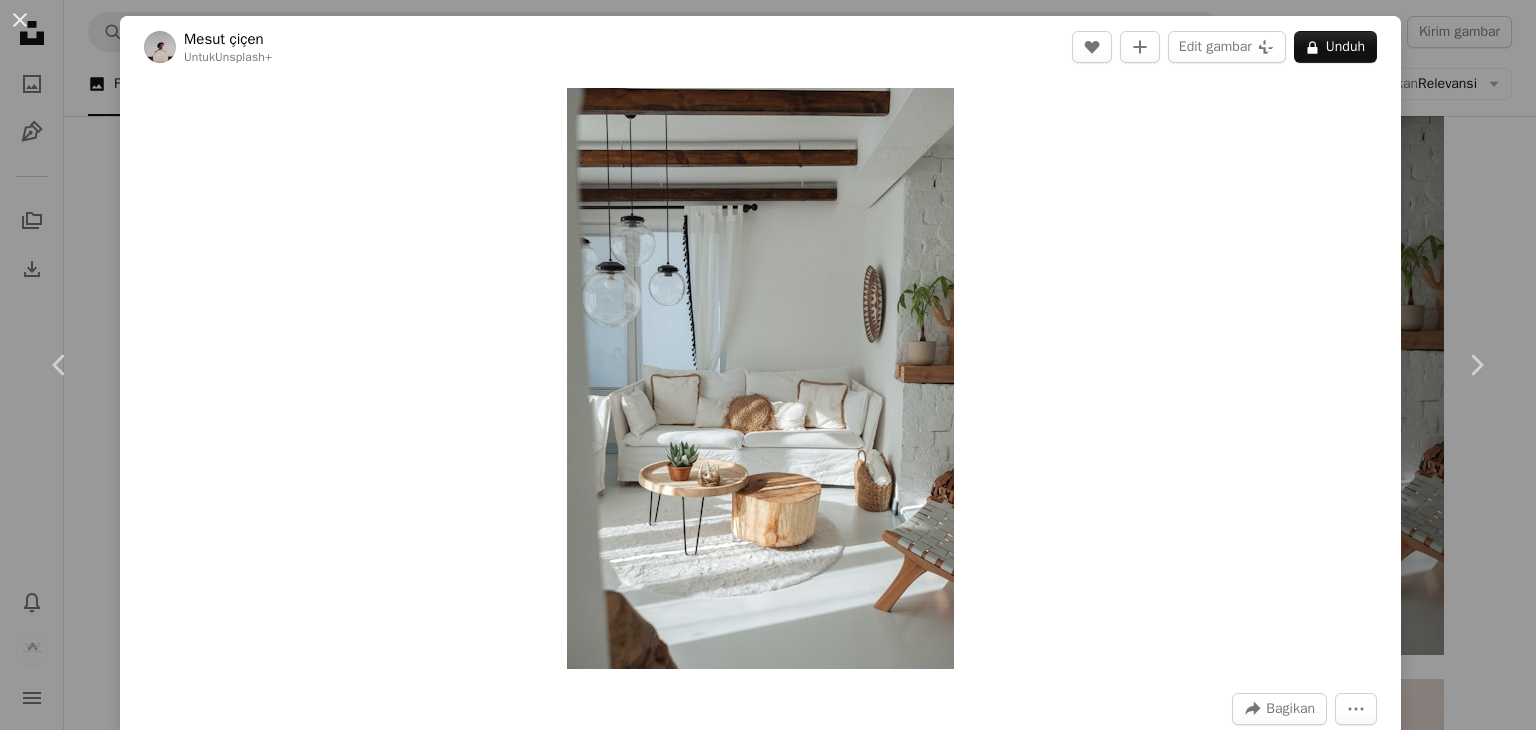 click on "Untuk  Unsplash+ A heart A plus sign Edit gambar   Plus sign for Unsplash+ A lock   Unduh Zoom in A forward-right arrow Bagikan More Actions Calendar outlined Dipublikasikan pada  22 Februari 2023 Safety Dilisensikan di bawah  Lisensi Unsplash+ desain interior tanam Ruang tamu Interior kamar tidur meja sofa tempat tidur lampu Interior rumah Sofa Lounge desain interior ruang tamu Desain rumah Tempat tidur kamar yang nyaman Bantal ruang tamu Dari seri ini Chevron right Plus sign for Unsplash+ Plus sign for Unsplash+ Plus sign for Unsplash+ Plus sign for Unsplash+ Plus sign for Unsplash+ Plus sign for Unsplash+ Plus sign for Unsplash+ Plus sign for Unsplash+ Plus sign for Unsplash+ Plus sign for Unsplash+ Gambar terkait Plus sign for Unsplash+ A heart A plus sign Mesut çiçen Untuk  Unsplash+ A lock   Unduh Plus sign for Unsplash+ A heart A plus sign Mesut çiçen Untuk  Unsplash+ A lock   Unduh Plus sign for Unsplash+ A heart A plus sign Getty Images Untuk" at bounding box center (768, 365) 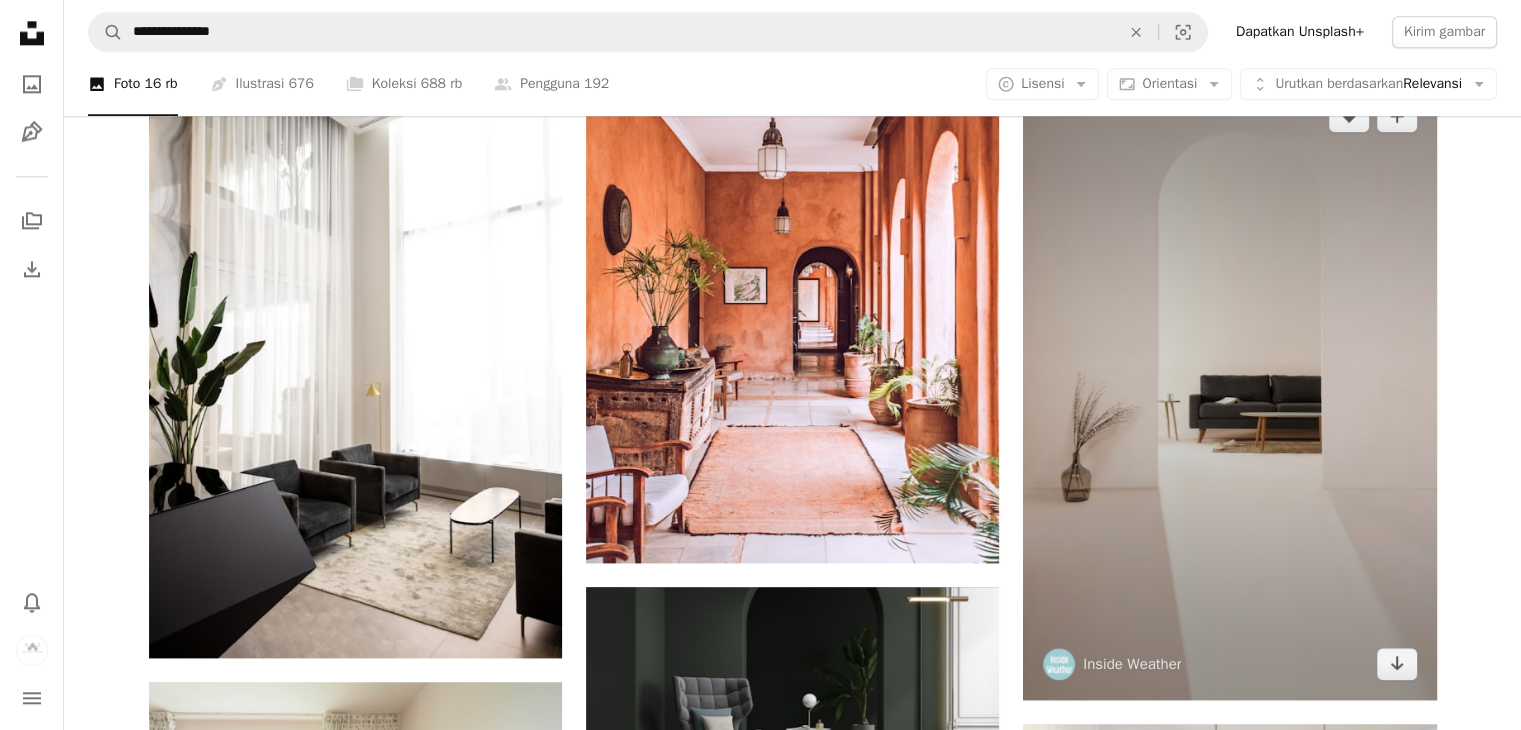 scroll, scrollTop: 2400, scrollLeft: 0, axis: vertical 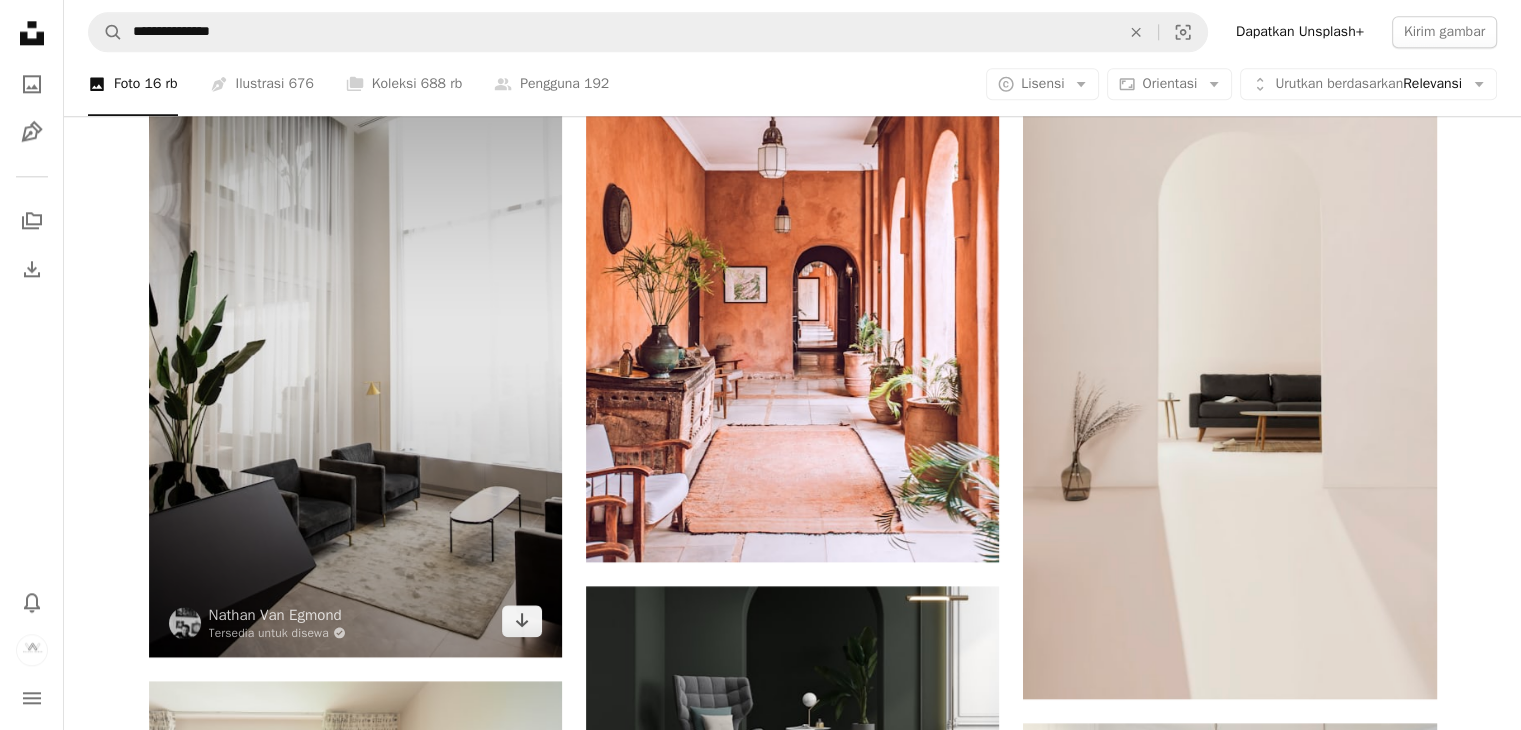 click at bounding box center (355, 347) 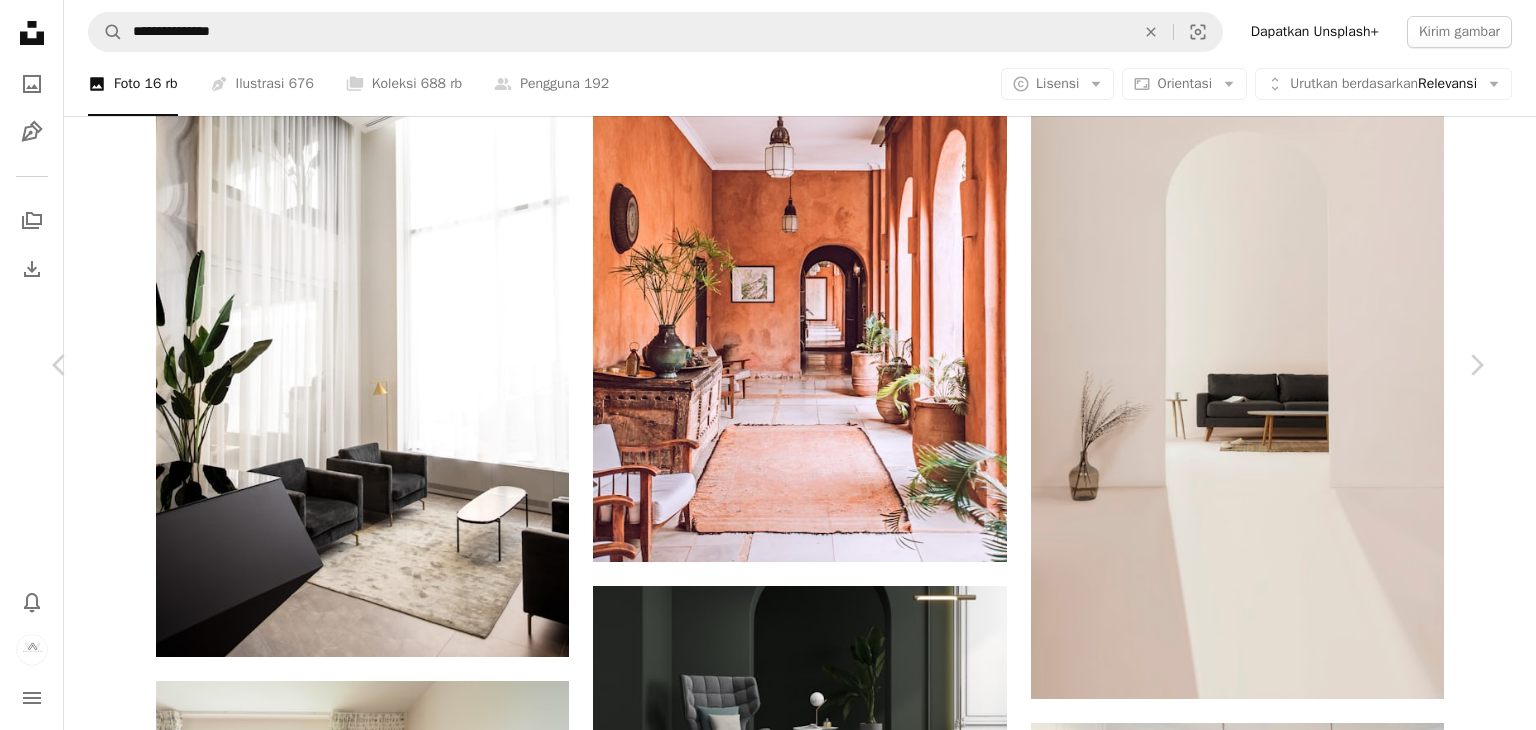 click on "Unduh" at bounding box center [1311, 6138] 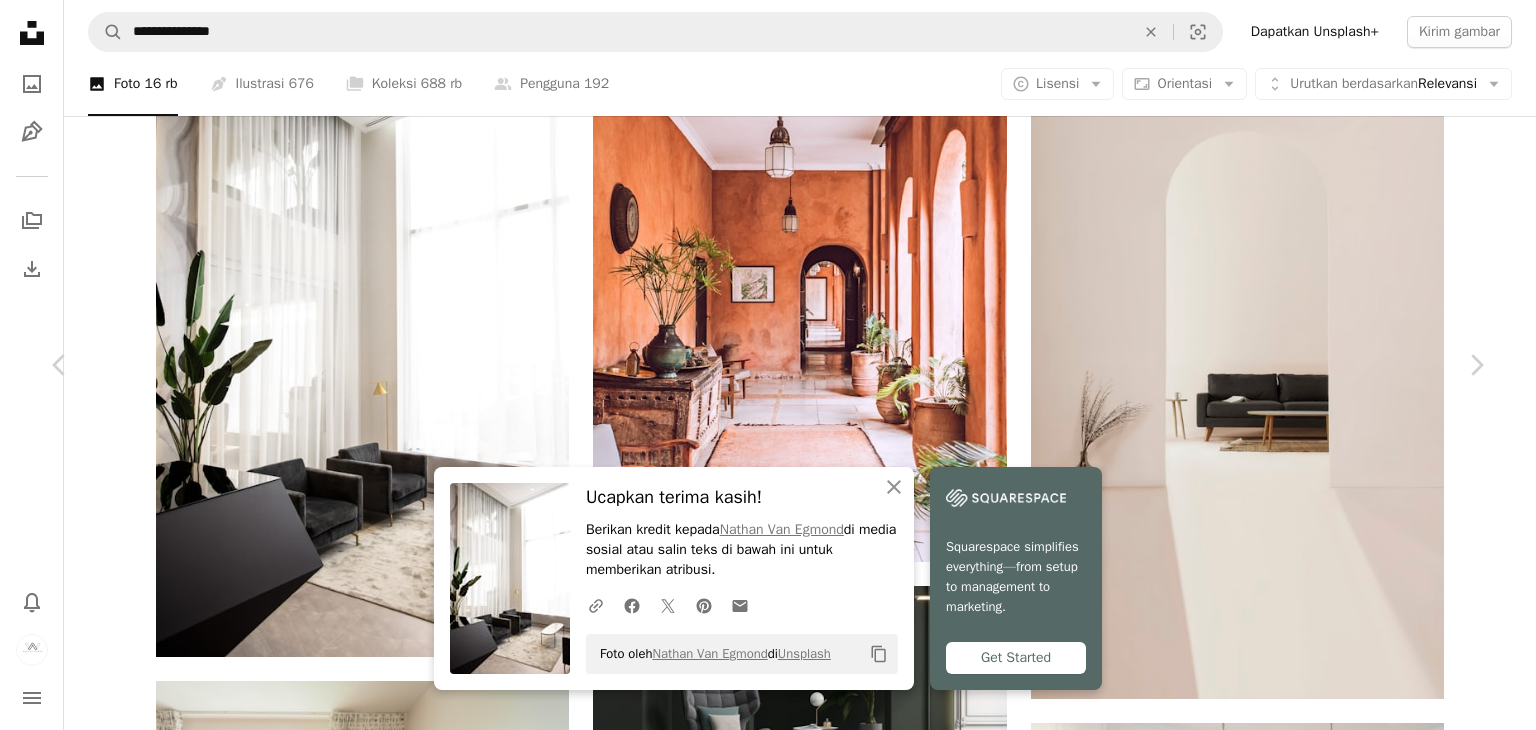 click on "Untuk  Unsplash+ A heart A plus sign Edit gambar   Plus sign for Unsplash+ Unduh Chevron down Zoom in Tampilan 6.399.180 Unduhan 48.330 Ditampilkan di Foto ,  Arsitektur & Interior ,  Interior A forward-right arrow Bagikan Info icon Info More Actions Calendar outlined Dipublikasikan pada  16 Juli 2020 Camera Canon, EOS 6D Safety Gratis digunakan di bawah  Lisensi Unsplash desain interior modern di dalam ruangan Condo wallpaper modern tanam rumah Ruang tamu desain kamar Interior putih perabot meja kursi Dekorasi rumah Tembikar" at bounding box center [768, 6456] 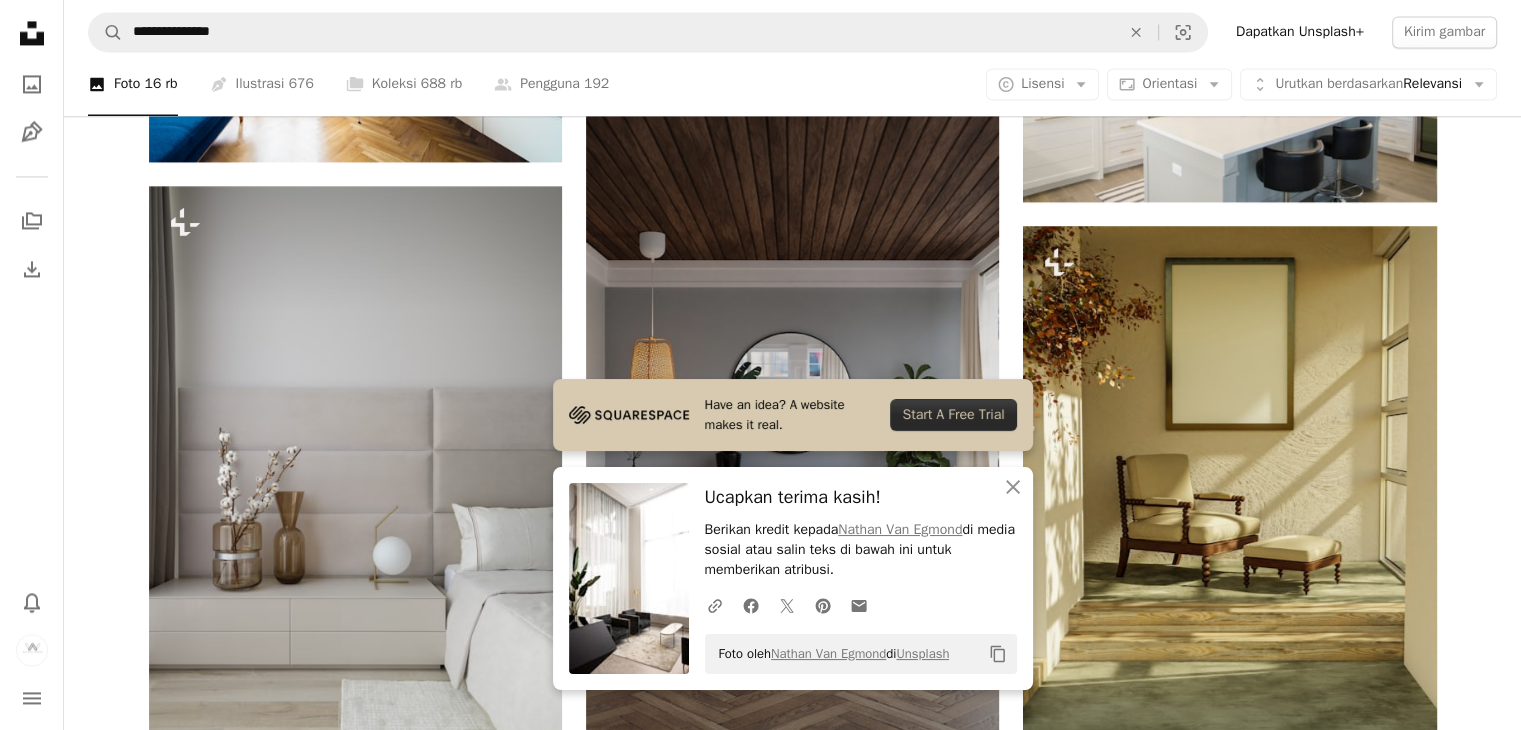 scroll, scrollTop: 3200, scrollLeft: 0, axis: vertical 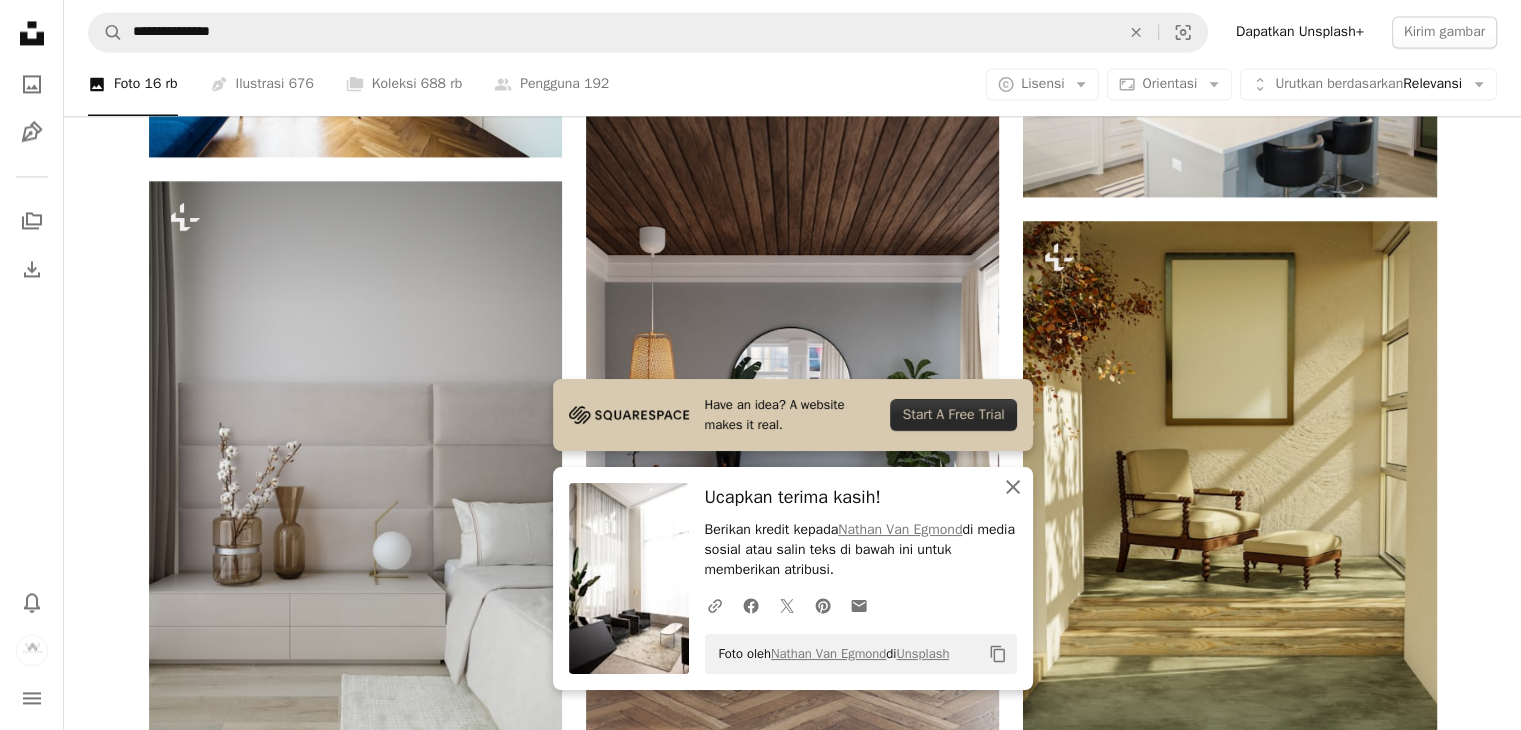 click on "An X shape" 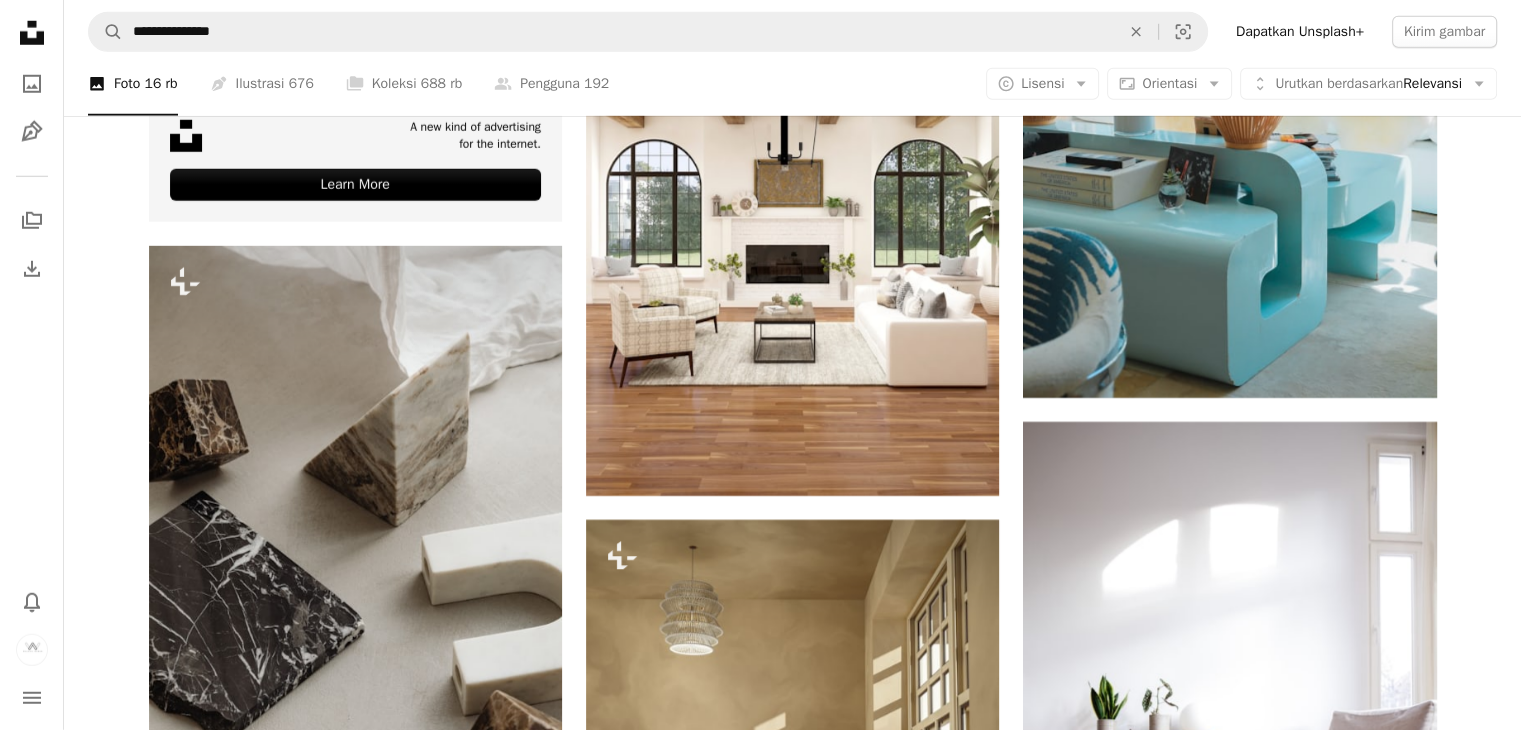 scroll, scrollTop: 6000, scrollLeft: 0, axis: vertical 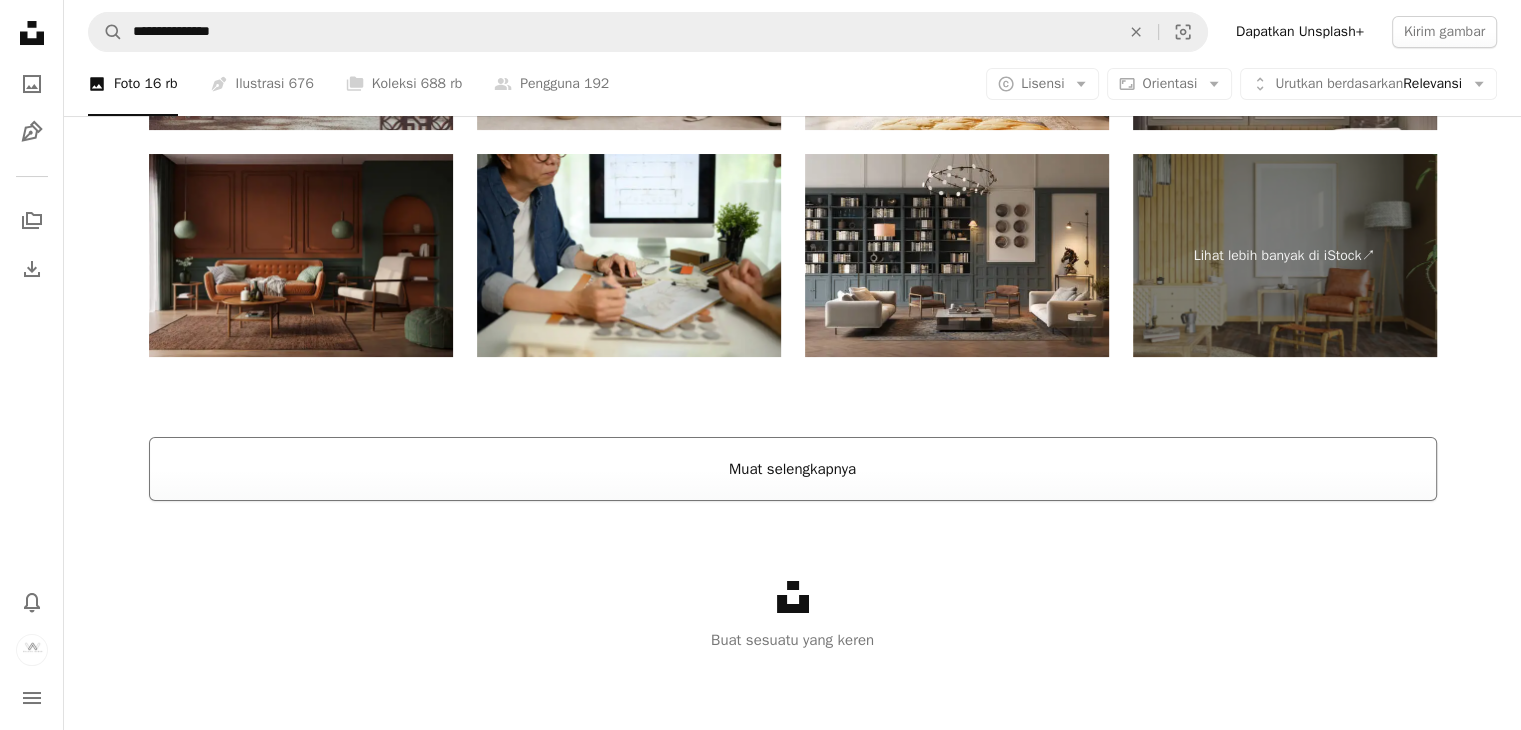 click on "Muat selengkapnya" at bounding box center (793, 469) 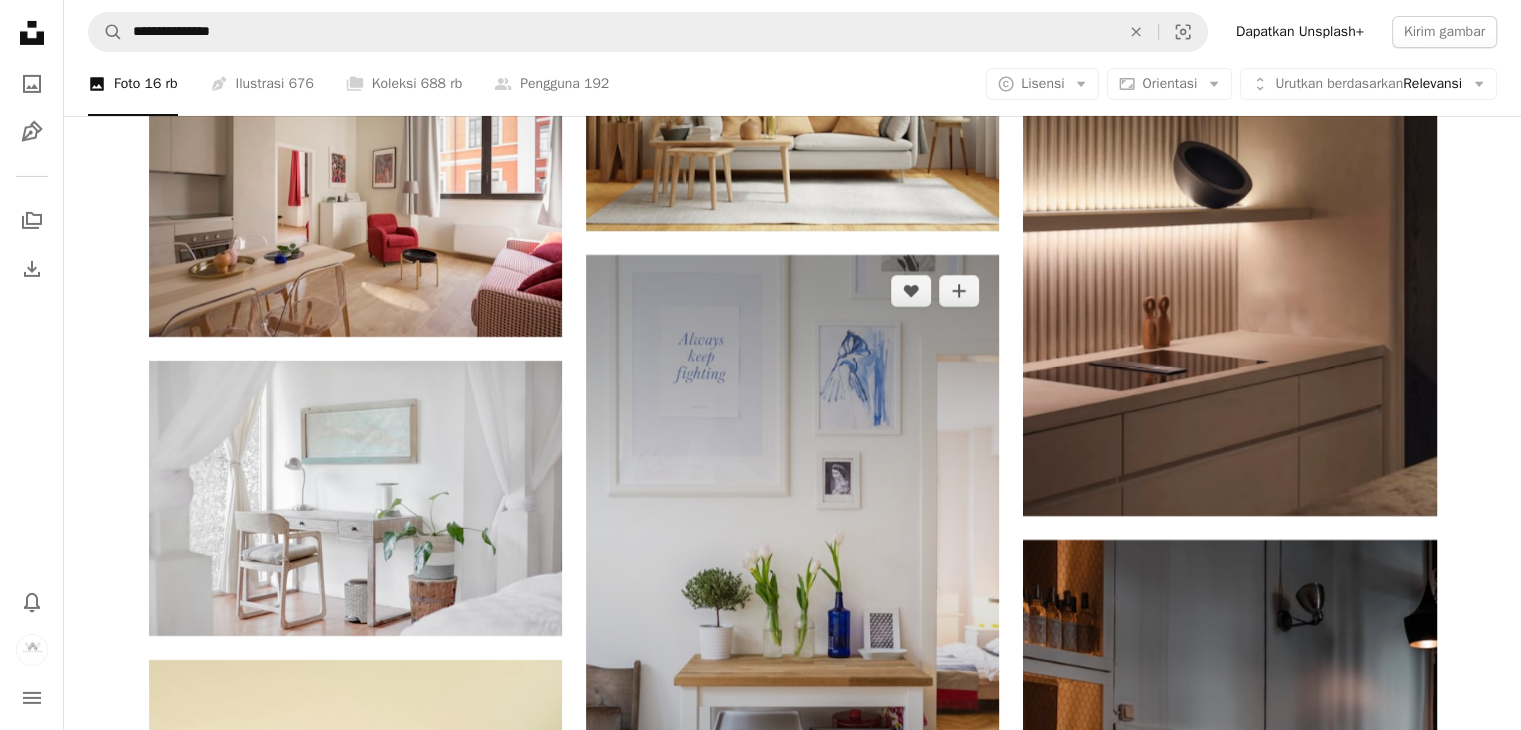 scroll, scrollTop: 6937, scrollLeft: 0, axis: vertical 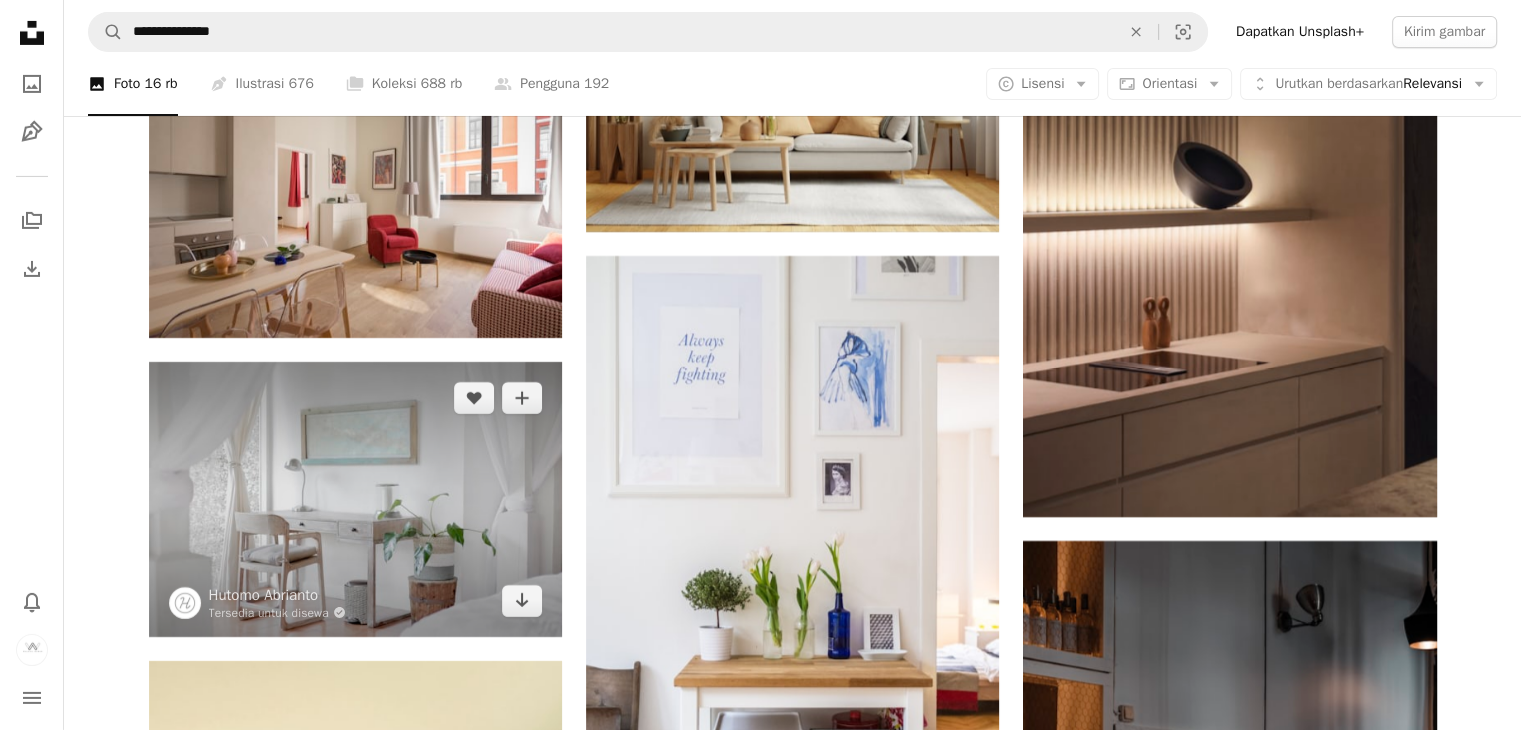 click at bounding box center (355, 499) 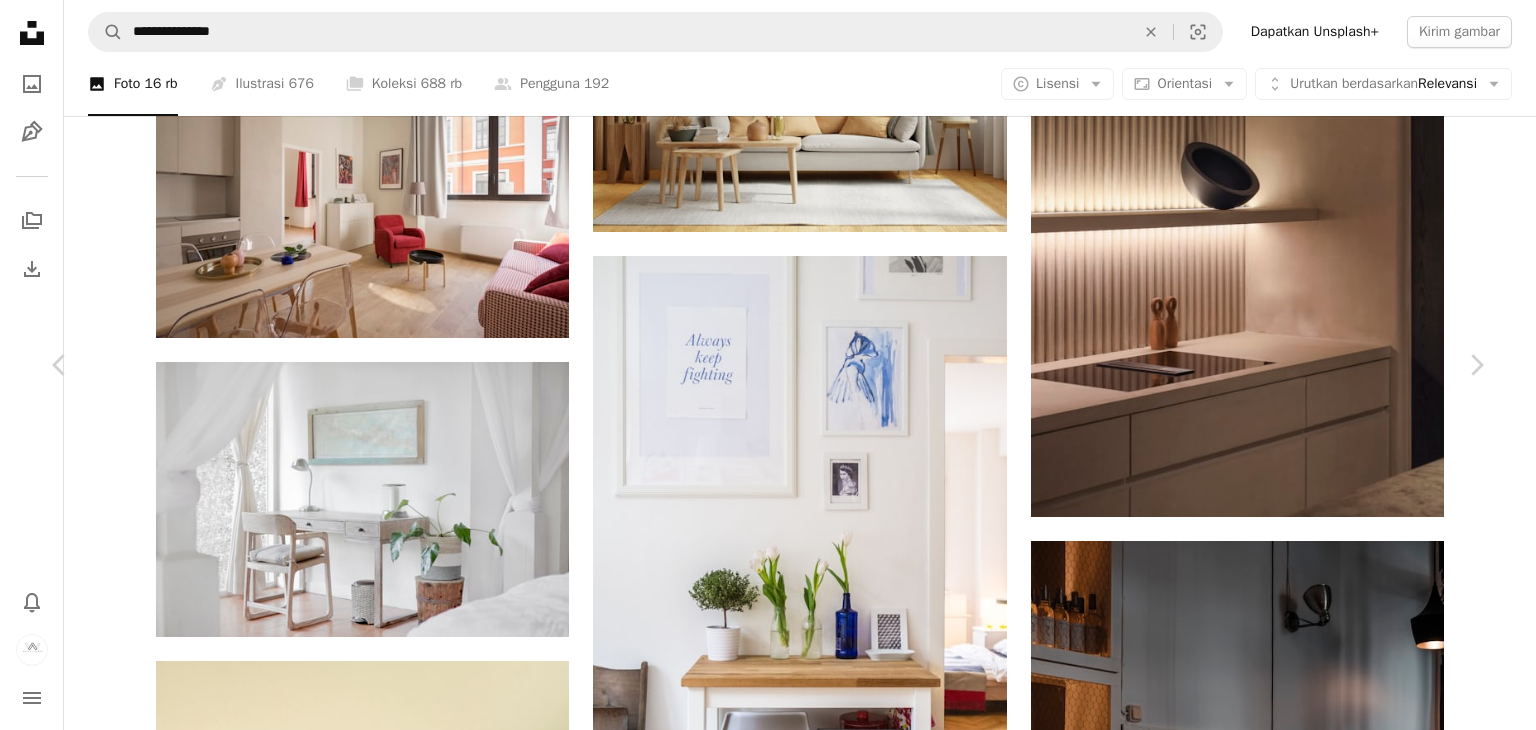 click on "Unduh" at bounding box center [1311, 4487] 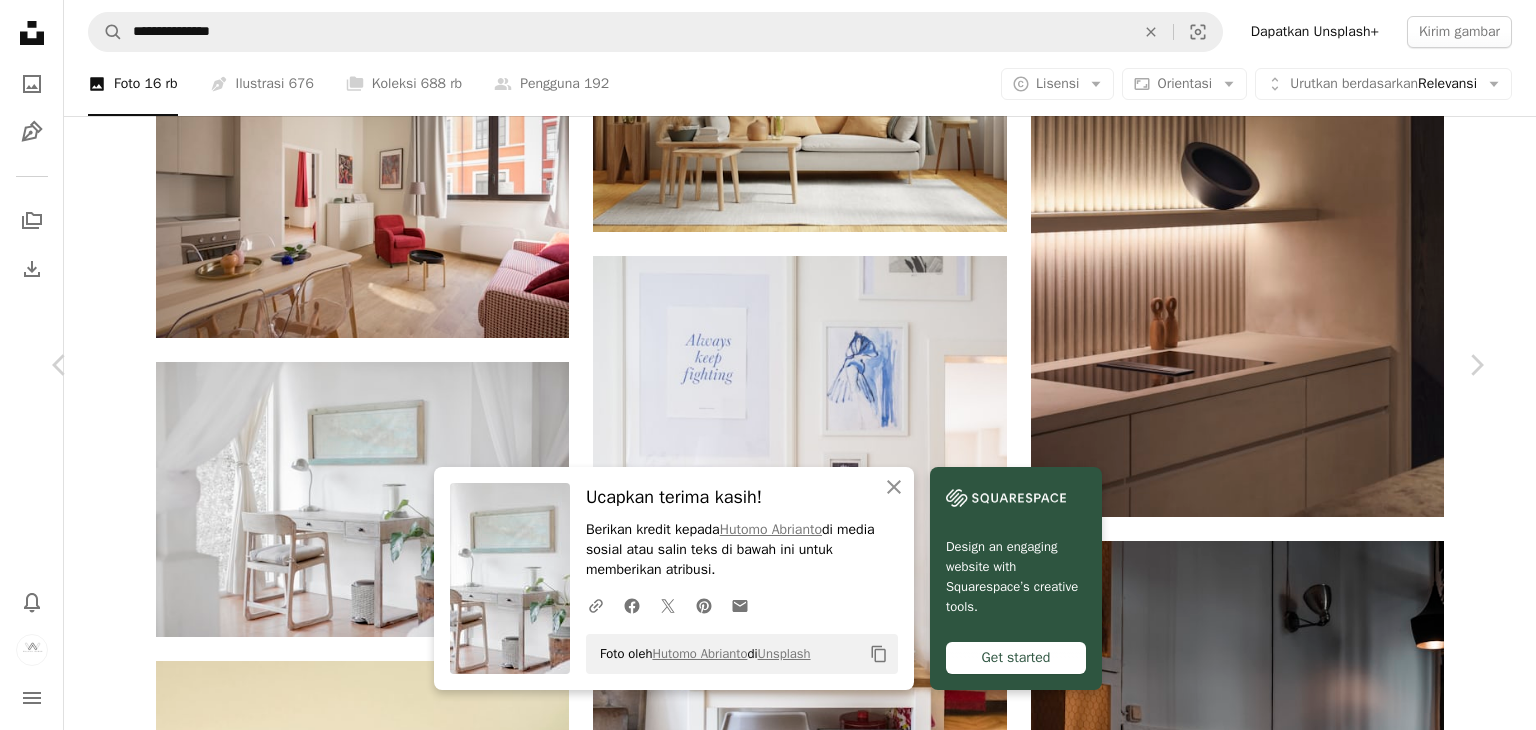 click on "KVLATRESNA Villas, [COUNTRY] Calendar outlined Dipublikasikan pada  2 Maret 2018 Camera Canon, EOS 6D Safety Gratis digunakan di bawah  Lisensi Unsplash mata air musim panas desain interior tanam kamar putih Inspirasi peta kamar tidur meja meja tulis kursi tempat tidur Dekorasi rumah Tanaman pot ruang kerja" at bounding box center [768, 4805] 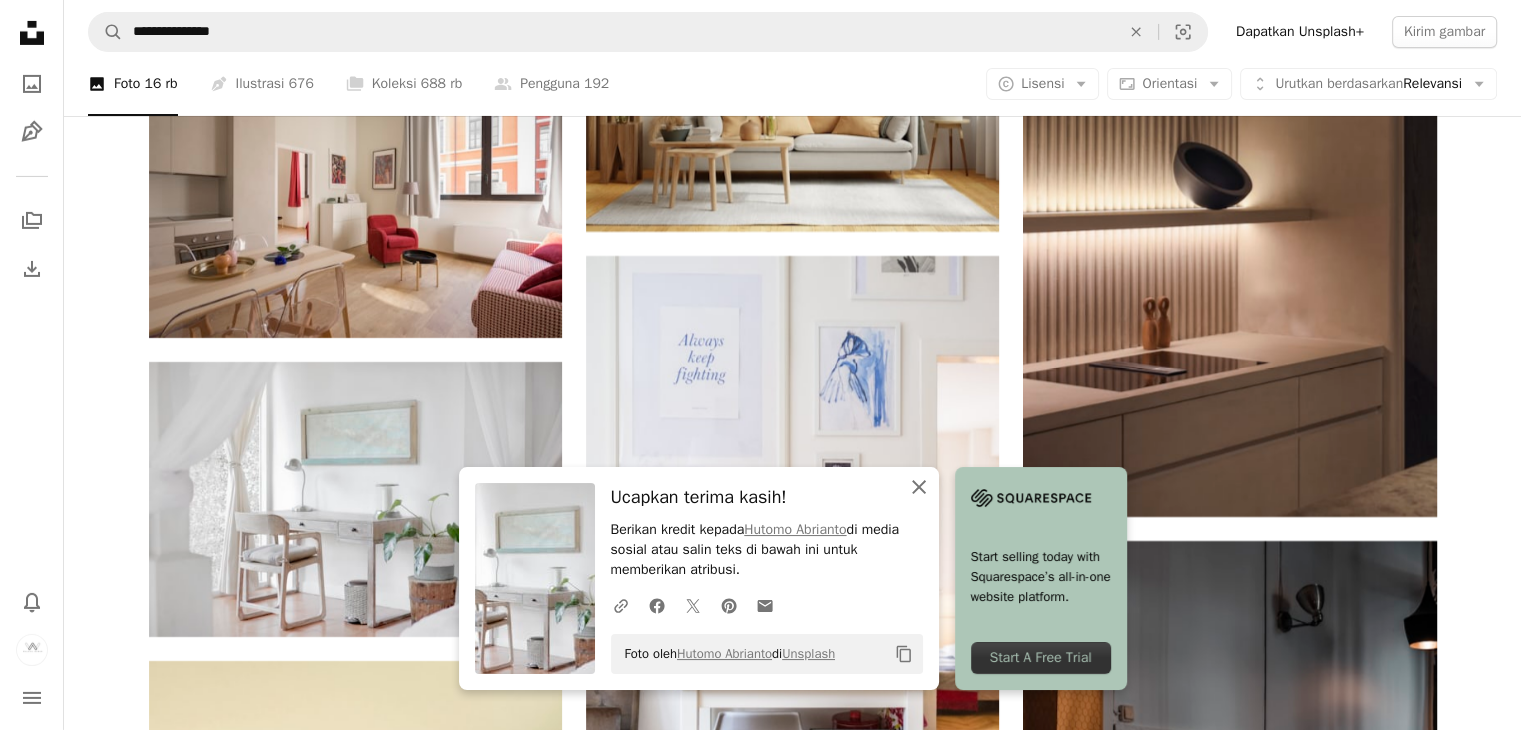 click on "An X shape" 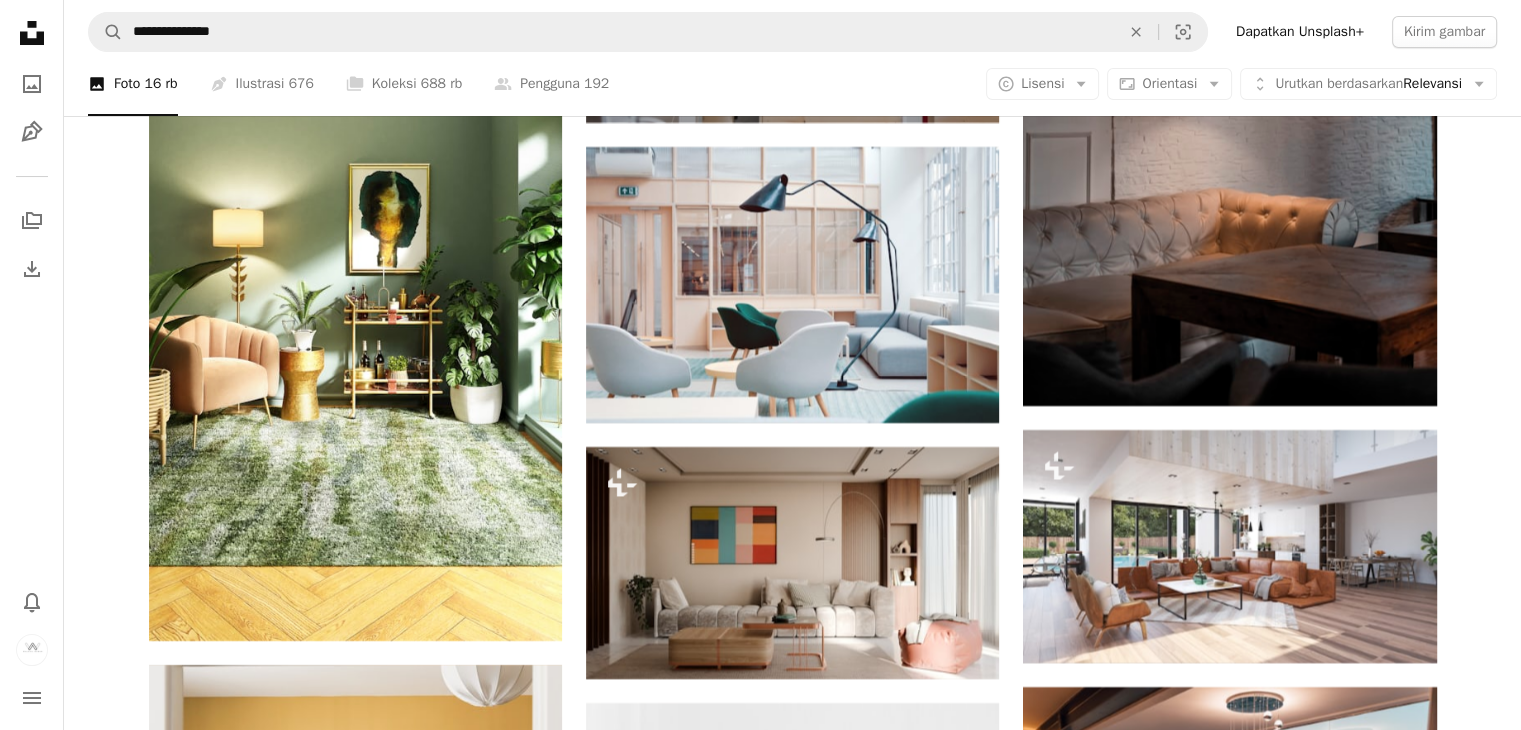 scroll, scrollTop: 7737, scrollLeft: 0, axis: vertical 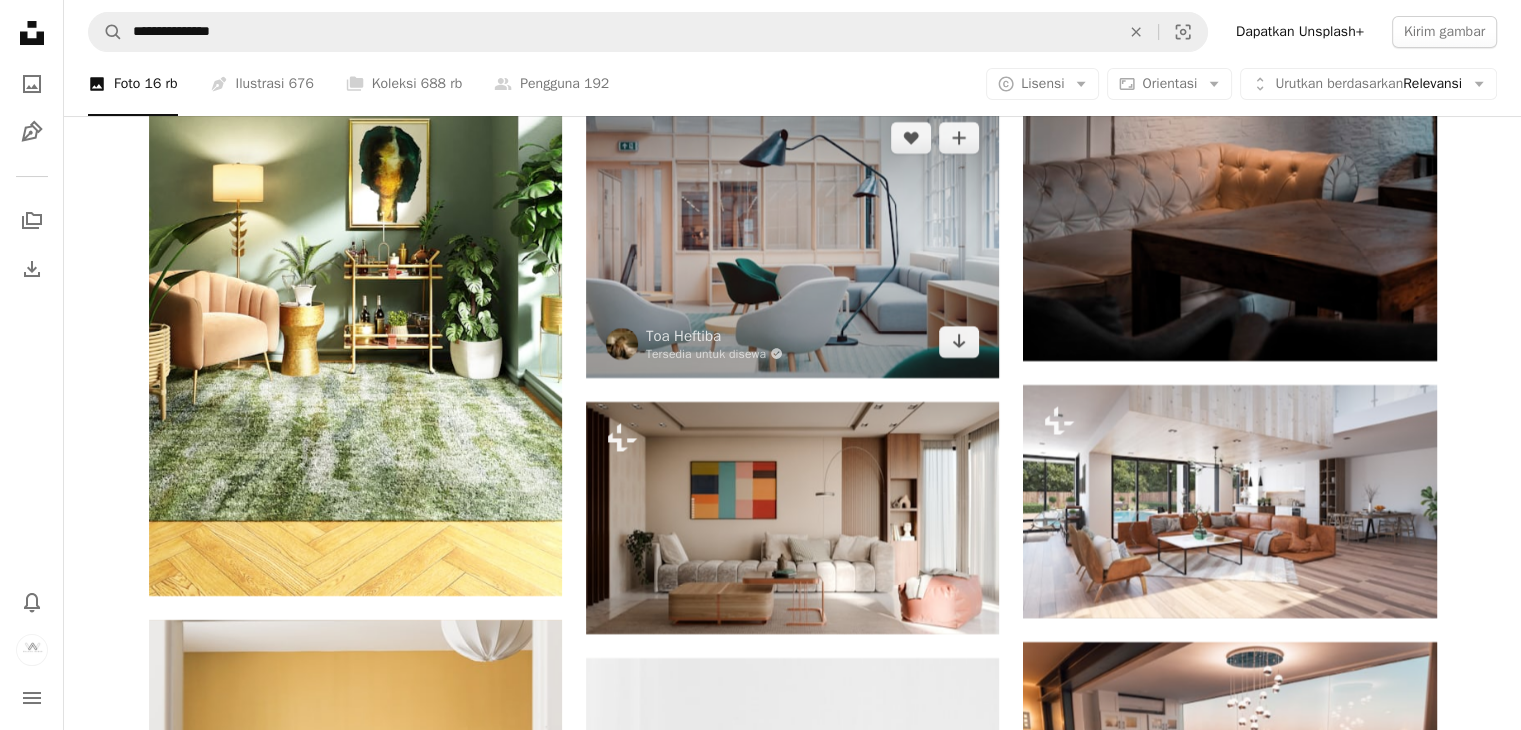 click at bounding box center [792, 239] 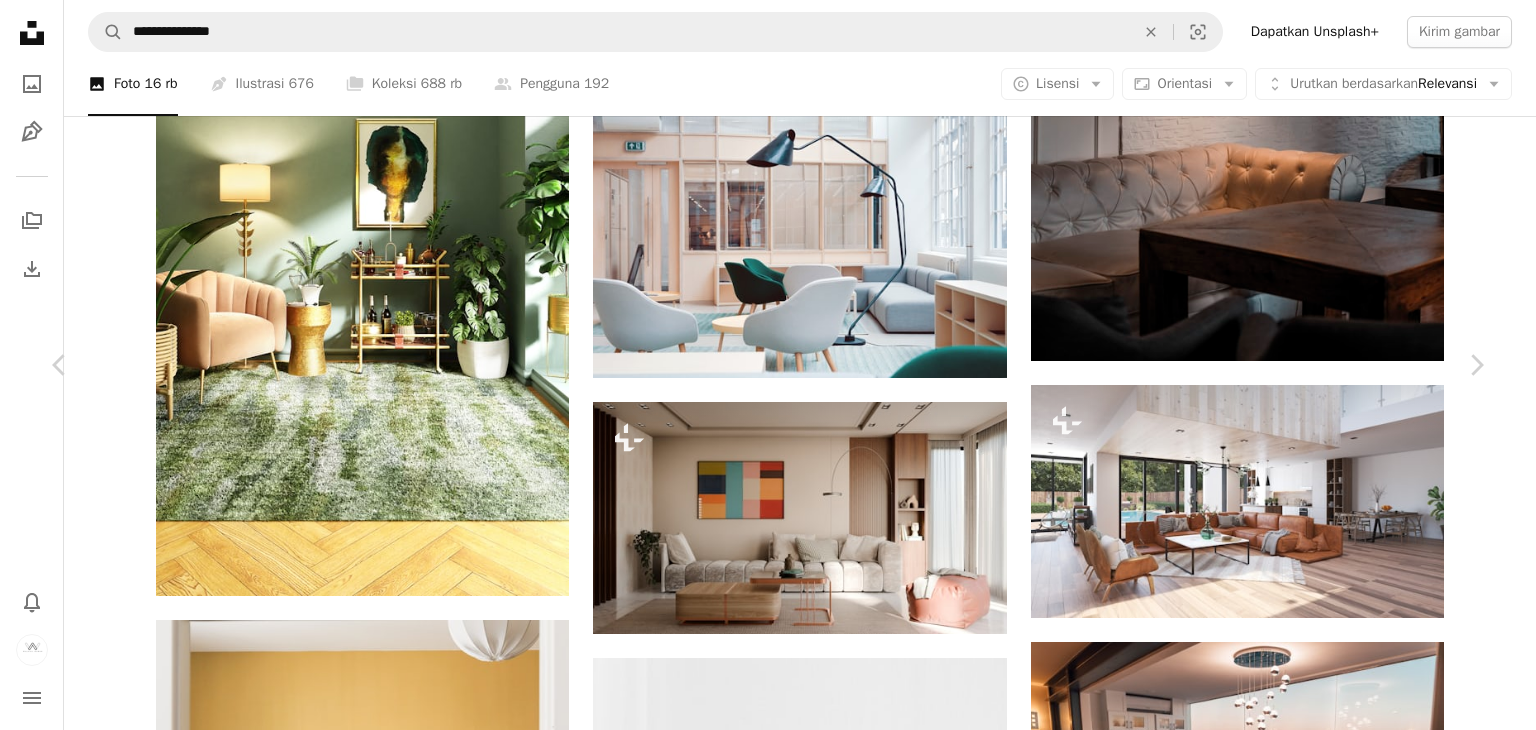 click on "Unduh" at bounding box center (1311, 3687) 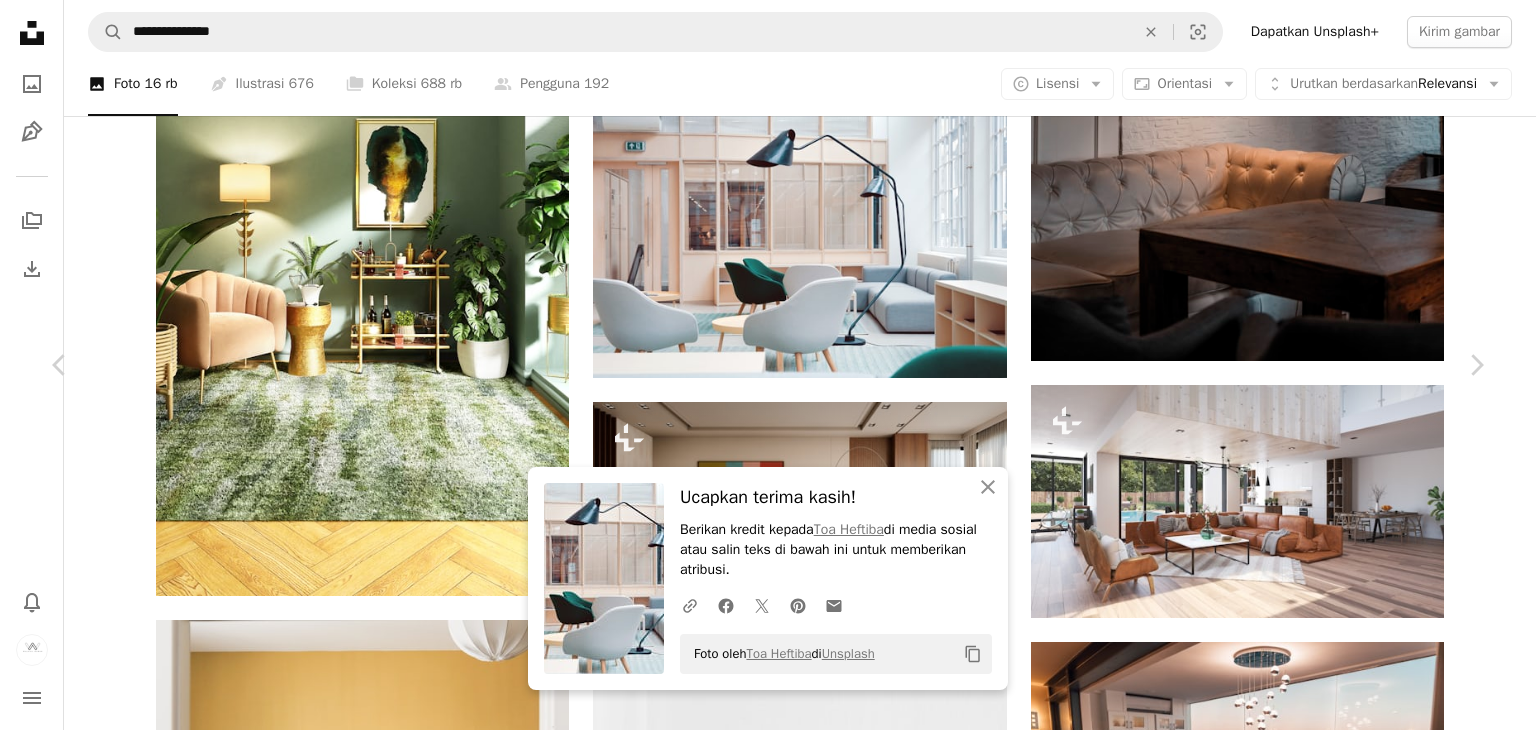 click on "An X shape Chevron left Chevron right An X shape Tutup Ucapkan terima kasih! Berikan kredit kepada [FIRST] [LAST] di media sosial atau salin teks di bawah ini untuk memberikan atribusi. A URL sharing icon (chains) Facebook icon X (formerly Twitter) icon Pinterest icon An envelope Foto oleh [FIRST] [LAST] di Unsplash
Copy content [FIRST] [LAST] Tersedia untuk disewa A checkmark inside of a circle A heart A plus sign Edit gambar   Plus sign for Unsplash+ Unduh Chevron down Zoom in Tampilan 158.896.037 Unduhan 1.021.121 Ditampilkan di Foto ,  Arsitektur & Interior ,  Bisnis & Pekerjaan A forward-right arrow Bagikan Info icon Info More Actions A map marker Club Workspace Clerkenwell Workshops, Farringdon, London, United Kingdom Calendar outlined Dipublikasikan pada  26 April 2018 Safety Gratis digunakan di bawah  Lisensi Unsplash Latar belakang zoom antariksa hitam desain interior abu-abu kamar Interior perabot minimal Minimalis jendela Indoor kursi lampu bersih modern Dekorasi interior modern ruang terbuka" at bounding box center (768, 4005) 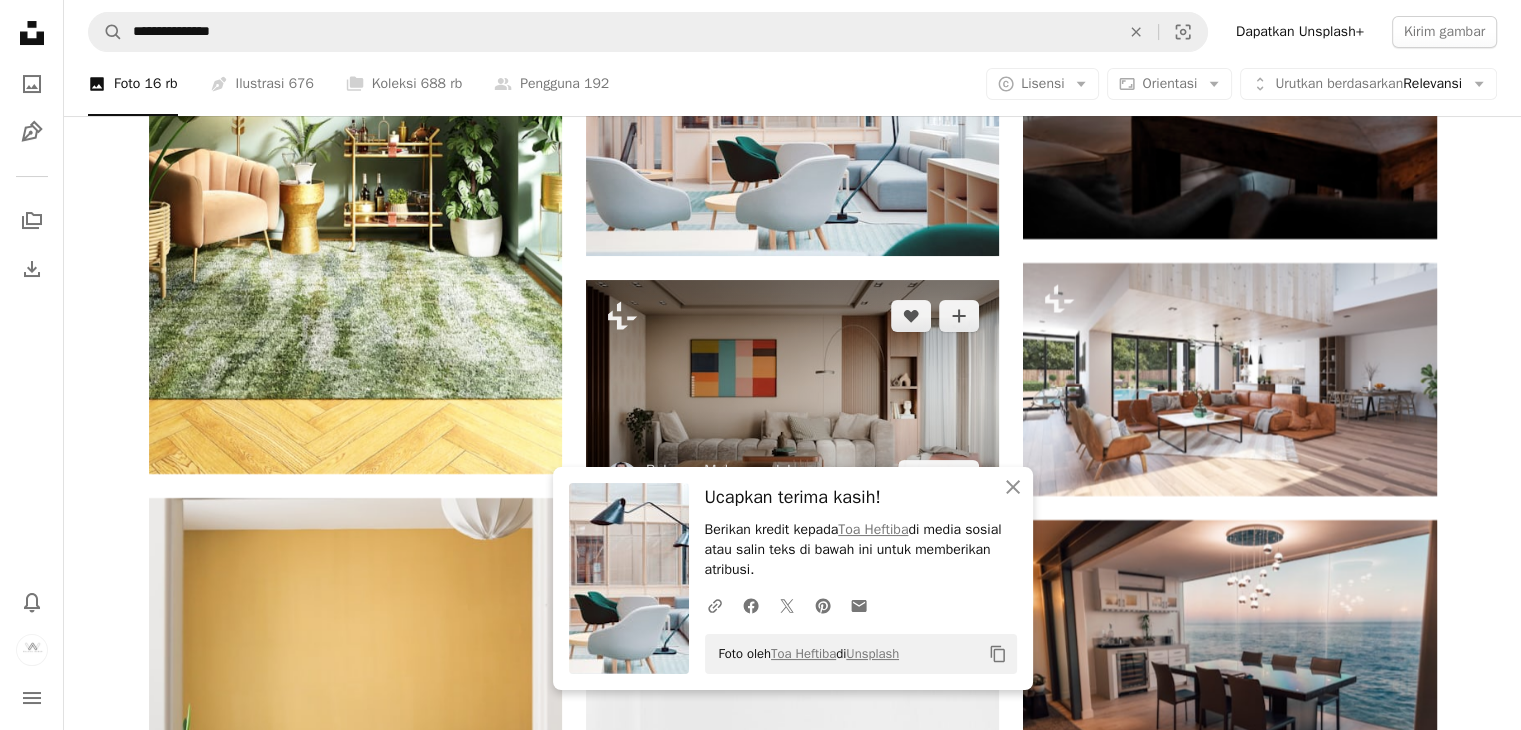 scroll, scrollTop: 8137, scrollLeft: 0, axis: vertical 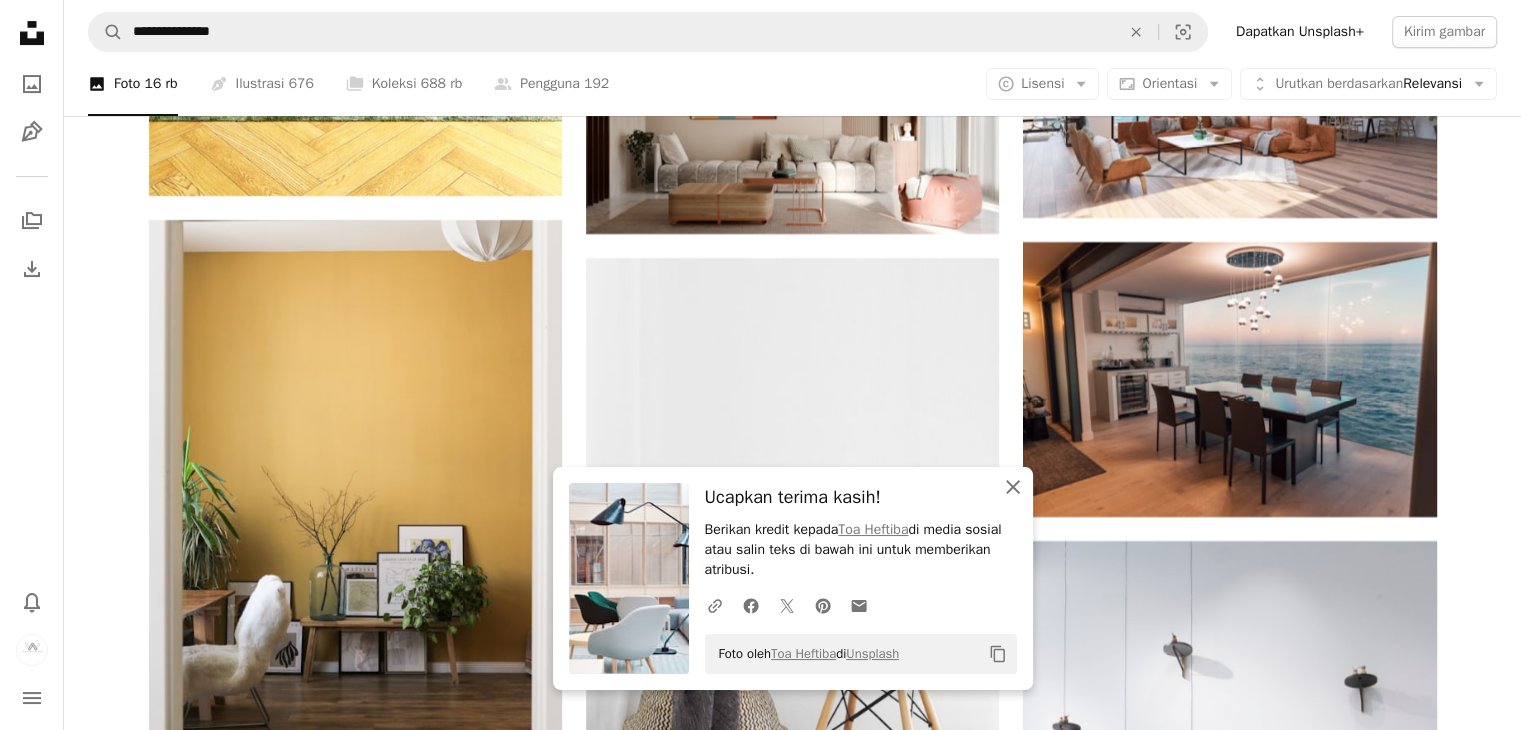 click on "An X shape" 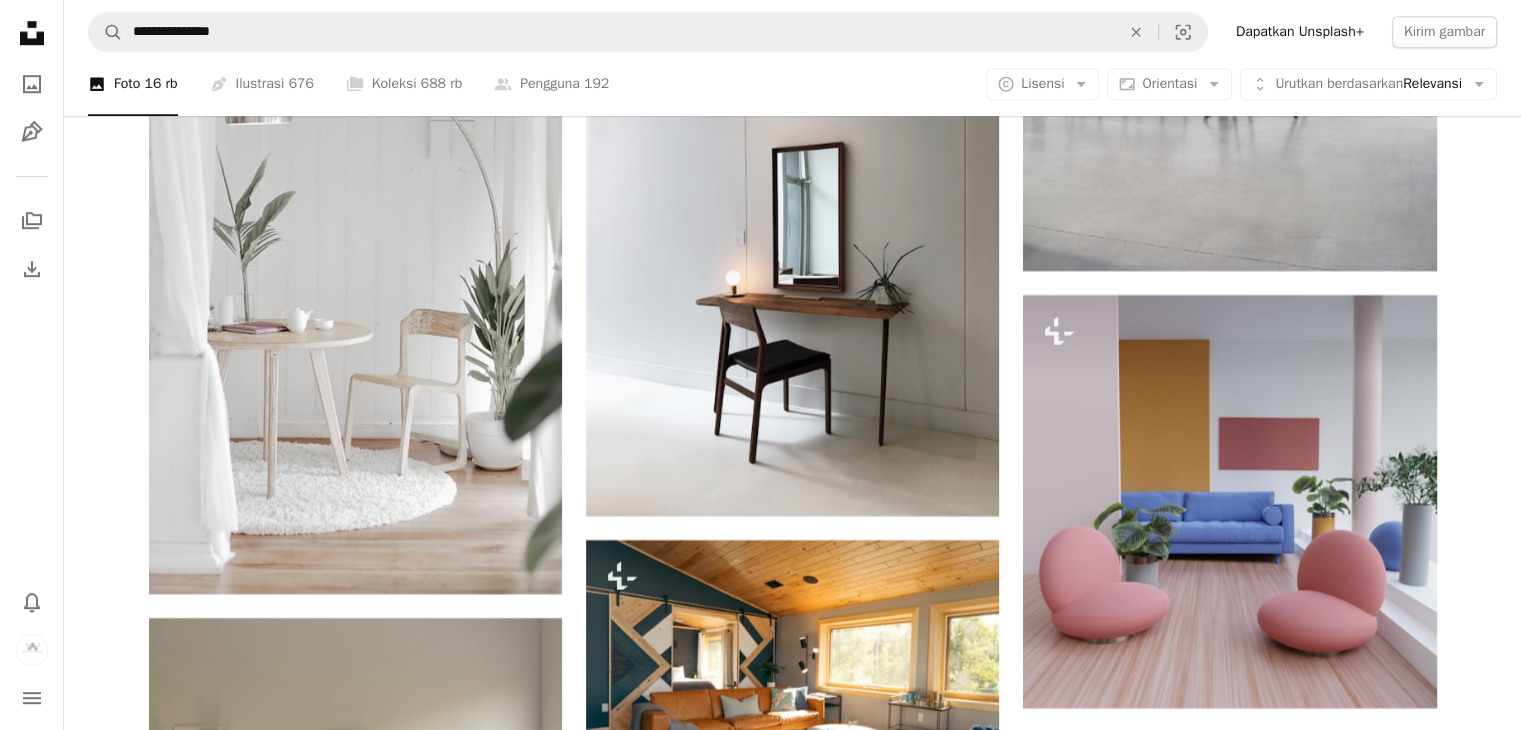 scroll, scrollTop: 9137, scrollLeft: 0, axis: vertical 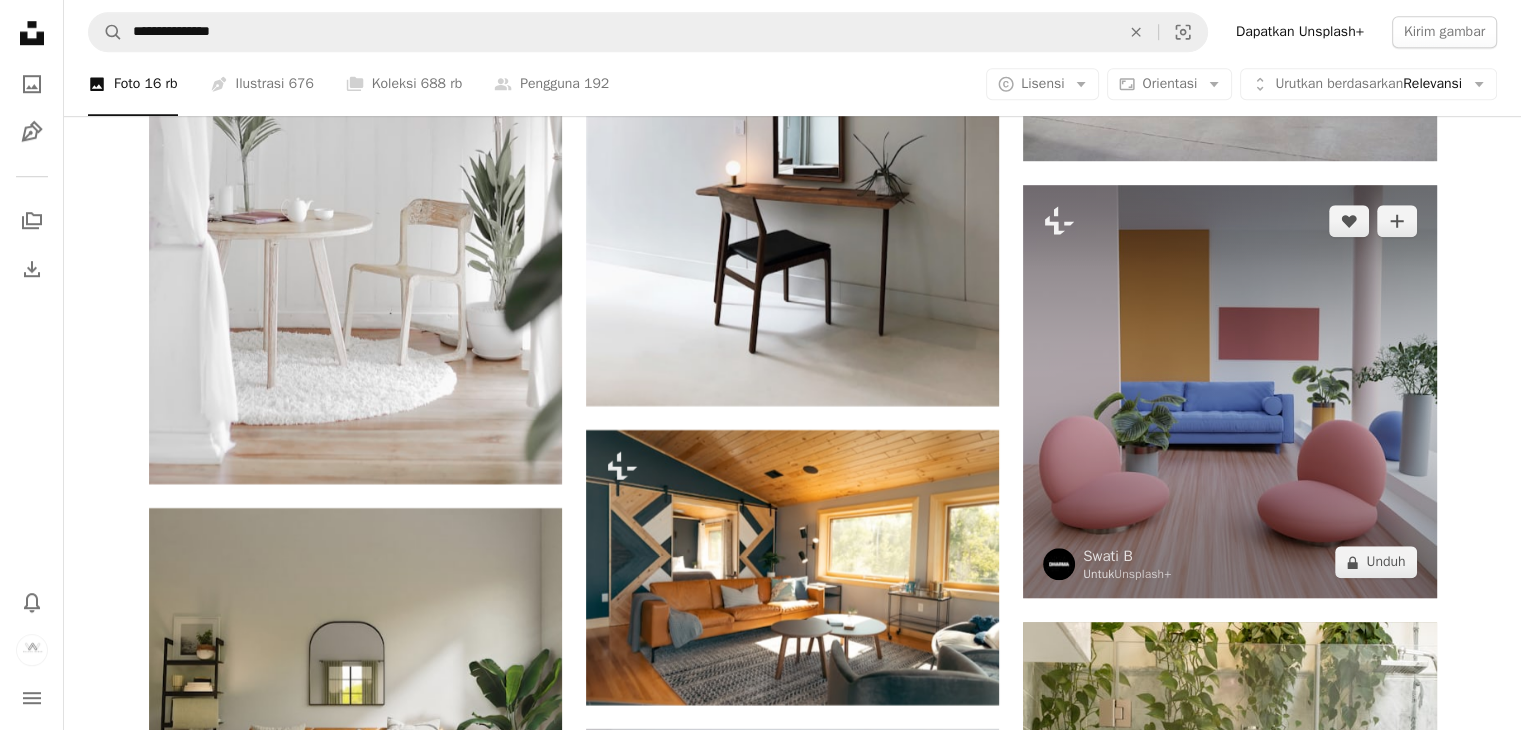 click at bounding box center [1229, 391] 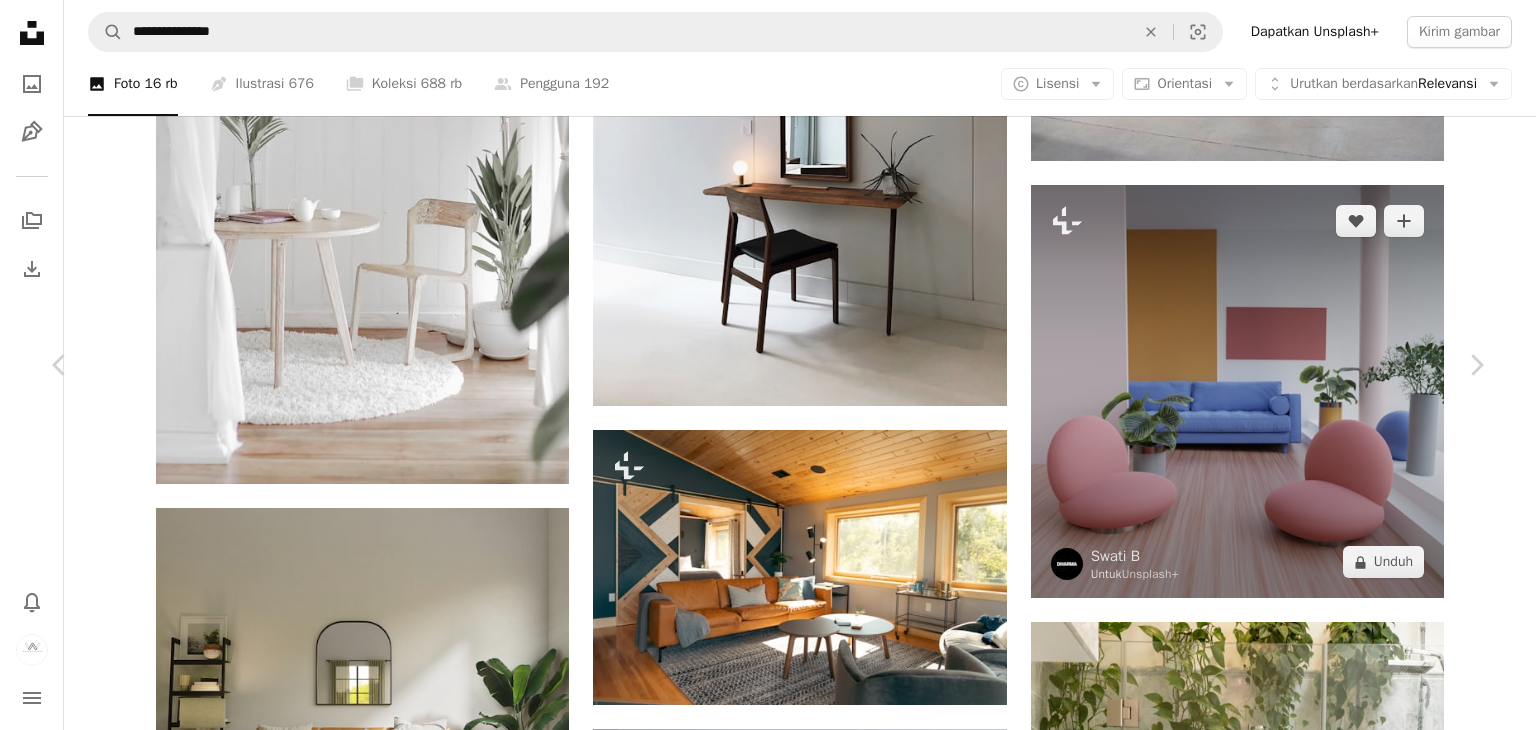 click on "An X shape Chevron left Chevron right Swati B Untuk  Unsplash+ A heart A plus sign Edit gambar   Plus sign for Unsplash+ A lock   Unduh Zoom in A forward-right arrow Bagikan More Actions Calendar outlined Dipublikasikan pada  2 Agustus 2023 Safety Dilisensikan di bawah  Lisensi Unsplash+ Wallpaper antariksa biru desain interior rumah Ruang tamu ringan perabot tanaman kursi Membuat Sofa vas Dekorasi Lantai Estate Lounge sudut Kontemporer Lokal Dari seri ini Plus sign for Unsplash+ Plus sign for Unsplash+ Plus sign for Unsplash+ Plus sign for Unsplash+ Gambar terkait Plus sign for Unsplash+ A heart A plus sign Sumaid pal Singh Bakshi Untuk  Unsplash+ A lock   Unduh Plus sign for Unsplash+ A heart A plus sign Valeria Nikitina Untuk  Unsplash+ A lock   Unduh Plus sign for Unsplash+ A heart A plus sign Getty Images Untuk  Unsplash+ A lock   Unduh Plus sign for Unsplash+ A heart A plus sign Swati B Untuk  Unsplash+ A lock   Unduh Plus sign for Unsplash+ A heart A plus sign Alexander Mils Untuk  Unsplash+ A lock" at bounding box center (768, 5365) 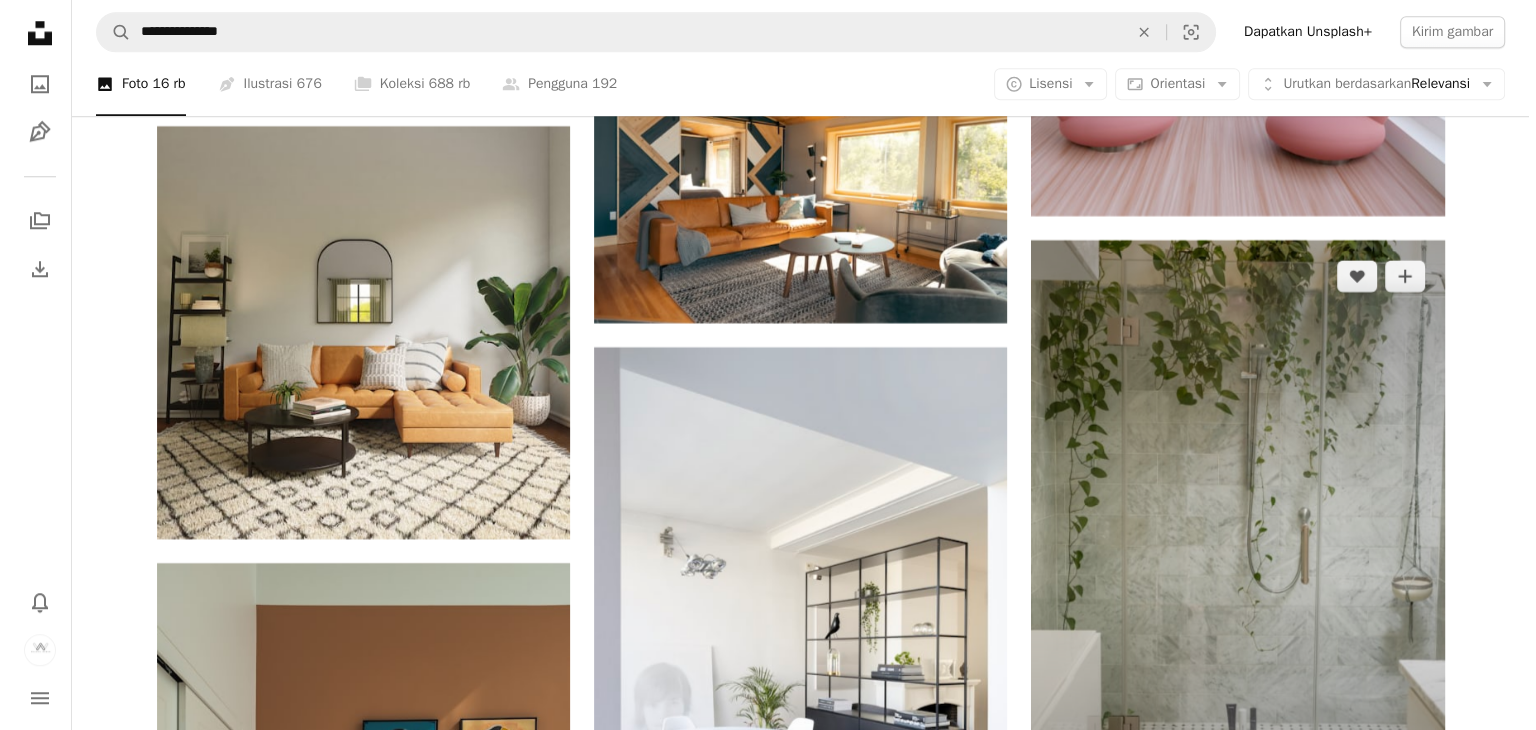 scroll, scrollTop: 9537, scrollLeft: 0, axis: vertical 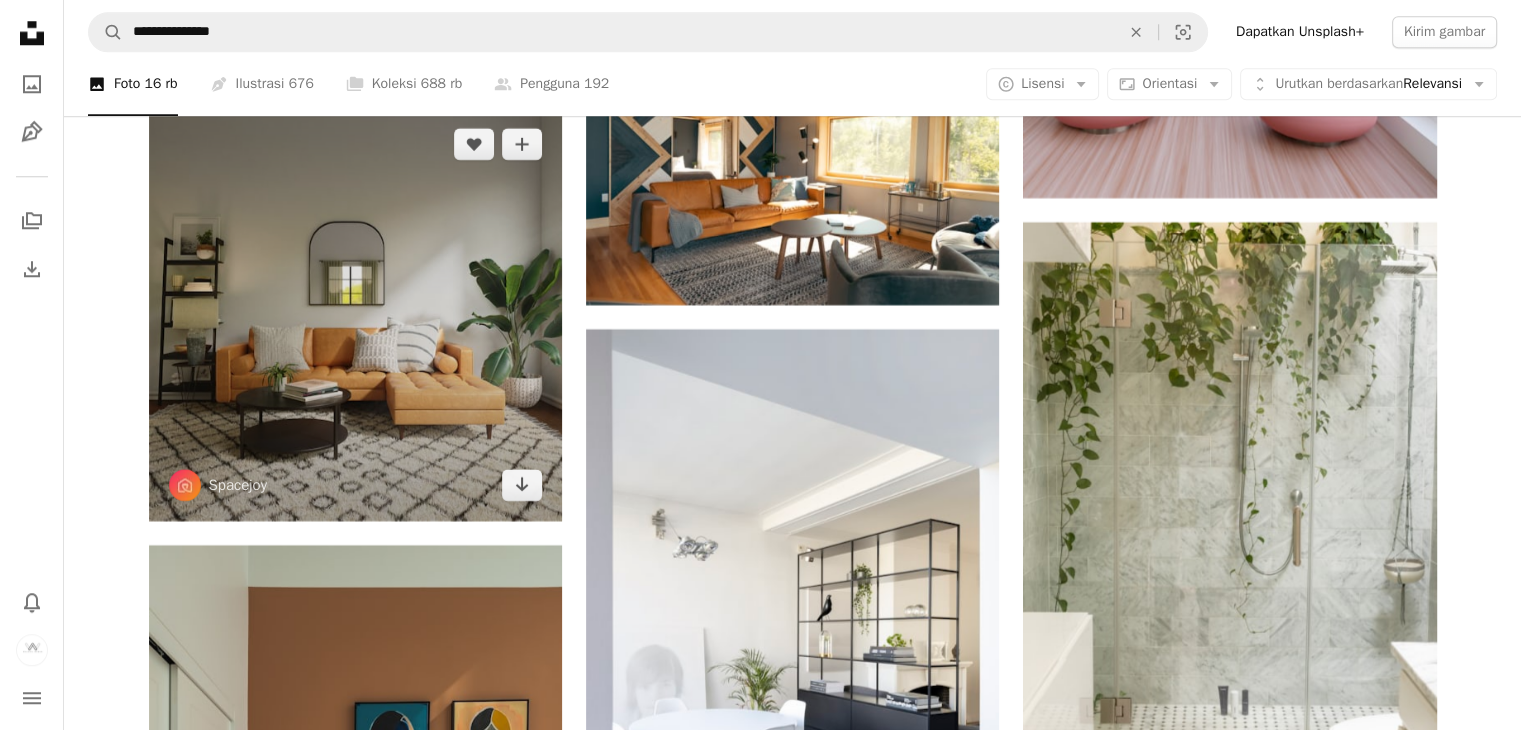 click at bounding box center [355, 314] 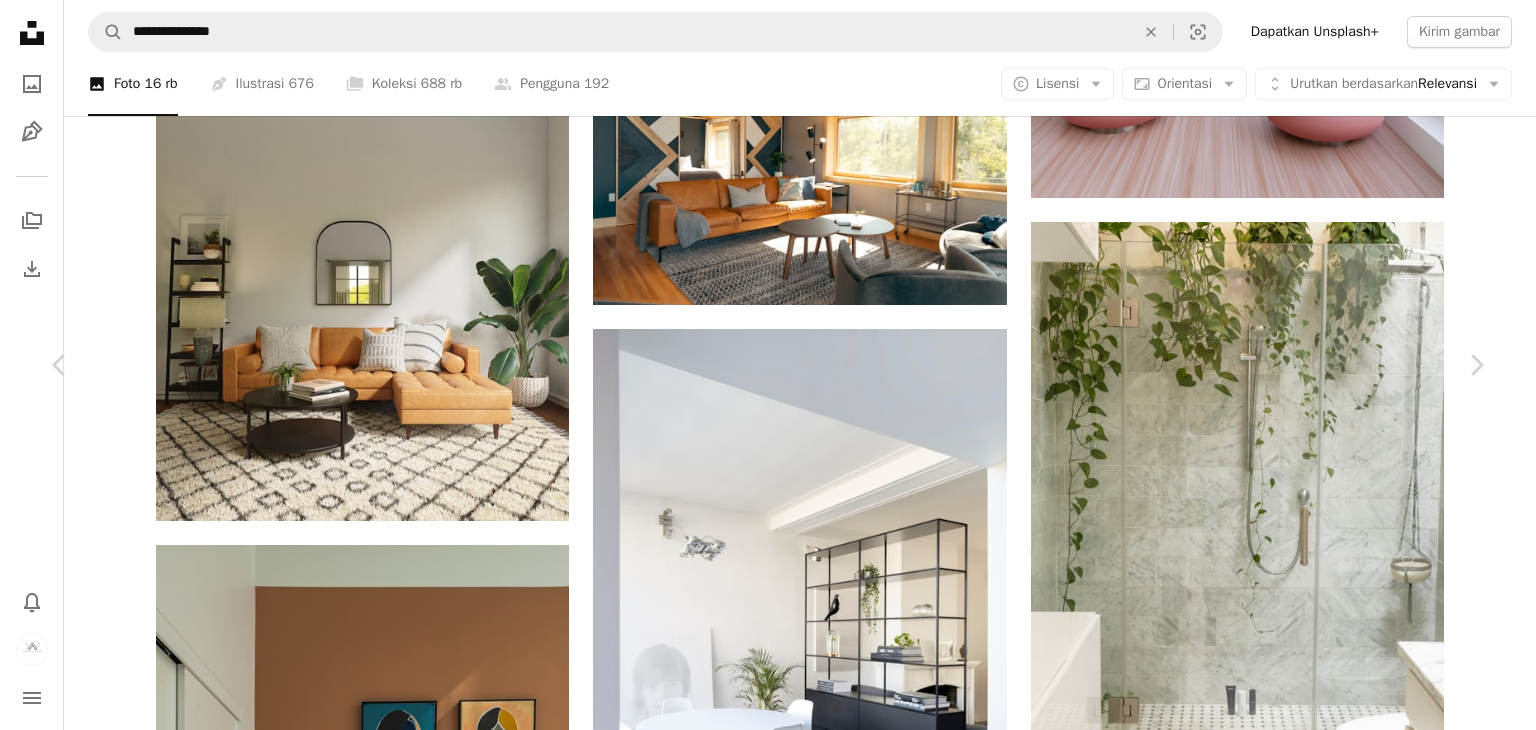 click on "Unduh" at bounding box center [1311, 4647] 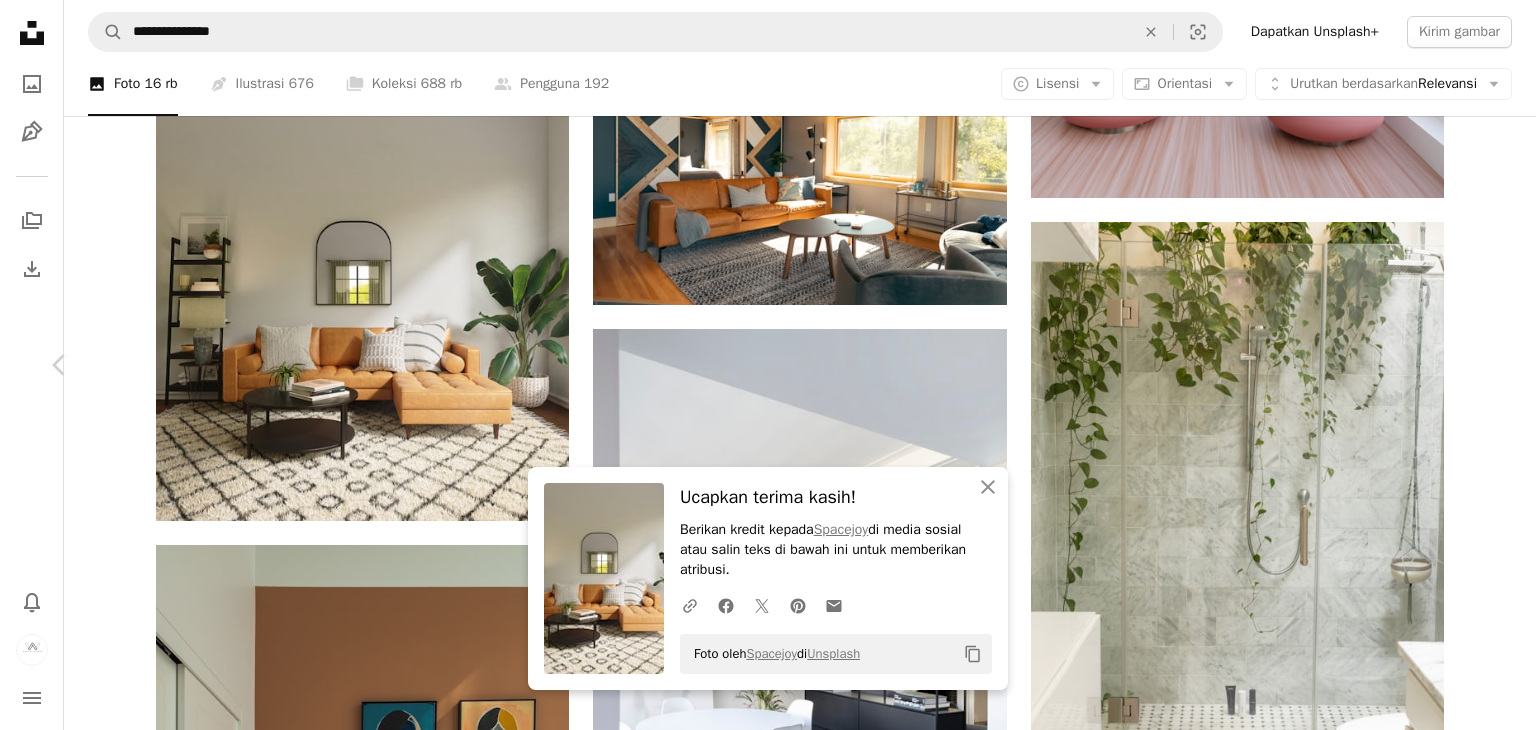 click on "Chevron right" at bounding box center (1476, 365) 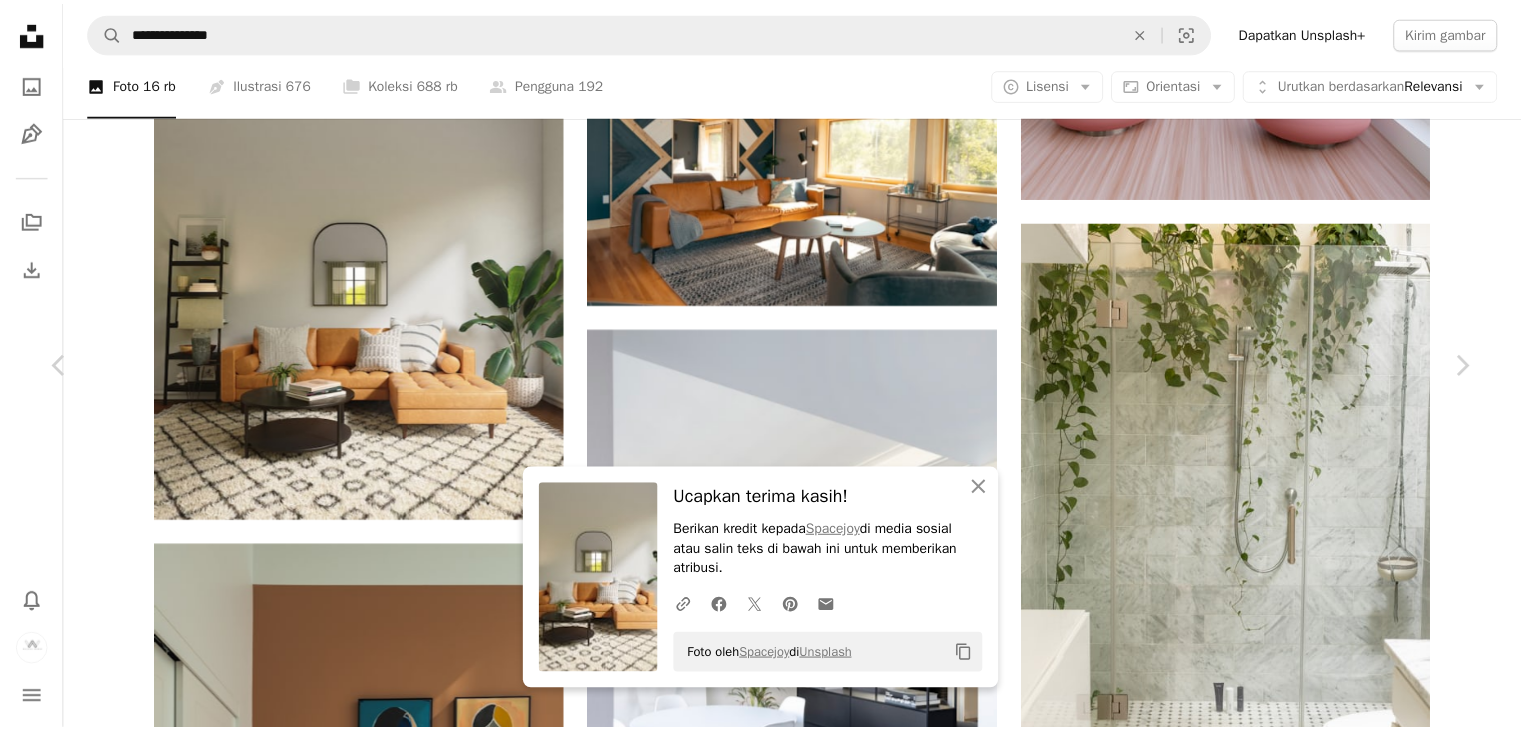 scroll, scrollTop: 200, scrollLeft: 0, axis: vertical 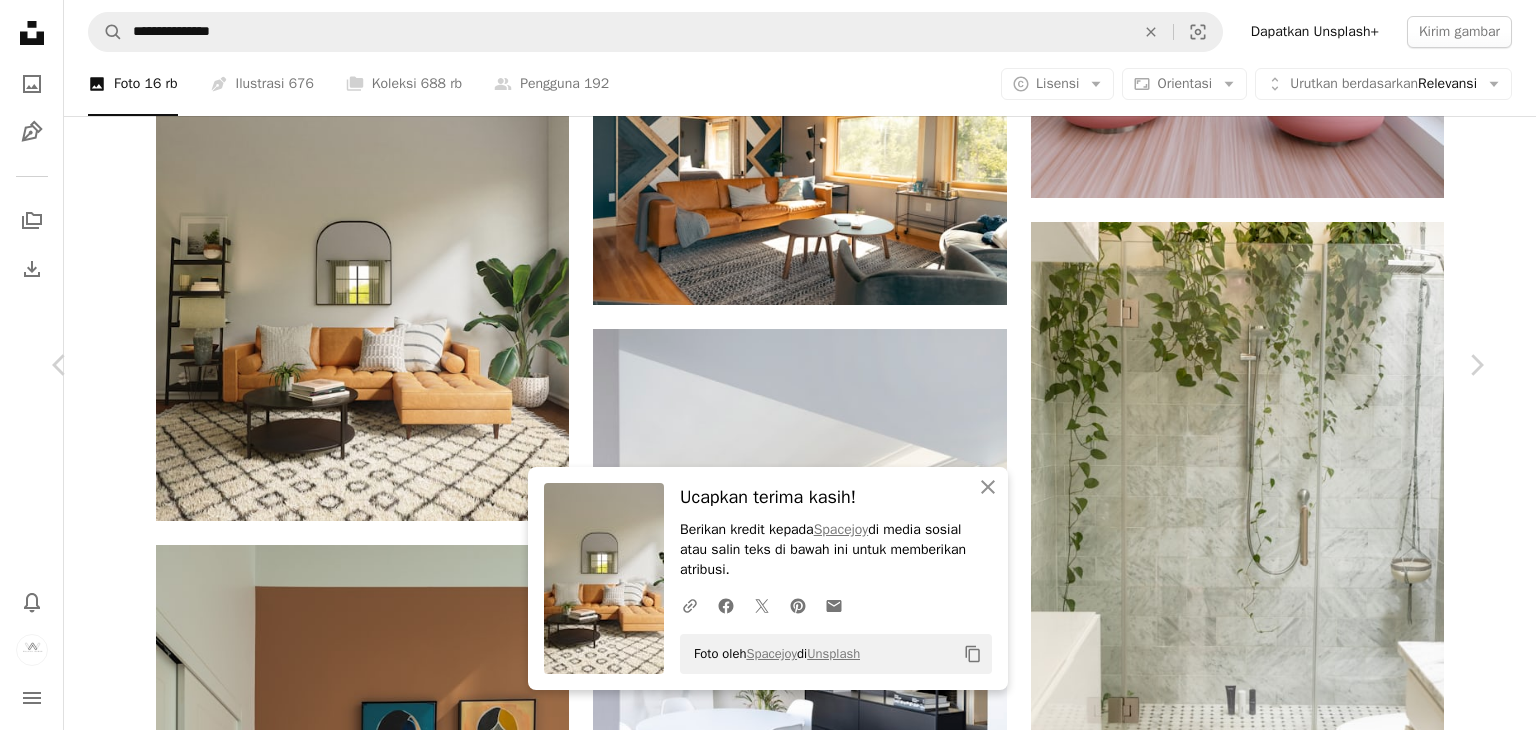 click on "Untuk  Spacejoy di media sosial atau salin teks di bawah ini untuk memberikan atribusi. A URL sharing icon (chains) Facebook icon X (formerly Twitter) icon Pinterest icon An envelope Foto oleh  Spacejoy di  Unsplash
Copy content Curology curology A heart A plus sign Edit gambar   Plus sign for Unsplash+ Unduh Chevron down Zoom in ––– ––  –– ––– –––– –––– ––– ––  –– ––– –––– –––– ––– ––  –– ––– –––– –––– A forward-right arrow Bagikan Info icon Info More Actions –––   – –––  – – ––  – ––––. ––– ––– ––––  –––– ––– ––– – –––– –––– ––– –––   –––– –––– Telusuri gambar premium terkait di iStock  |  Hemat 20% dengan kode UNSPLASH20 Lihat lebih banyak di iStock  ↗ Gambar terkait A heart Untuk" at bounding box center [768, 4965] 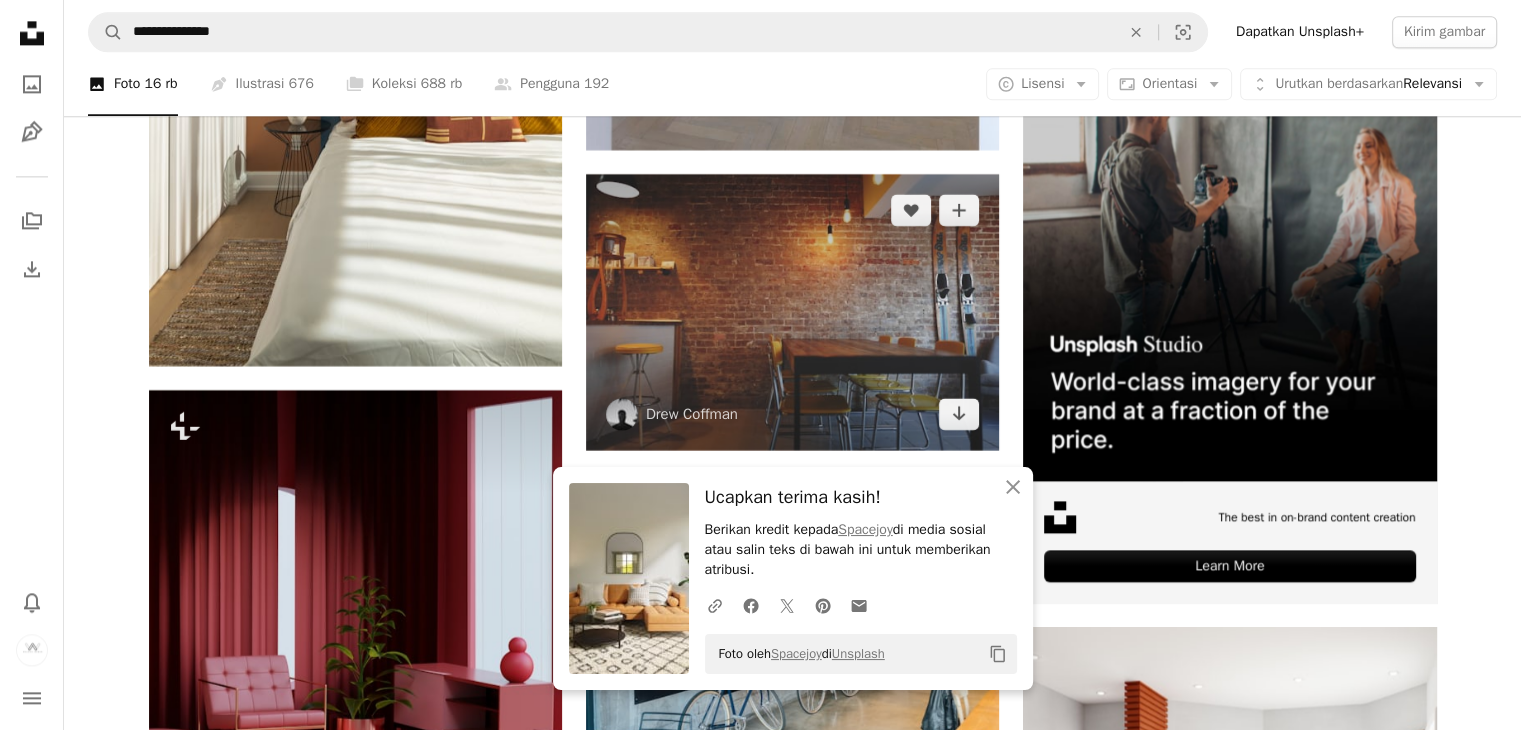 scroll, scrollTop: 10337, scrollLeft: 0, axis: vertical 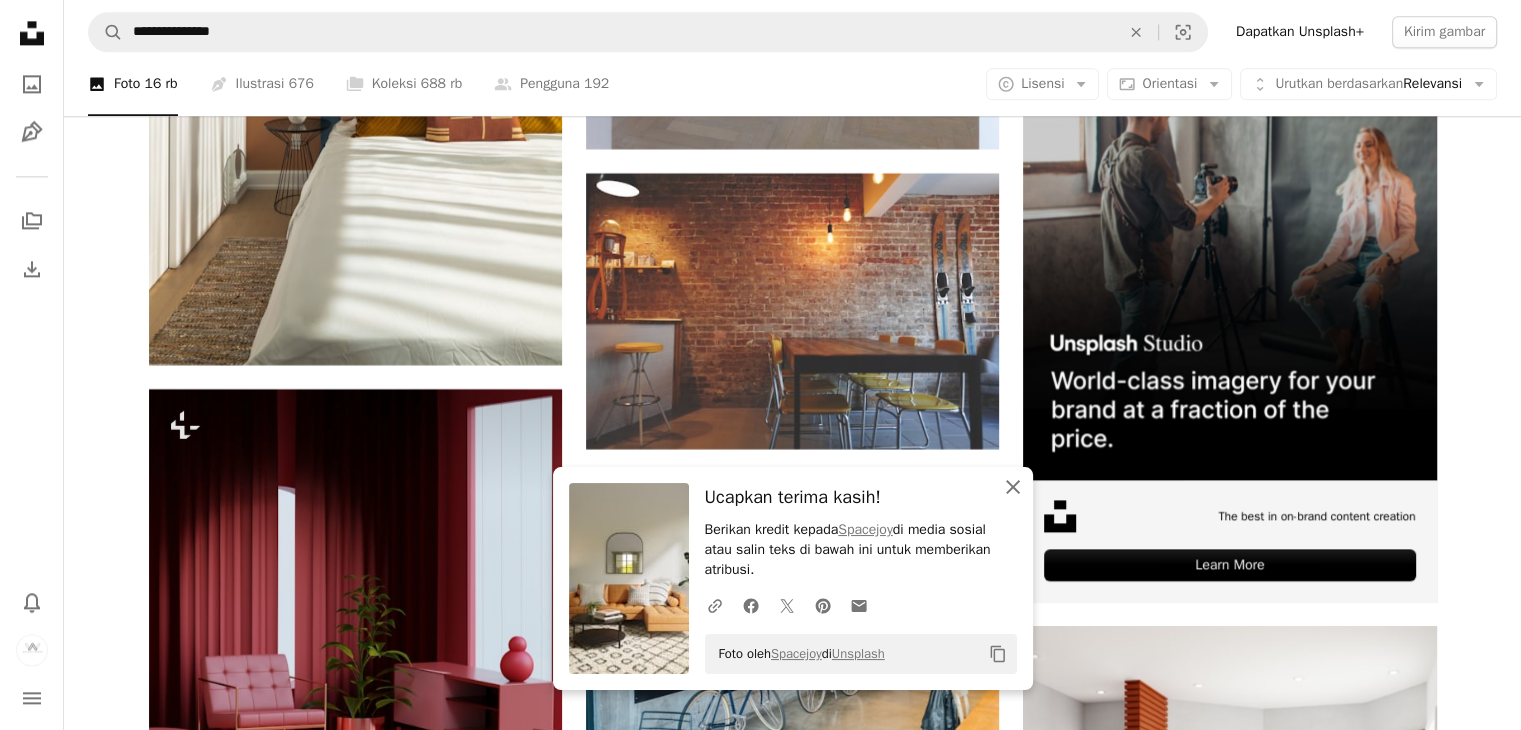 click on "An X shape" 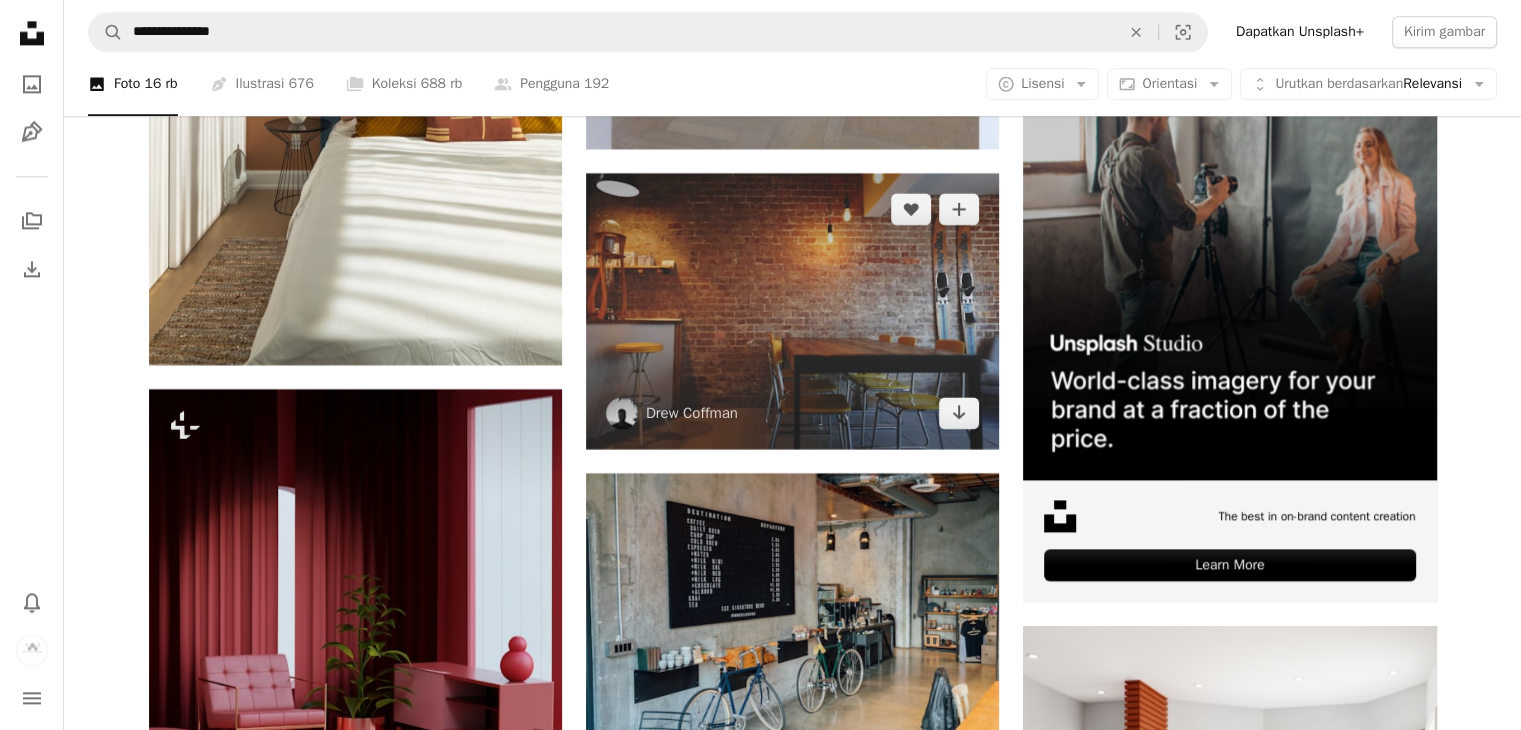 click at bounding box center [792, 310] 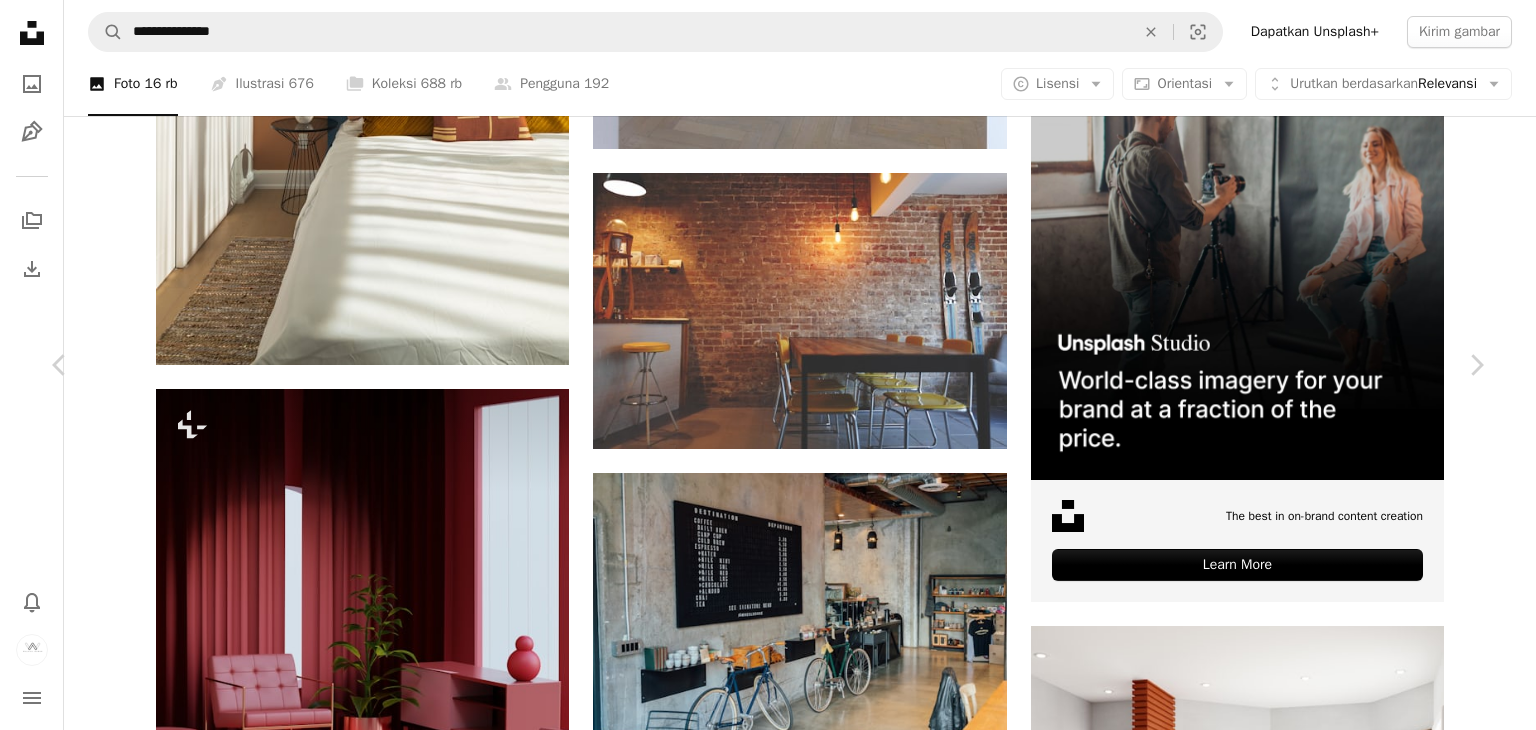 click on "Unduh" at bounding box center (1311, 3847) 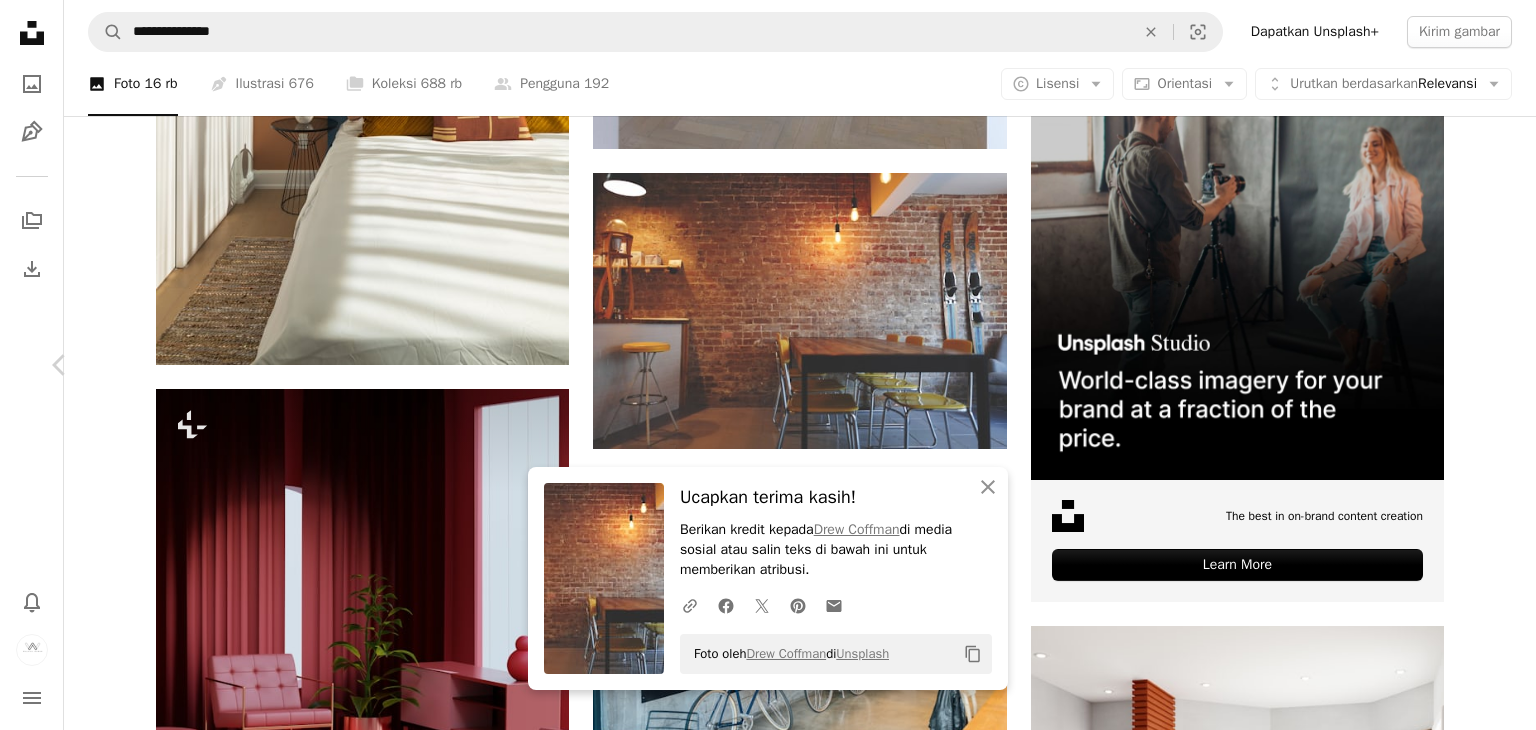 click on "Chevron right" at bounding box center [1476, 365] 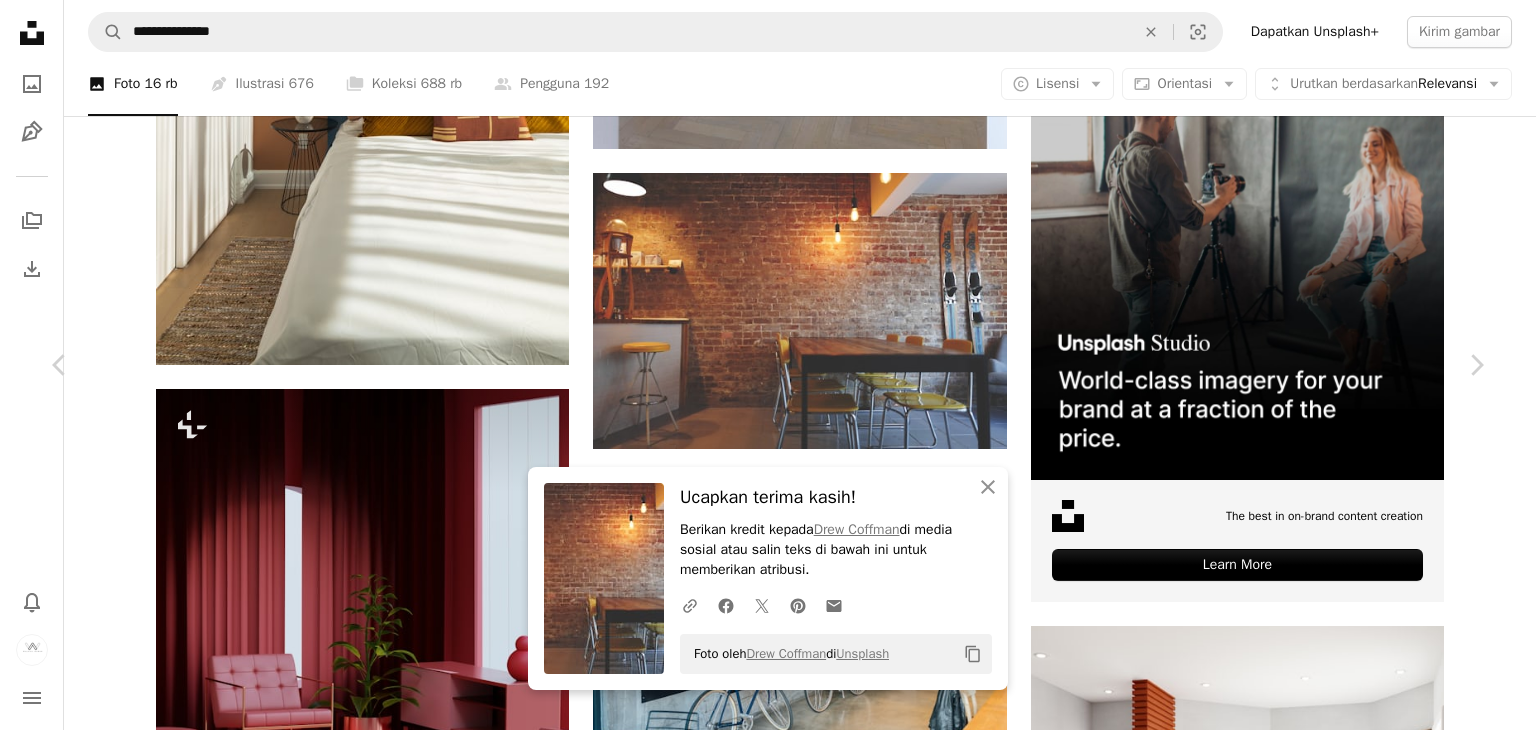 click on "An X shape Chevron left Chevron right An X shape Tutup Ucapkan terima kasih! Berikan kredit kepada [FIRST] [LAST] di media sosial atau salin teks di bawah ini untuk memberikan atribusi. A URL sharing icon (chains) Facebook icon X (formerly Twitter) icon Pinterest icon An envelope Foto oleh [FIRST] [LAST] di Unsplash
Copy content Spacejoy spacejoy A heart A plus sign Edit gambar   Plus sign for Unsplash+ Unduh Chevron down Zoom in ––– ––  –– ––– –––– –––– ––– ––  –– ––– –––– –––– ––– ––  –– ––– –––– –––– A forward-right arrow Bagikan Info icon Info More Actions –––   – –––  – – ––  – ––––. ––– ––– ––––  –––– ––– ––– – –––– –––– ––– –––   –––– –––– Telusuri gambar premium terkait di iStock  |  Hemat 20% dengan kode UNSPLASH20 Gambar terkait" at bounding box center [768, 4165] 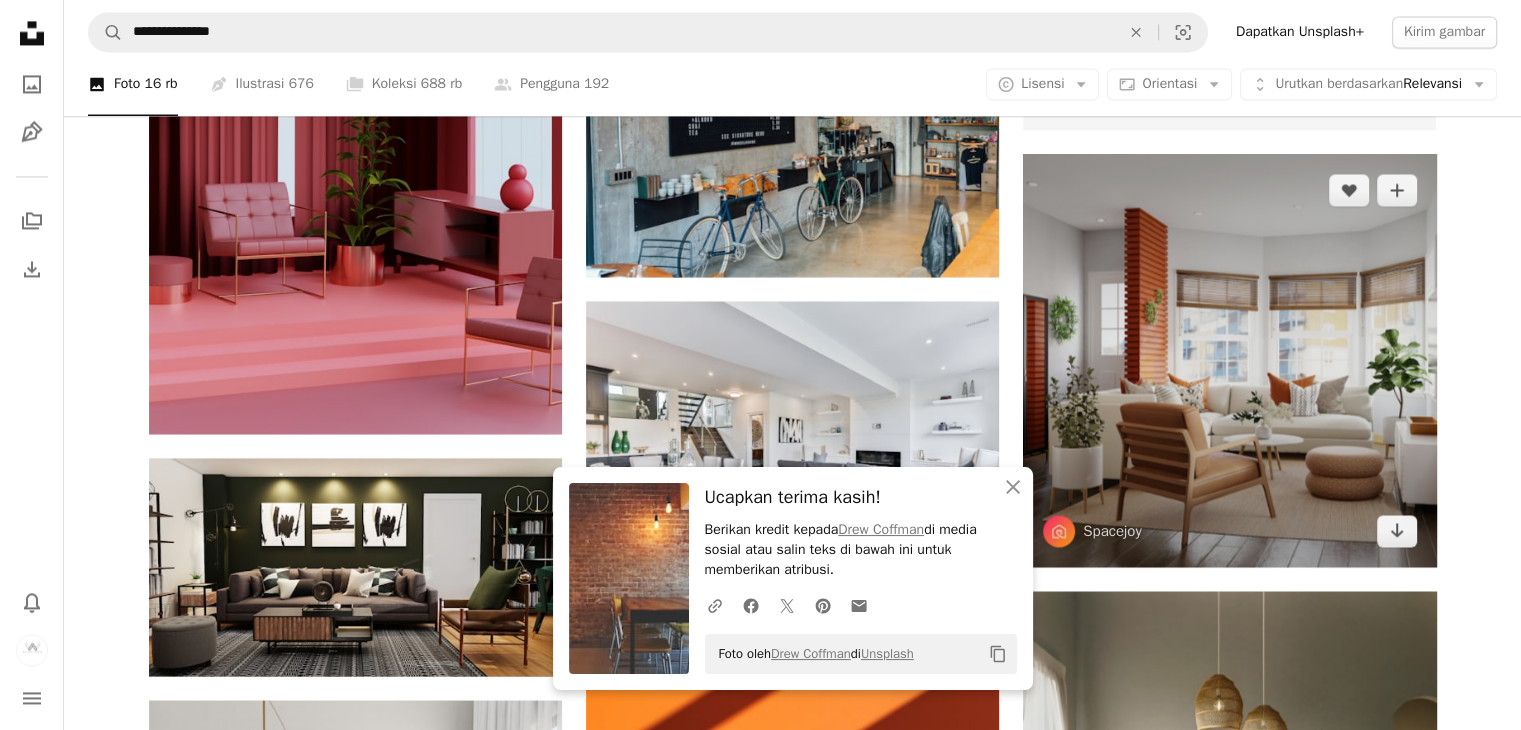 scroll, scrollTop: 10937, scrollLeft: 0, axis: vertical 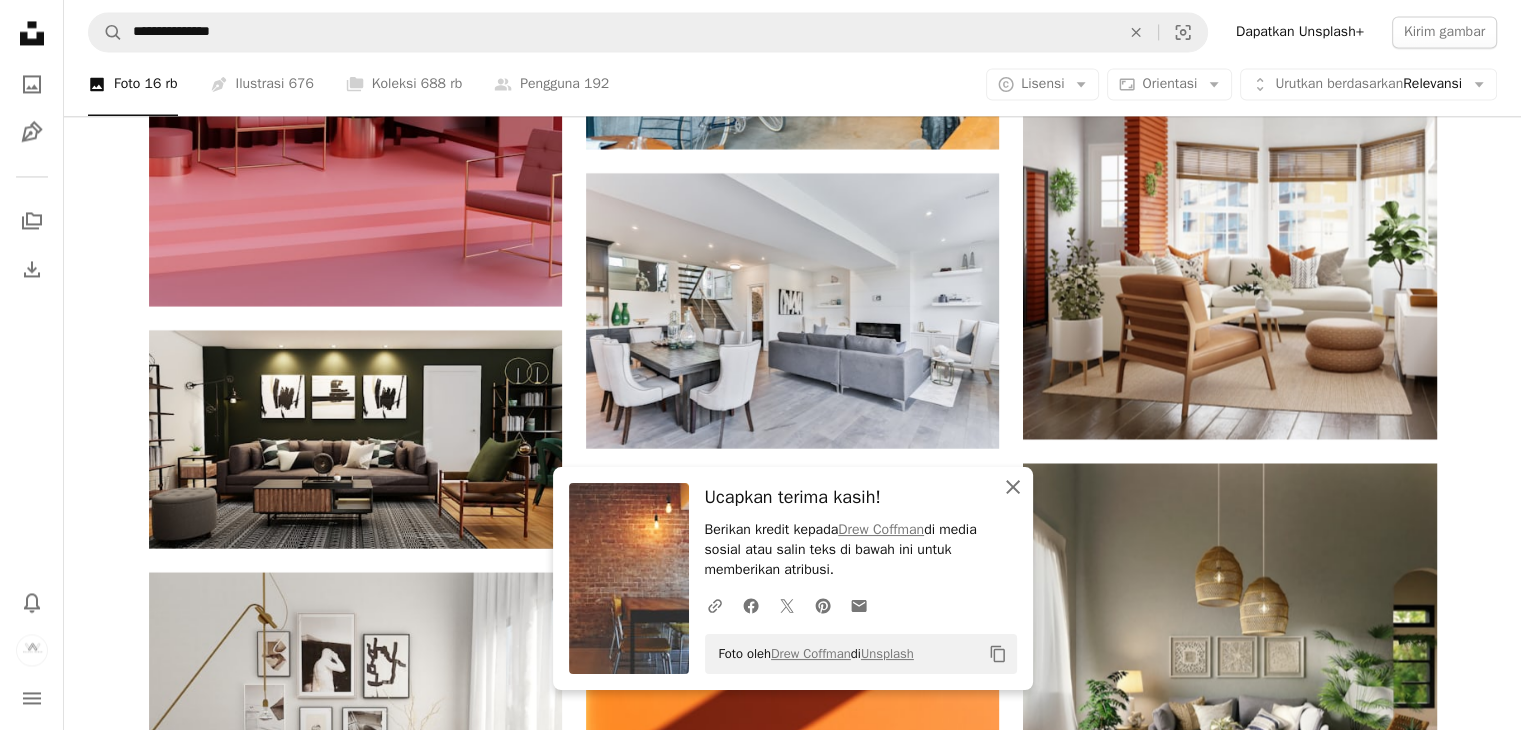 click on "An X shape" 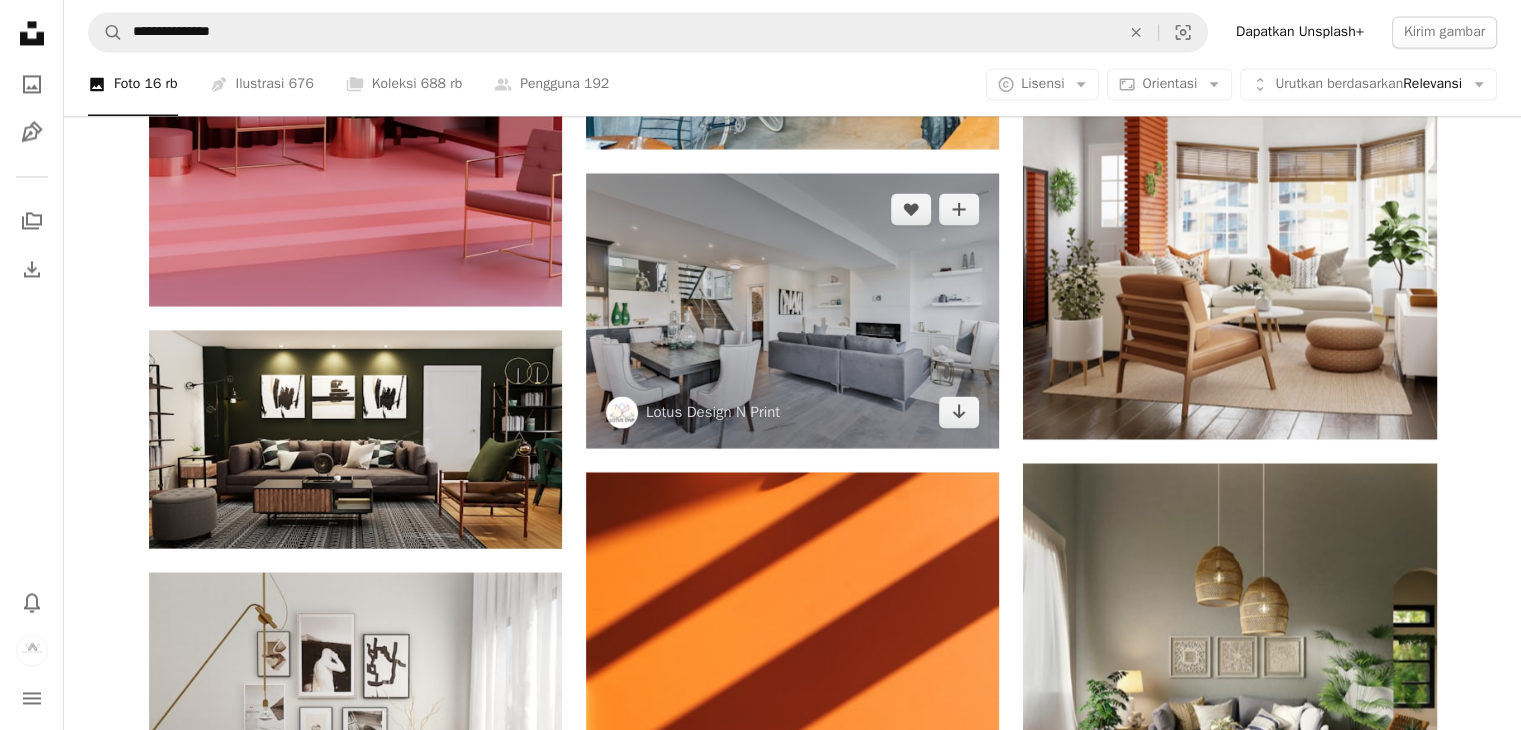 click at bounding box center [792, 310] 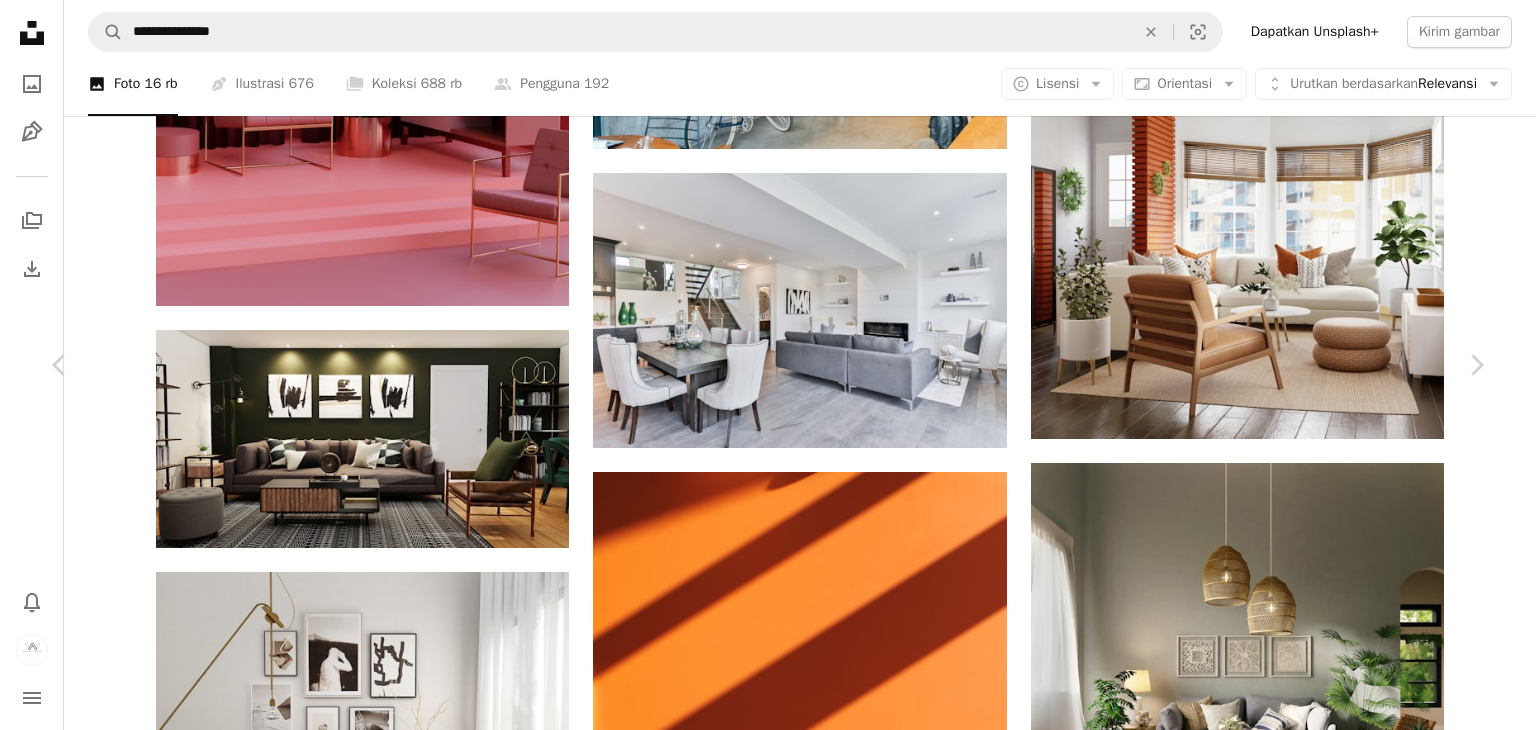 click on "Edit gambar   Plus sign for Unsplash+" at bounding box center (1213, 3247) 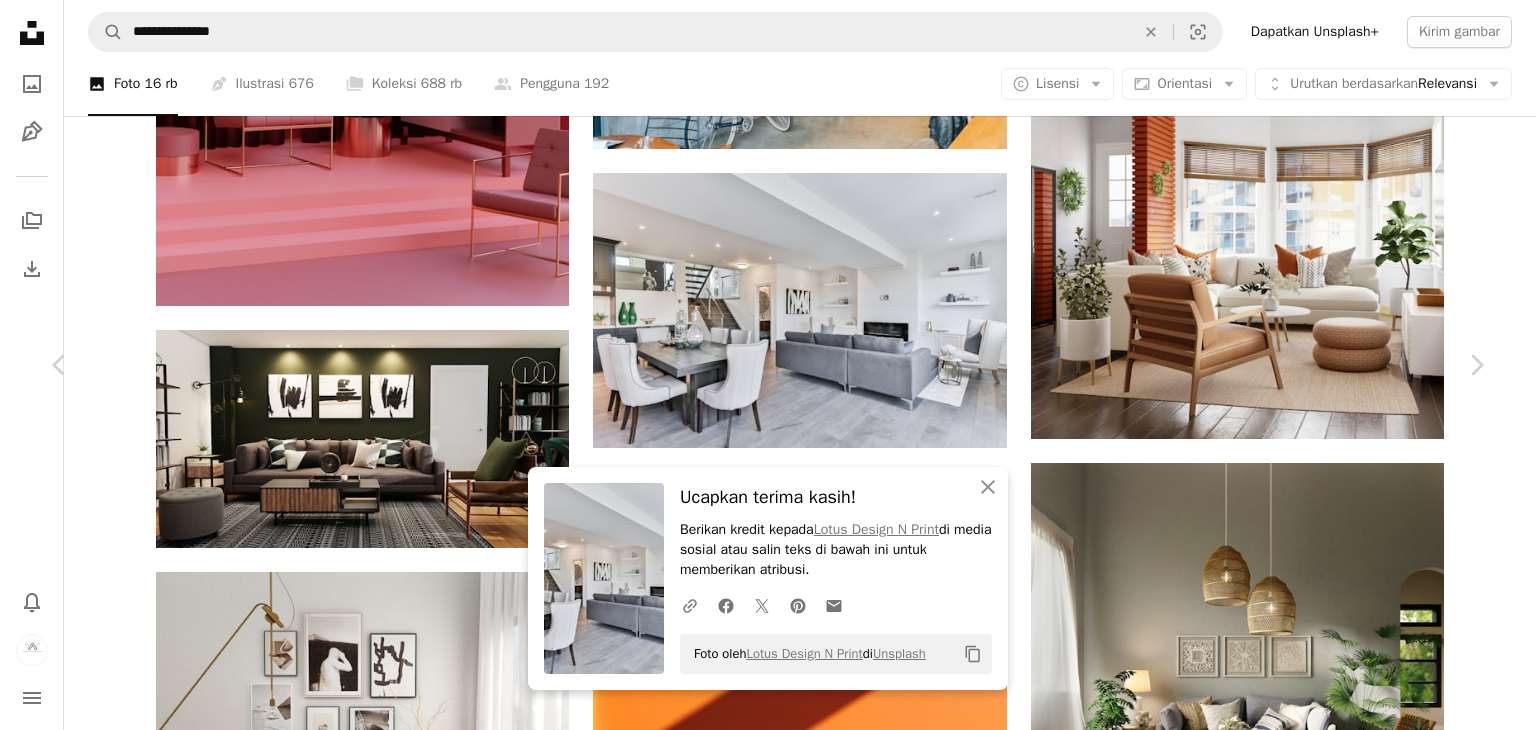 click on "Foto Meja kosong di dekat tirai – Gambar Gratis di Unsplash" at bounding box center (768, 3565) 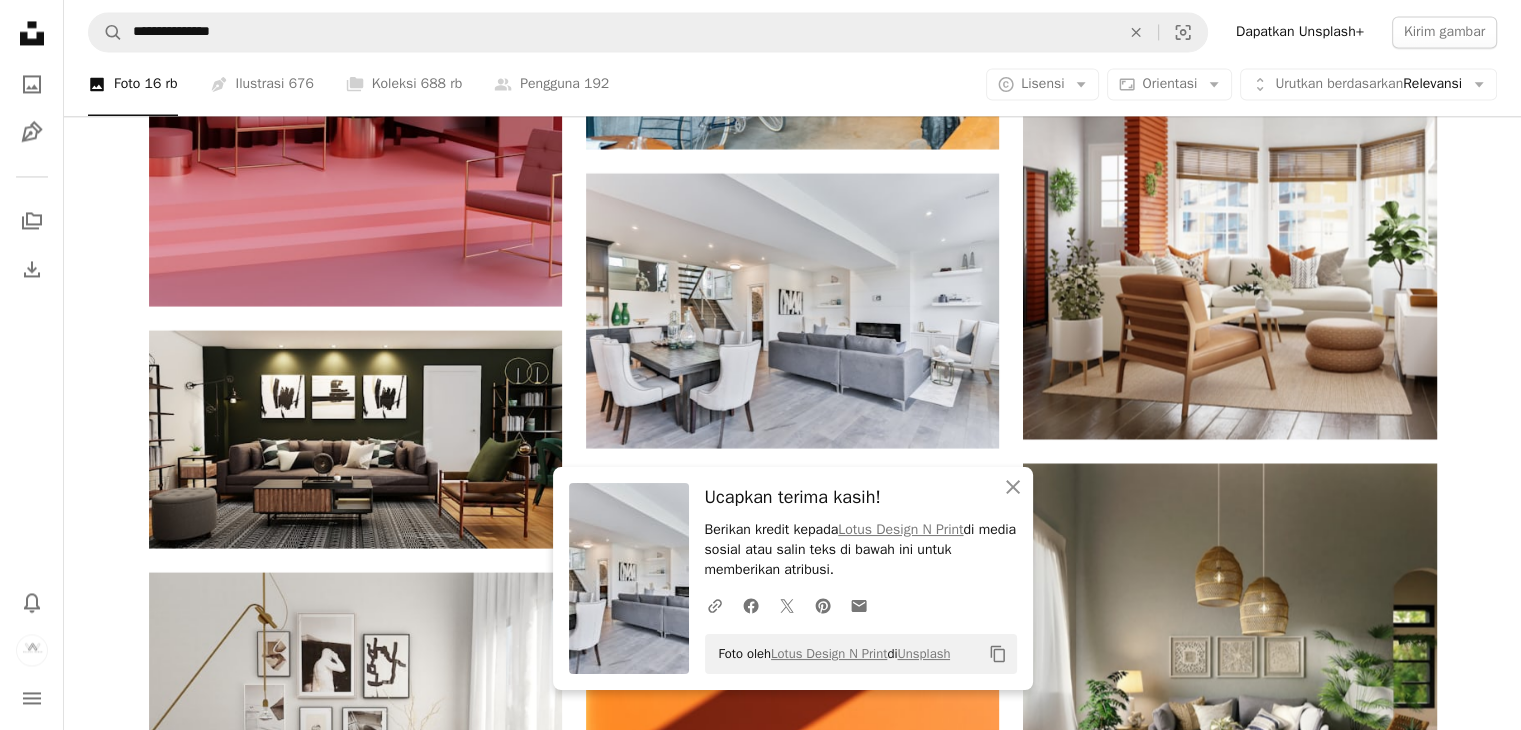 click on "Plus sign for Unsplash+ A heart A plus sign [FIRST] [LAST] Untuk  Unsplash+ A lock   Unduh A heart A plus sign [FIRST] [LAST] Arrow pointing down A heart A plus sign [FIRST] [LAST] Tersedia untuk disewa A checkmark inside of a circle Arrow pointing down A heart A plus sign [FIRST] [LAST] Arrow pointing down A heart A plus sign [FIRST] [LAST] Tersedia untuk disewa A checkmark inside of a circle Arrow pointing down A heart A plus sign [FIRST] [LAST] Untuk  Unsplash+ A lock   Unduh A heart A plus sign [FIRST] [LAST] Arrow pointing down A heart A plus sign [FIRST] [LAST] Tersedia untuk disewa A checkmark inside of a circle Arrow pointing down Plus sign for Unsplash+ A heart A plus sign [FIRST] [LAST] Untuk  Unsplash+ A lock   Unduh –– ––– –––  –– ––– –  ––– –––  ––––  –   – –– –––  – – ––– –– –– –––– –– A new kind of advertising  for the internet." at bounding box center (792, -3732) 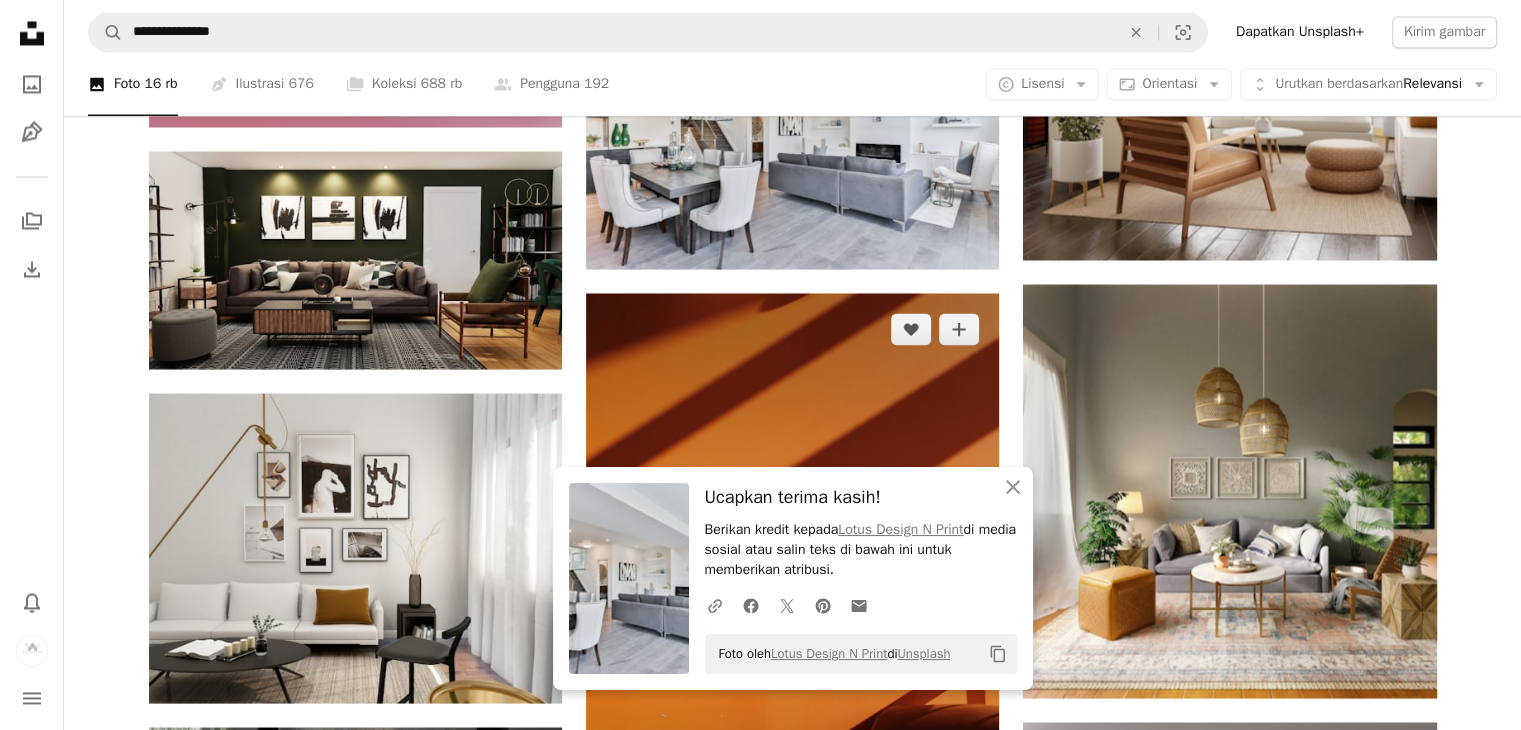 scroll, scrollTop: 11337, scrollLeft: 0, axis: vertical 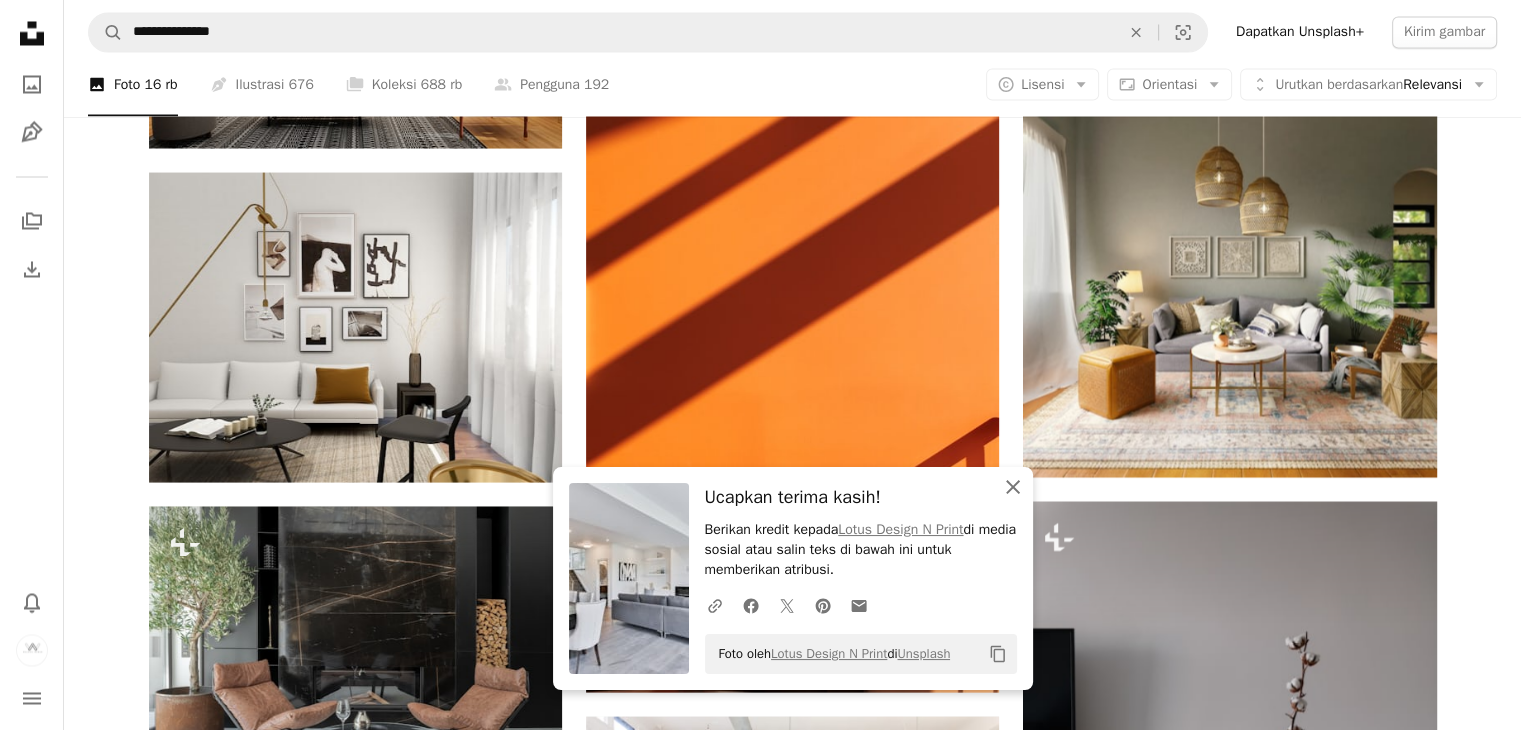 click on "An X shape" 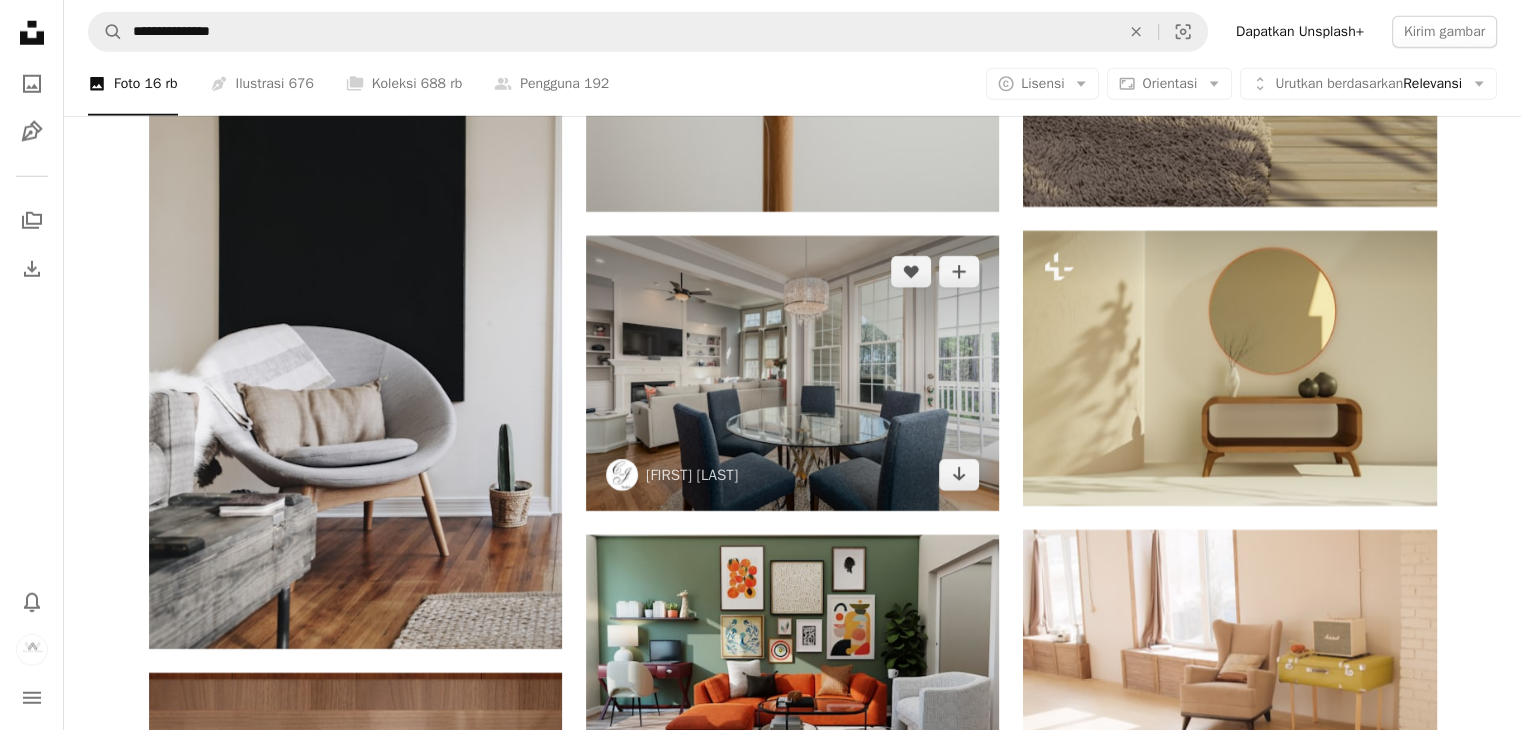 scroll, scrollTop: 13337, scrollLeft: 0, axis: vertical 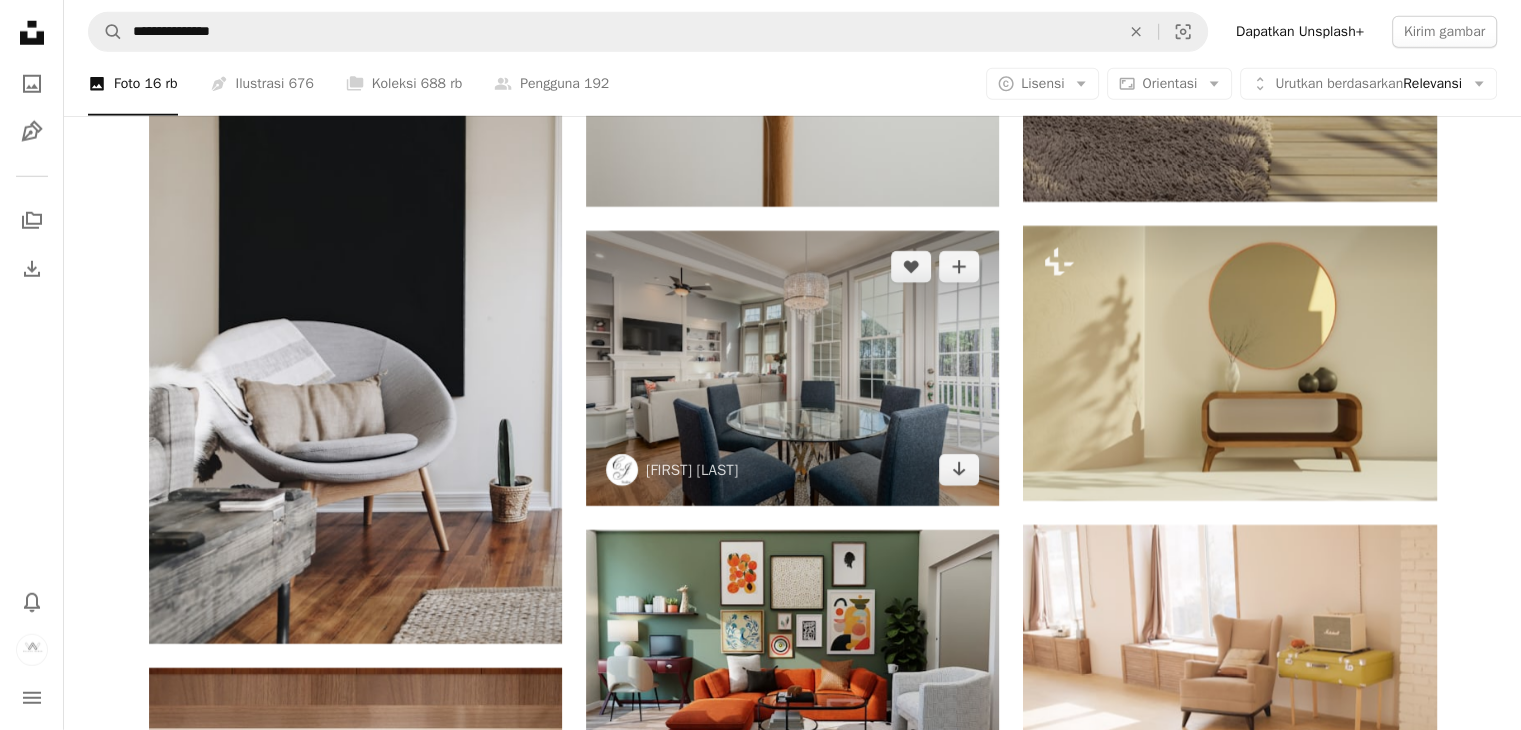 click at bounding box center [792, 368] 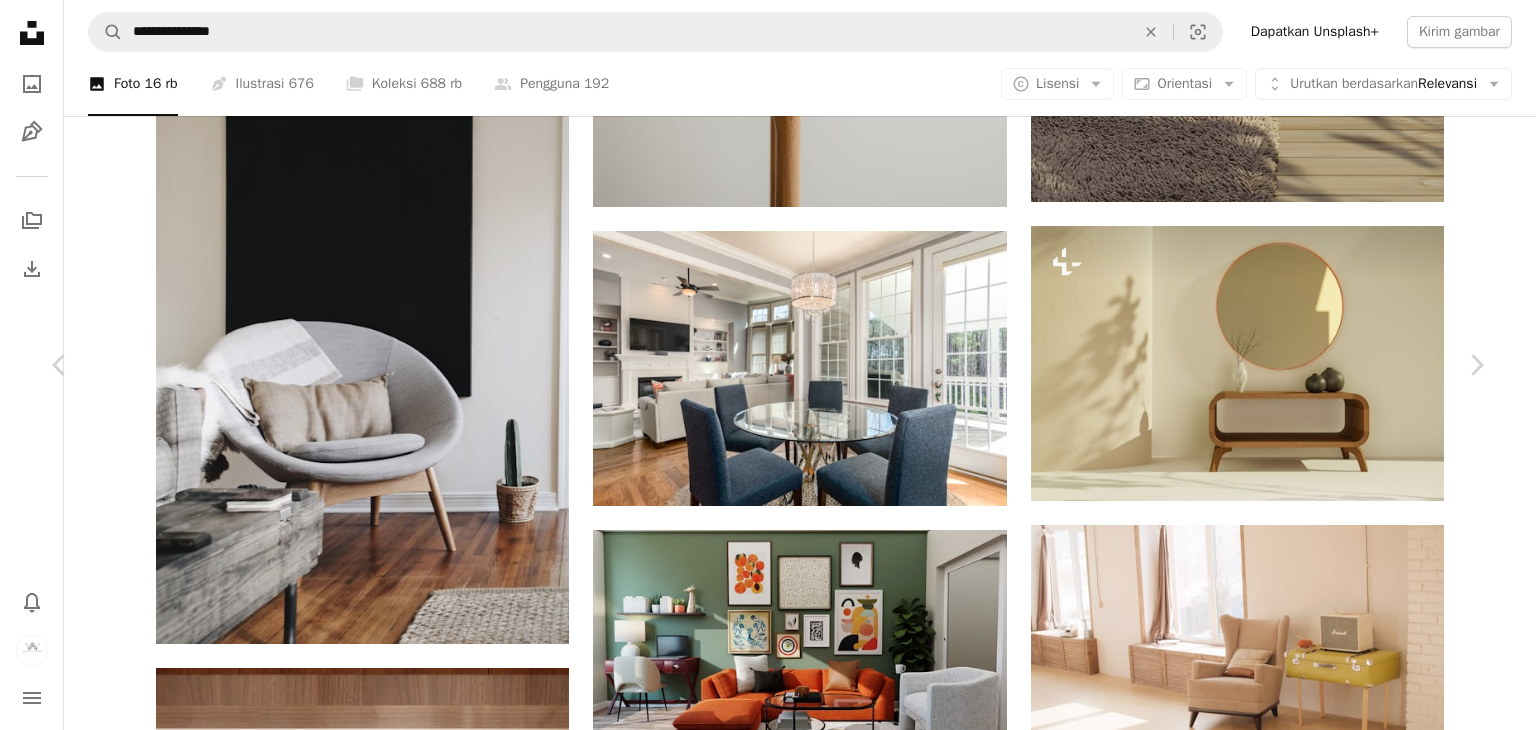 click on "Unduh" at bounding box center [1311, 4263] 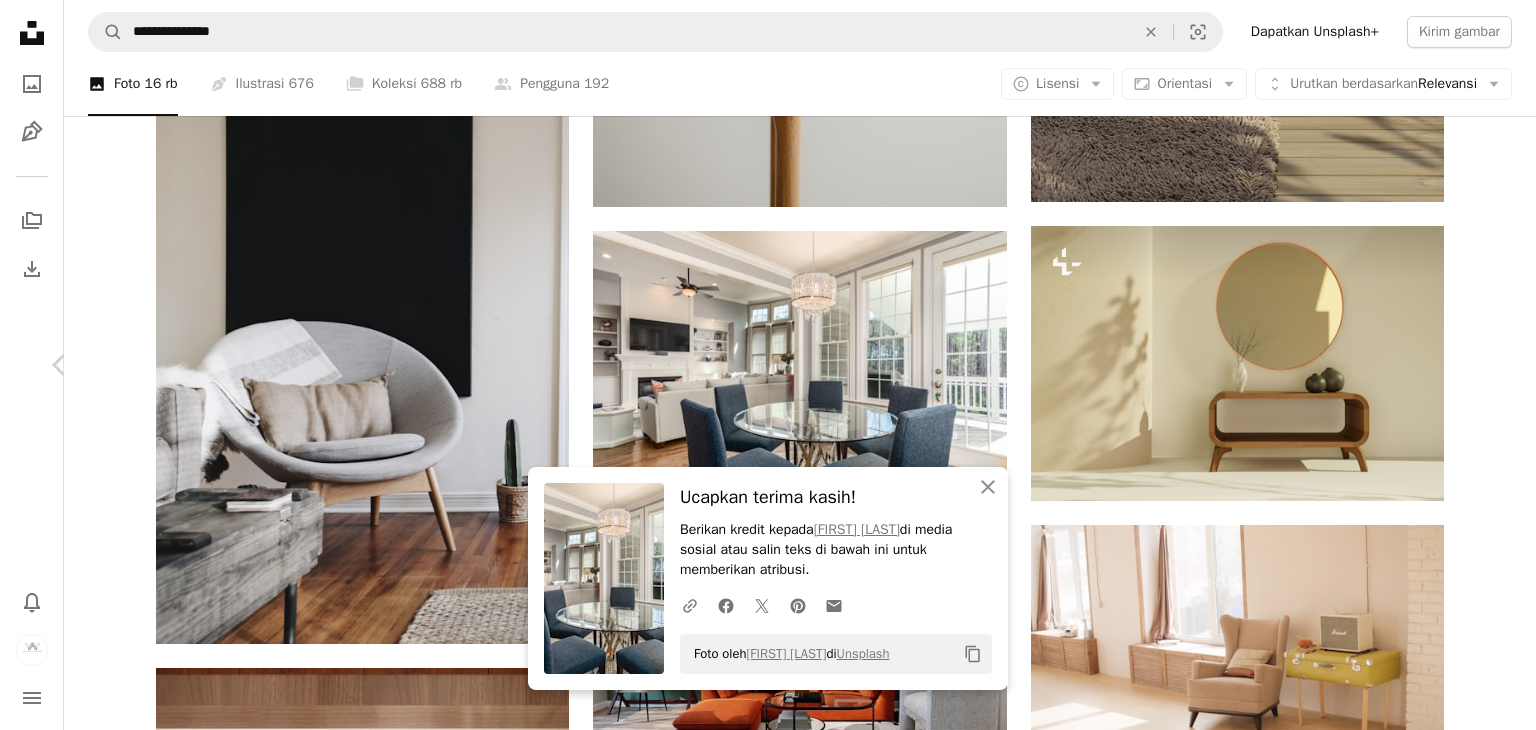 click on "Chevron right" at bounding box center [1476, 365] 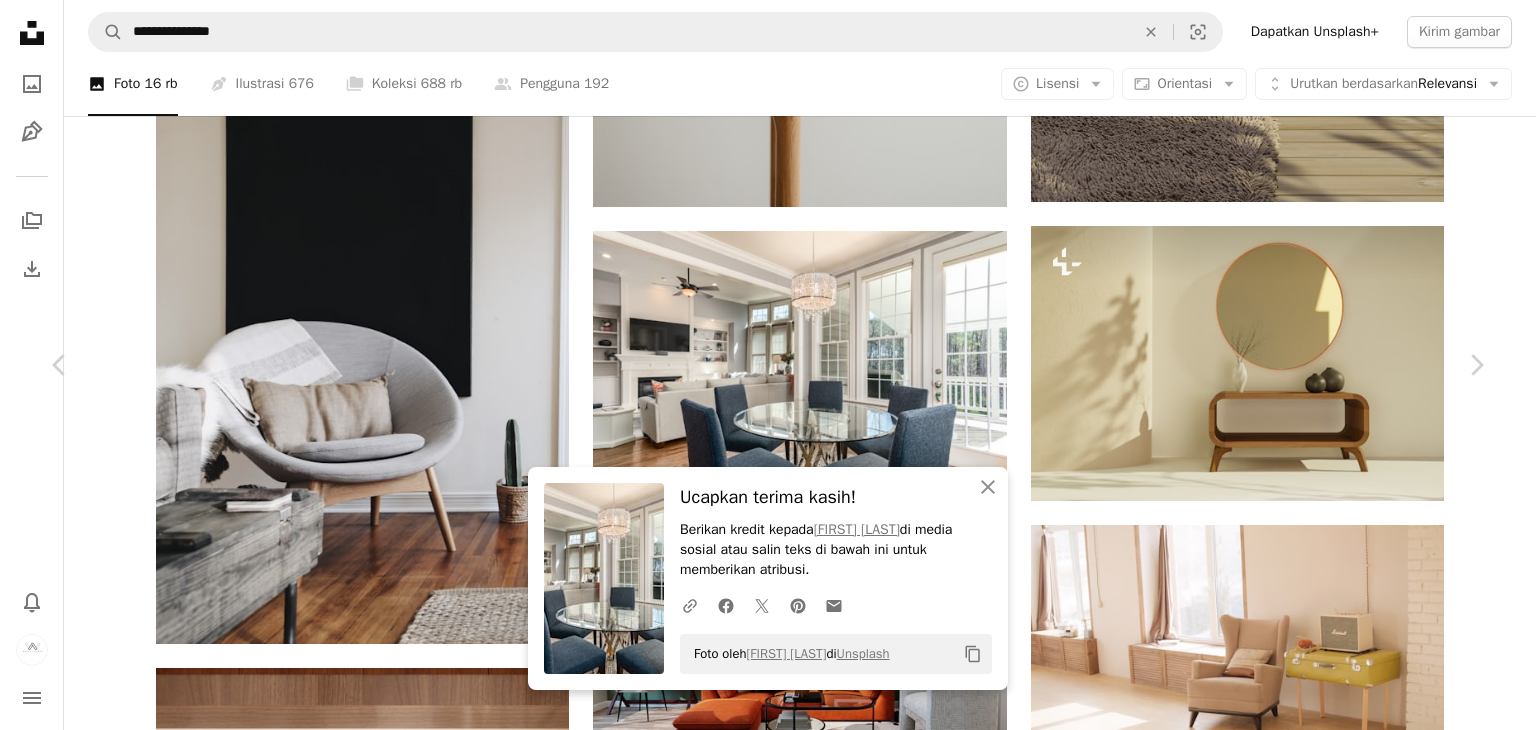 click on "An X shape Chevron left Chevron right An X shape Tutup Ucapkan terima kasih! Berikan kredit kepada [FIRST] [LAST] di media sosial atau salin teks di bawah ini untuk memberikan atribusi. A URL sharing icon (chains) Facebook icon X (formerly Twitter) icon Pinterest icon An envelope Foto oleh [FIRST] [LAST] di Unsplash
Copy content [FIRST] [LAST] Untuk  Unsplash+ A heart A plus sign Edit gambar   Plus sign for Unsplash+ A lock   Unduh Zoom in Ditampilkan di Foto ,  Arsitektur & Interior A forward-right arrow Bagikan More Actions Calendar outlined Dipublikasikan pada  7 Juni 2023 Safety Dilisensikan di bawah  Lisensi Unsplash+ rumah arsitektur desain interior dapur desain Interior kayu meja Nyaman harta benda Pedesaan kabin Dekorasi Airbnb hiasan Rumah impian Penyewaan loteng akomodasi Rumah Airbnb Dari seri ini Chevron right Plus sign for Unsplash+ Plus sign for Unsplash+ Plus sign for Unsplash+ Plus sign for Unsplash+ Plus sign for Unsplash+ Plus sign for Unsplash+ Plus sign for Unsplash+" at bounding box center (768, 4581) 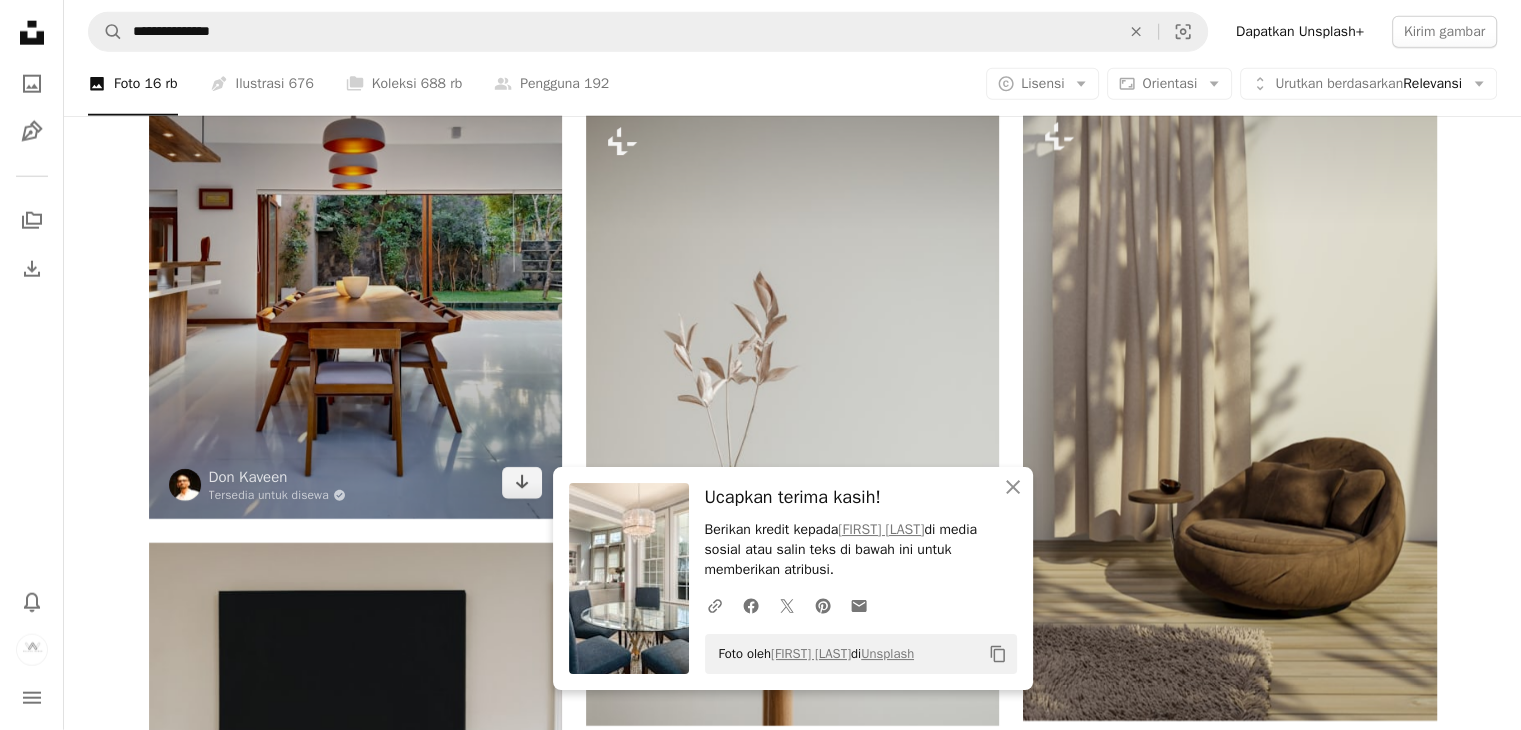 scroll, scrollTop: 12737, scrollLeft: 0, axis: vertical 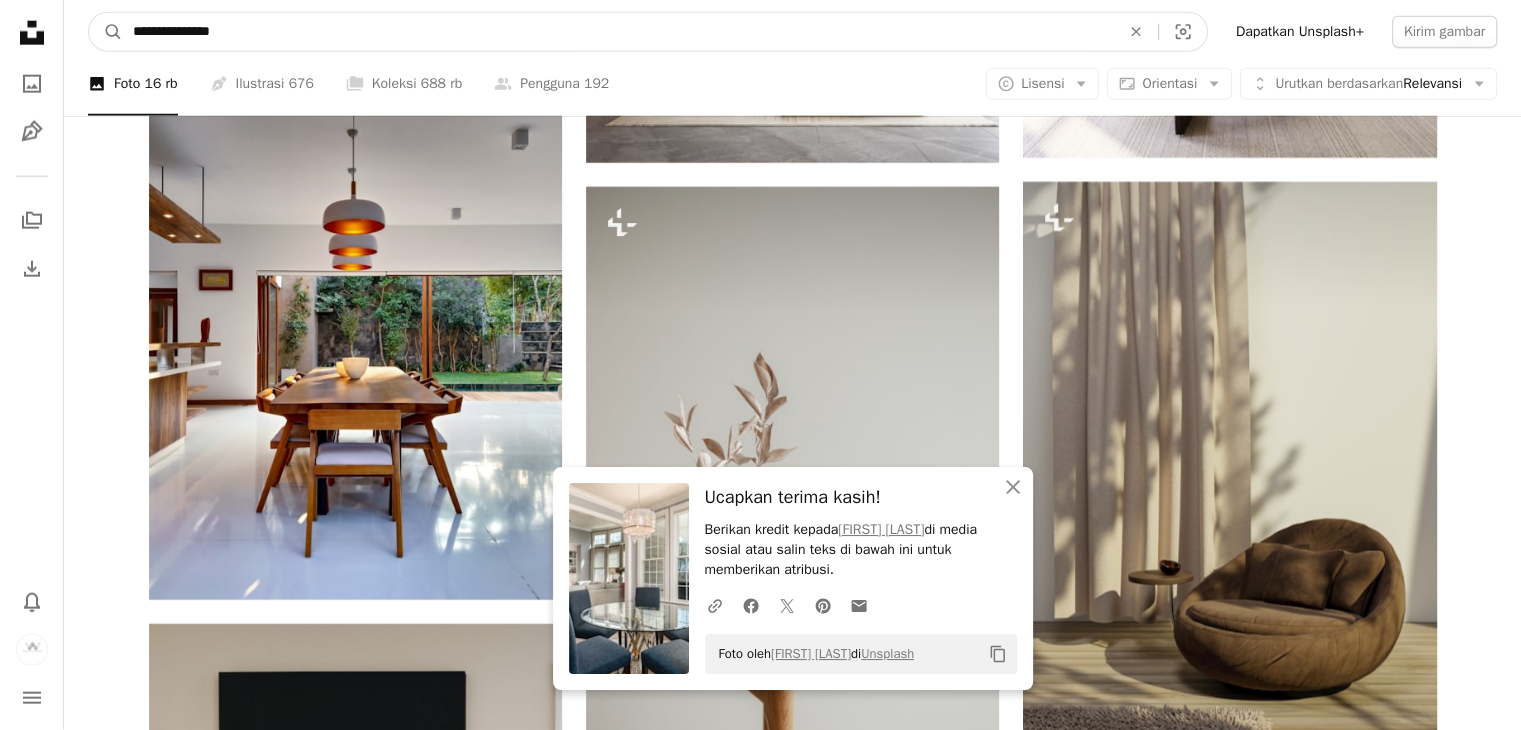 drag, startPoint x: 206, startPoint y: 20, endPoint x: 66, endPoint y: 21, distance: 140.00357 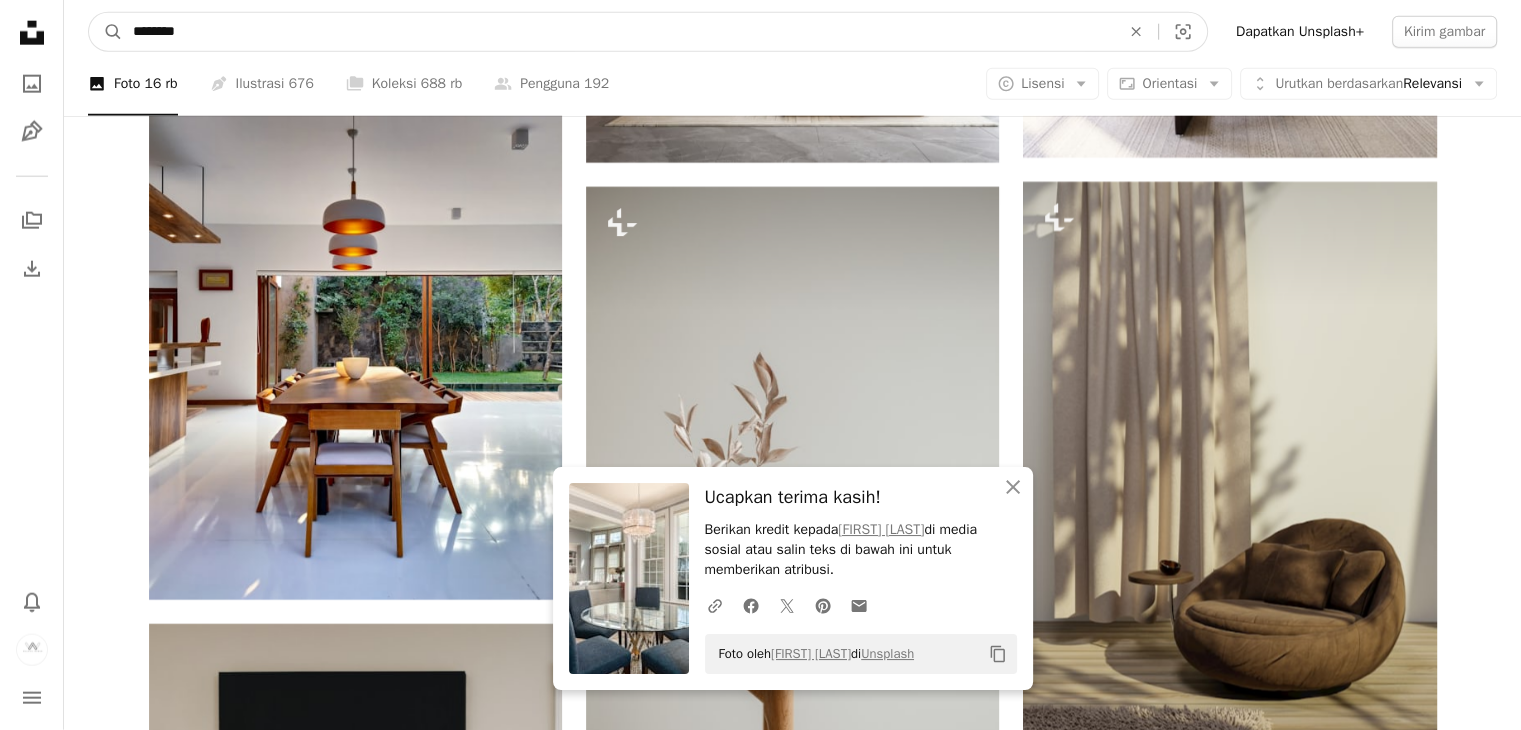 type on "********" 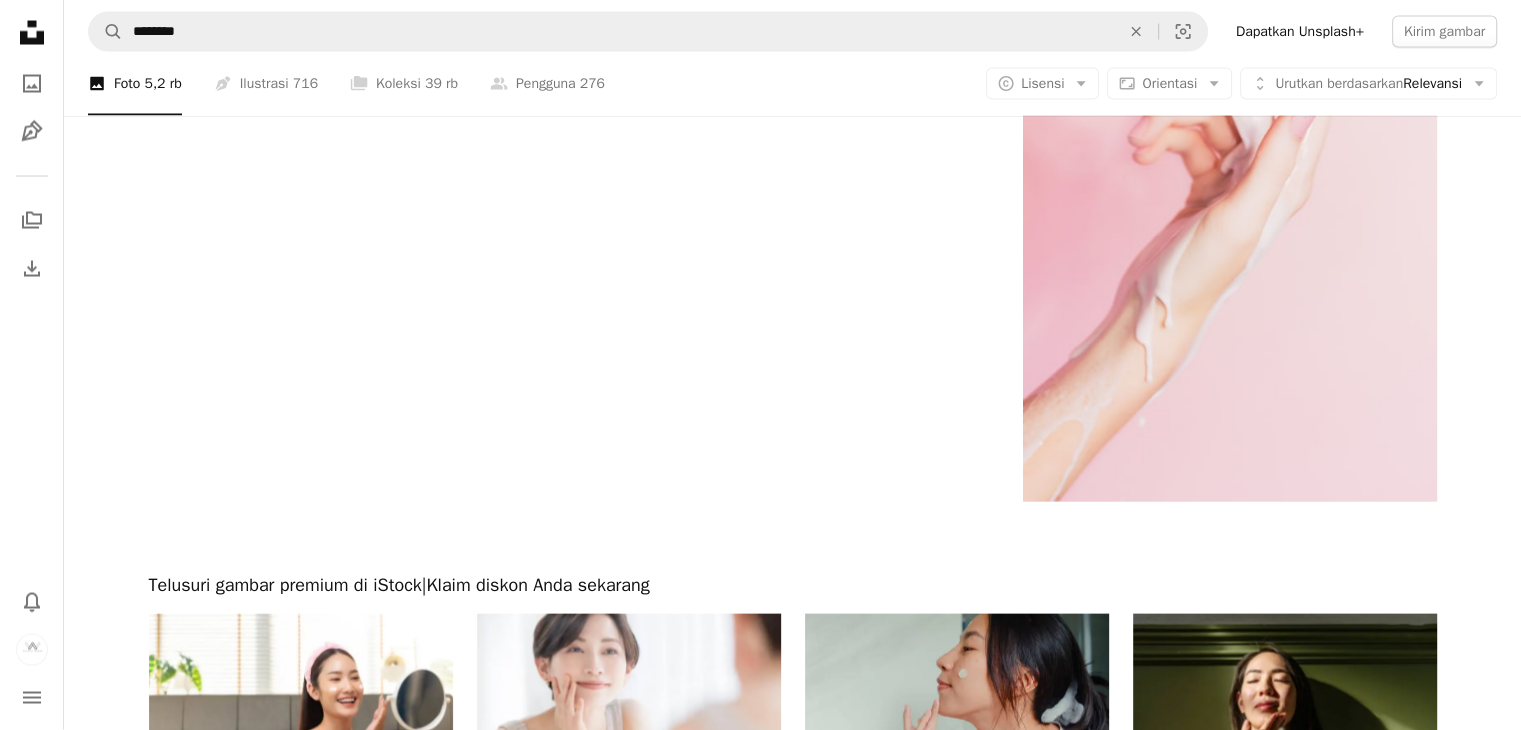 scroll, scrollTop: 4200, scrollLeft: 0, axis: vertical 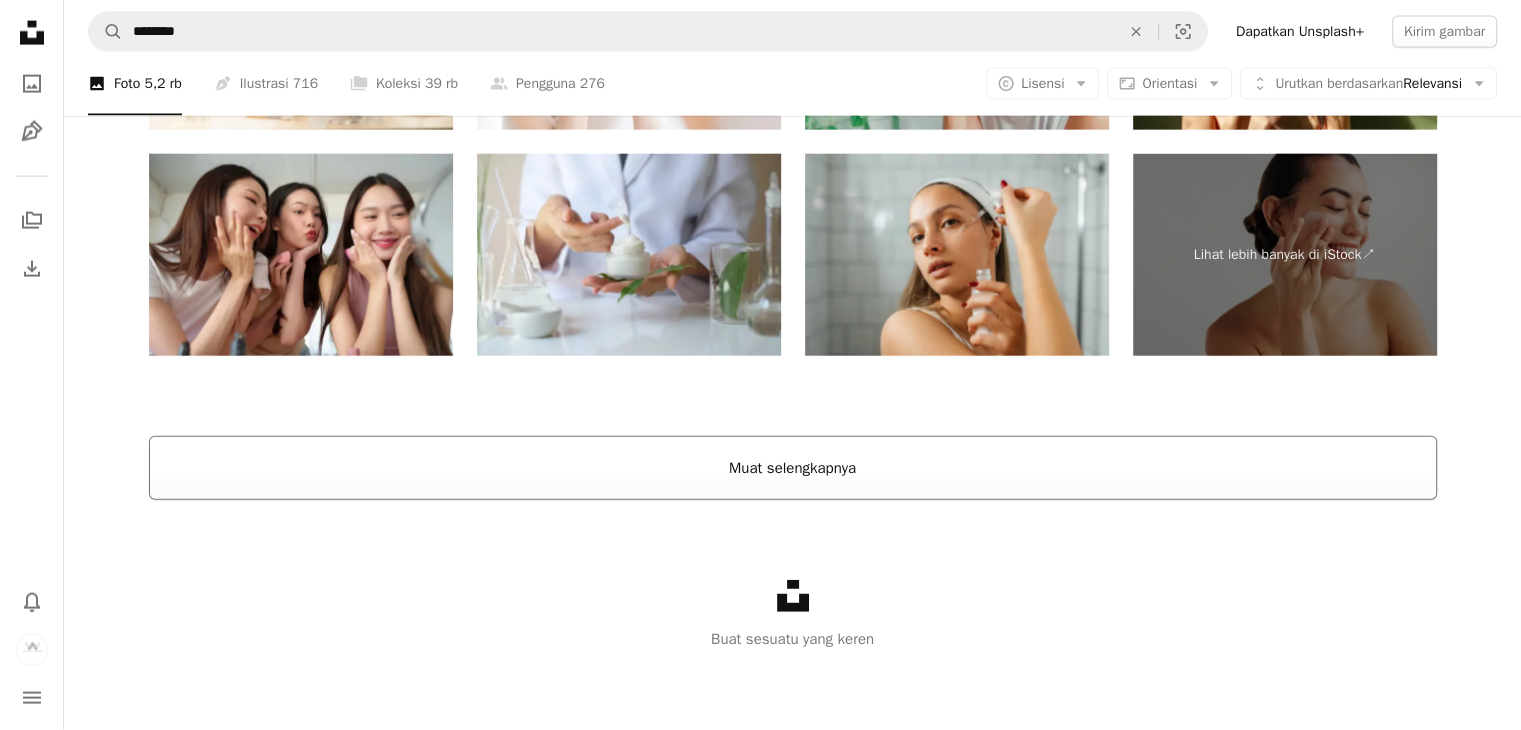 click on "Muat selengkapnya" at bounding box center [793, 468] 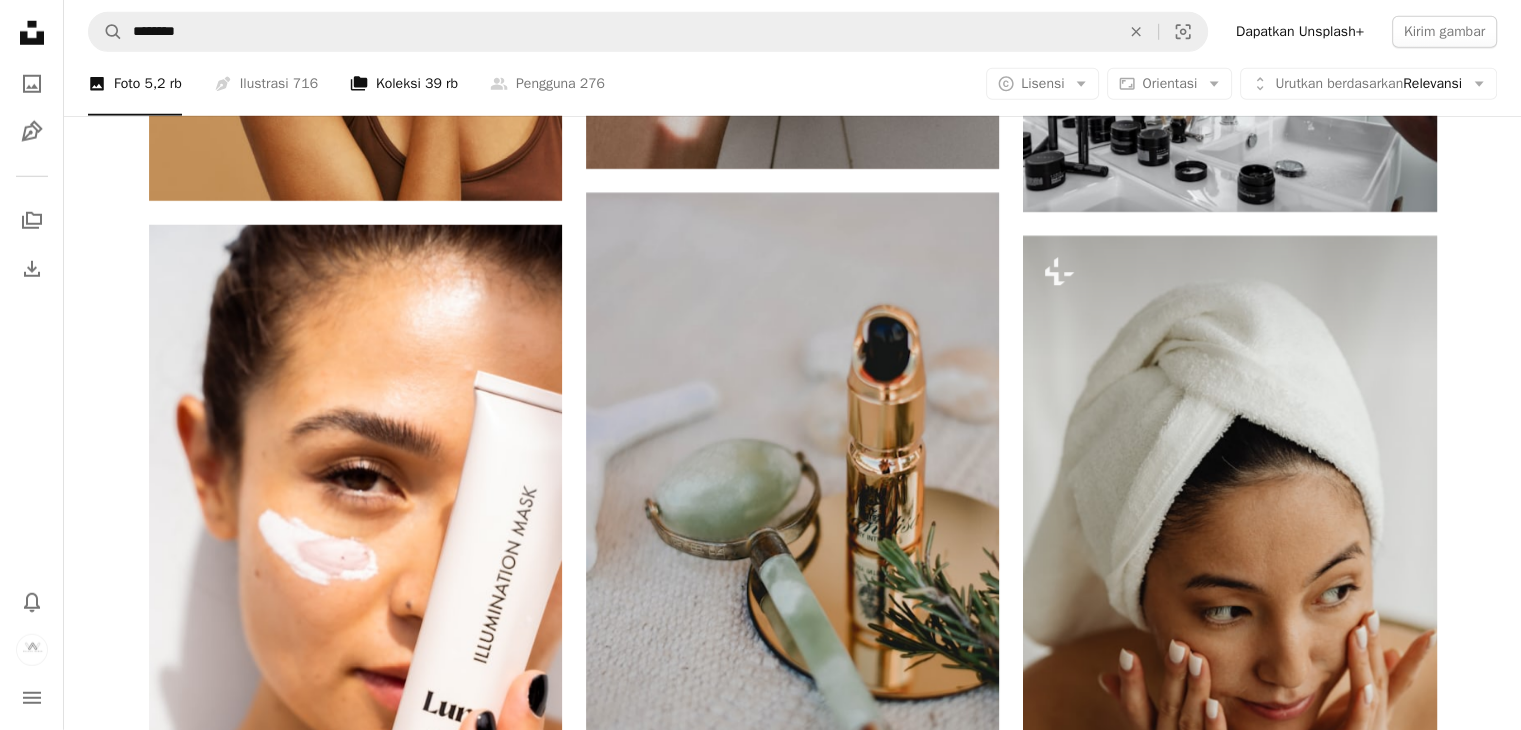 scroll, scrollTop: 5788, scrollLeft: 0, axis: vertical 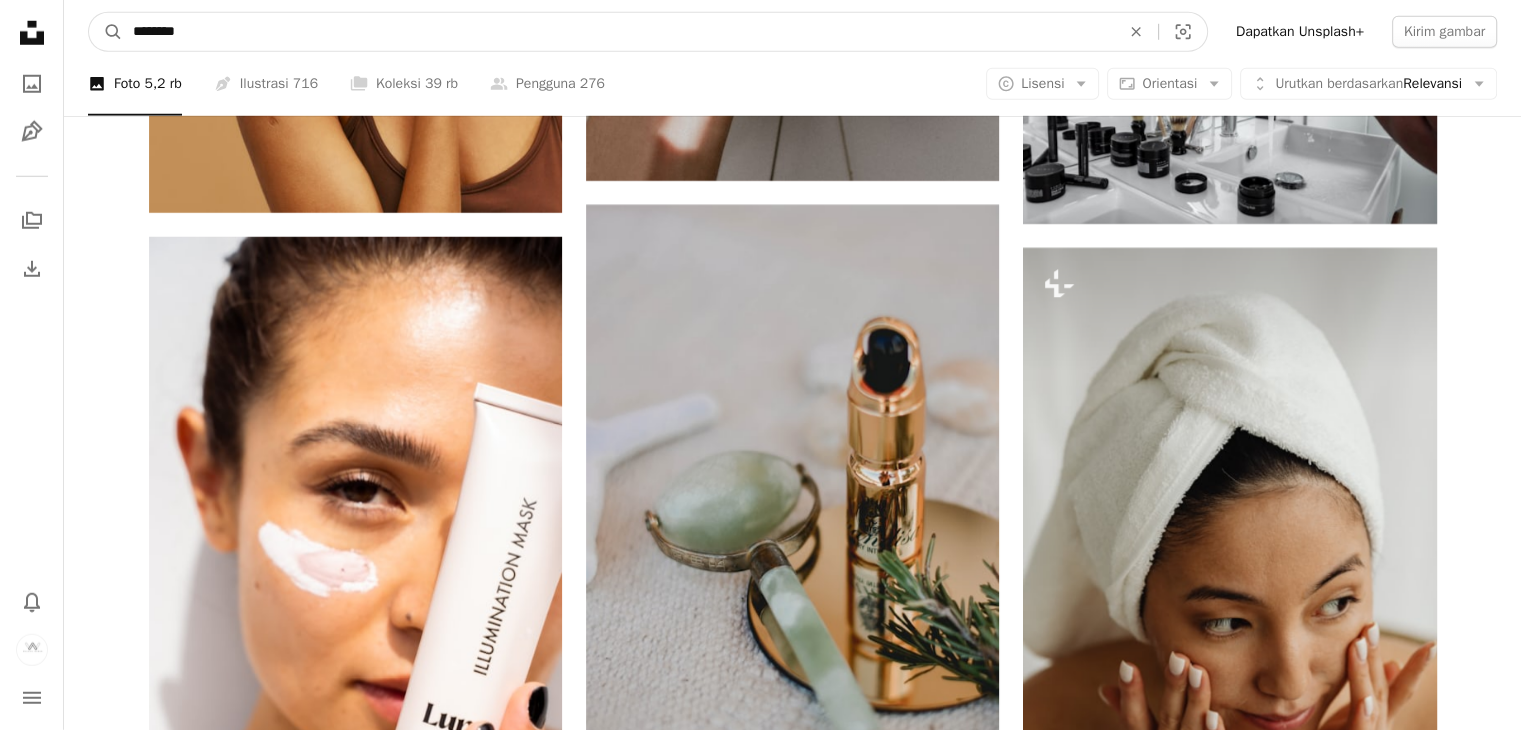 drag, startPoint x: 147, startPoint y: 35, endPoint x: 61, endPoint y: 37, distance: 86.023254 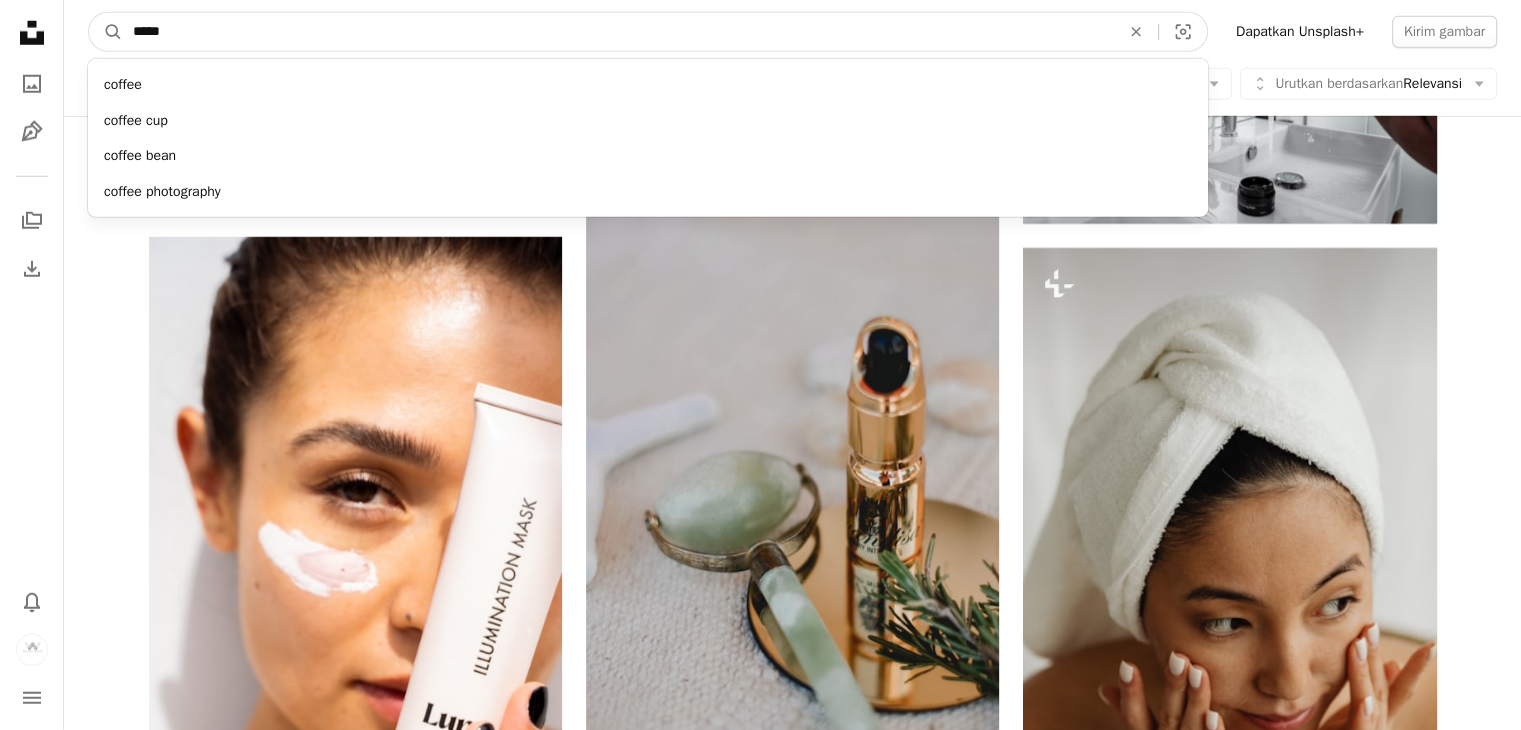 type on "*****" 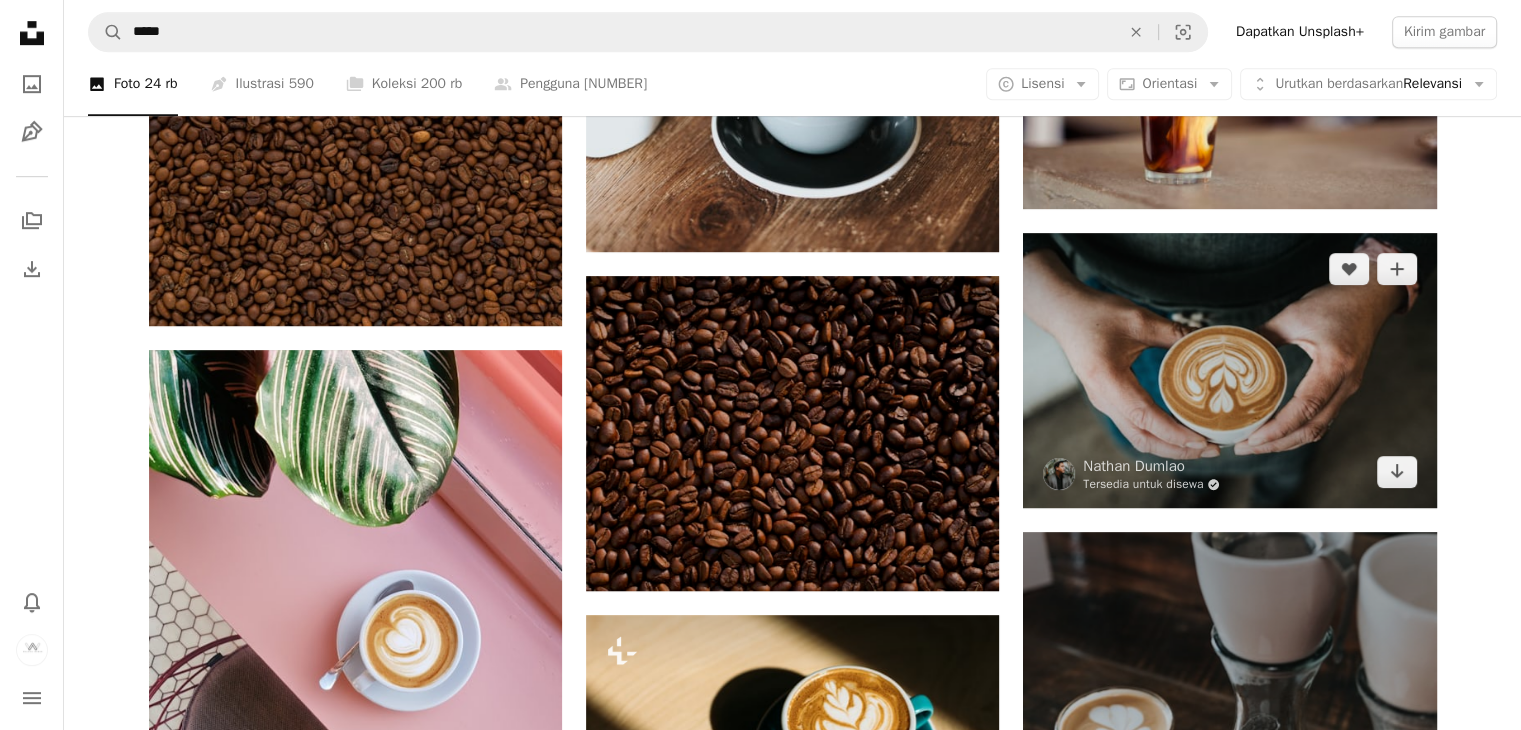 scroll, scrollTop: 1200, scrollLeft: 0, axis: vertical 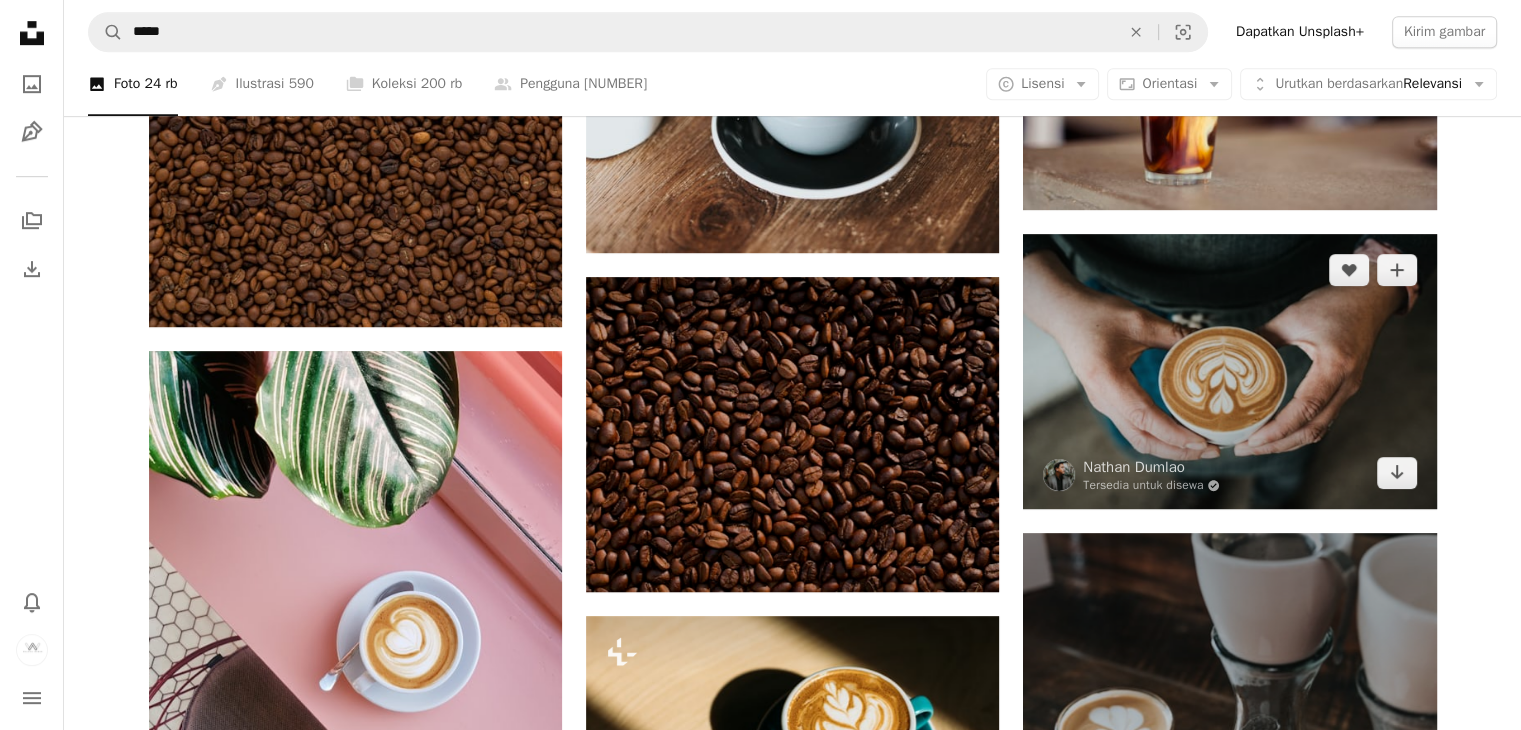 click at bounding box center (1229, 371) 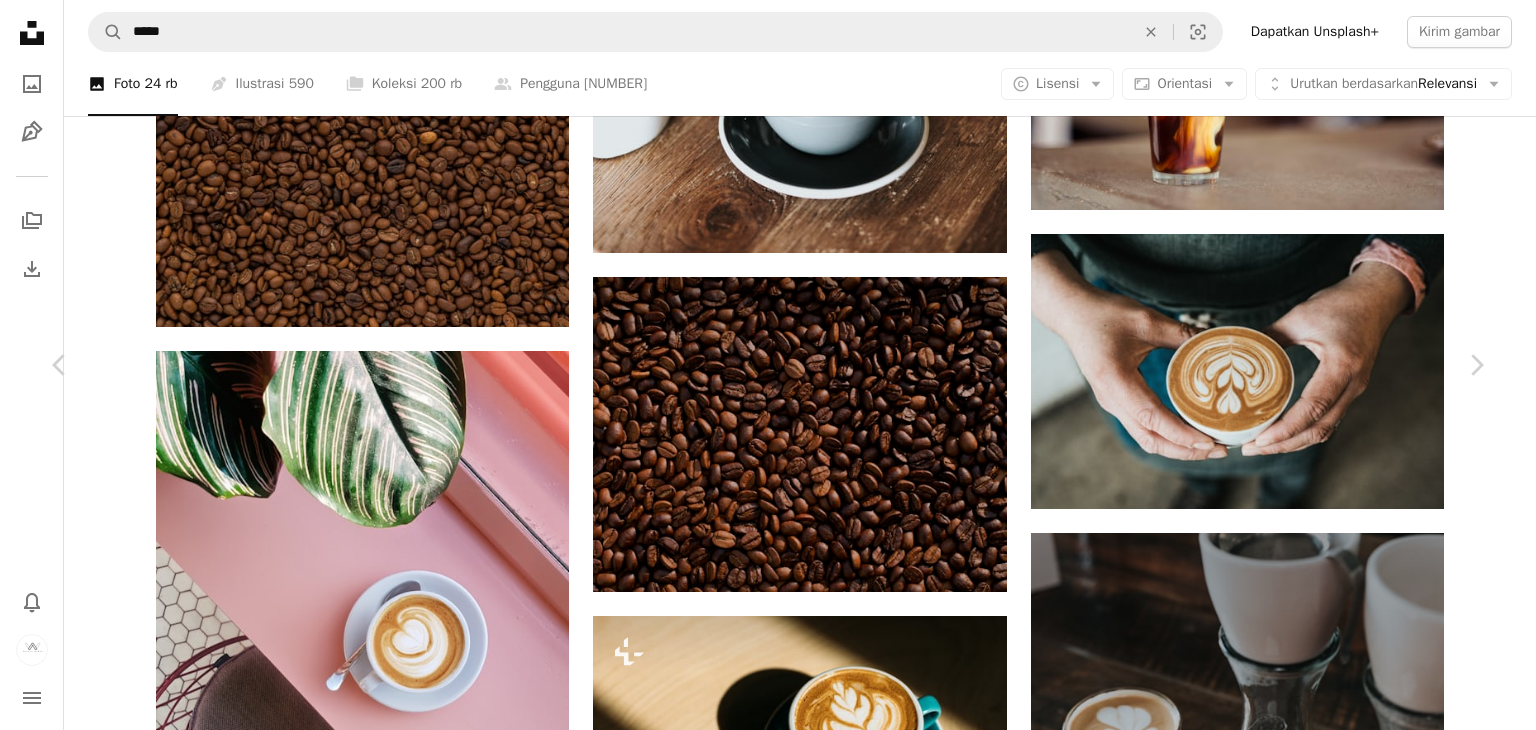 click on "Unduh" at bounding box center (1311, 3704) 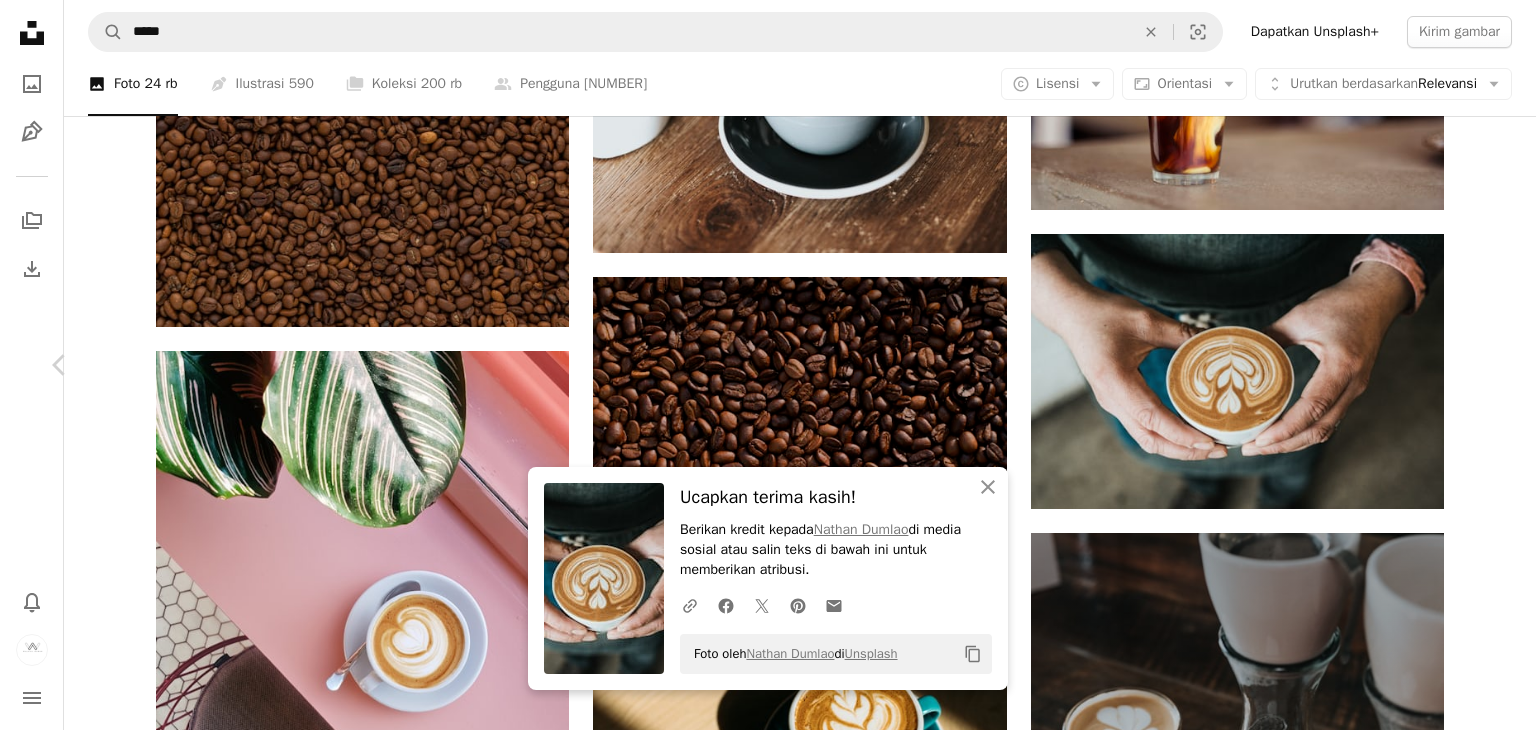 click on "Chevron right" at bounding box center [1476, 365] 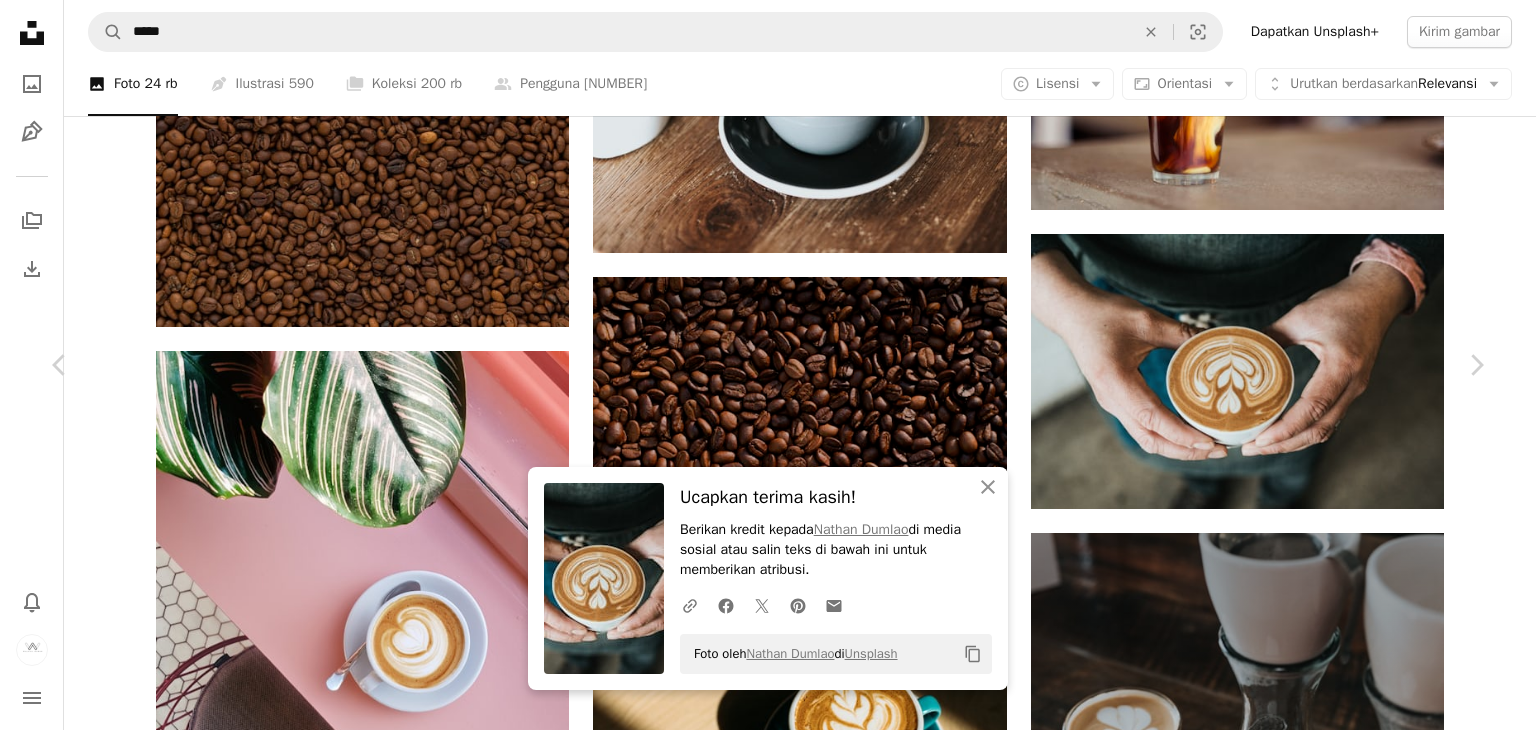 click on "Untuk  Nathan Dumlao di media sosial atau salin teks di bawah ini untuk memberikan atribusi. A URL sharing icon (chains) Facebook icon X (formerly Twitter) icon Pinterest icon An envelope Foto oleh  Nathan Dumlao di  Unsplash
Copy content Square Payments made easy   ↗ A heart A plus sign Edit gambar   Plus sign for Unsplash+ Unduh Chevron down Zoom in Tampilan 8.263.811 Unduhan 37.038 A forward-right arrow Bagikan Info icon Info More Actions Calendar outlined Dipublikasikan pada  2 Mei 2019 Camera Canon, EOS 5D Mark IV Safety Gratis digunakan di bawah  Lisensi Unsplash kopi kedai kopi pembayaran lapangan tetes kafein pembaca kartu bir cangkir kopi minum alkohol cangkir susu minuman Gambar terkait A heart A plus sign Nathan Dumlao Tersedia untuk disewa A checkmark inside of a circle Arrow pointing down Plus sign for Unsplash+ A heart A plus sign Lala Azizli Untuk  Unsplash+ A lock   Unduh A heart A heart" at bounding box center (768, 4022) 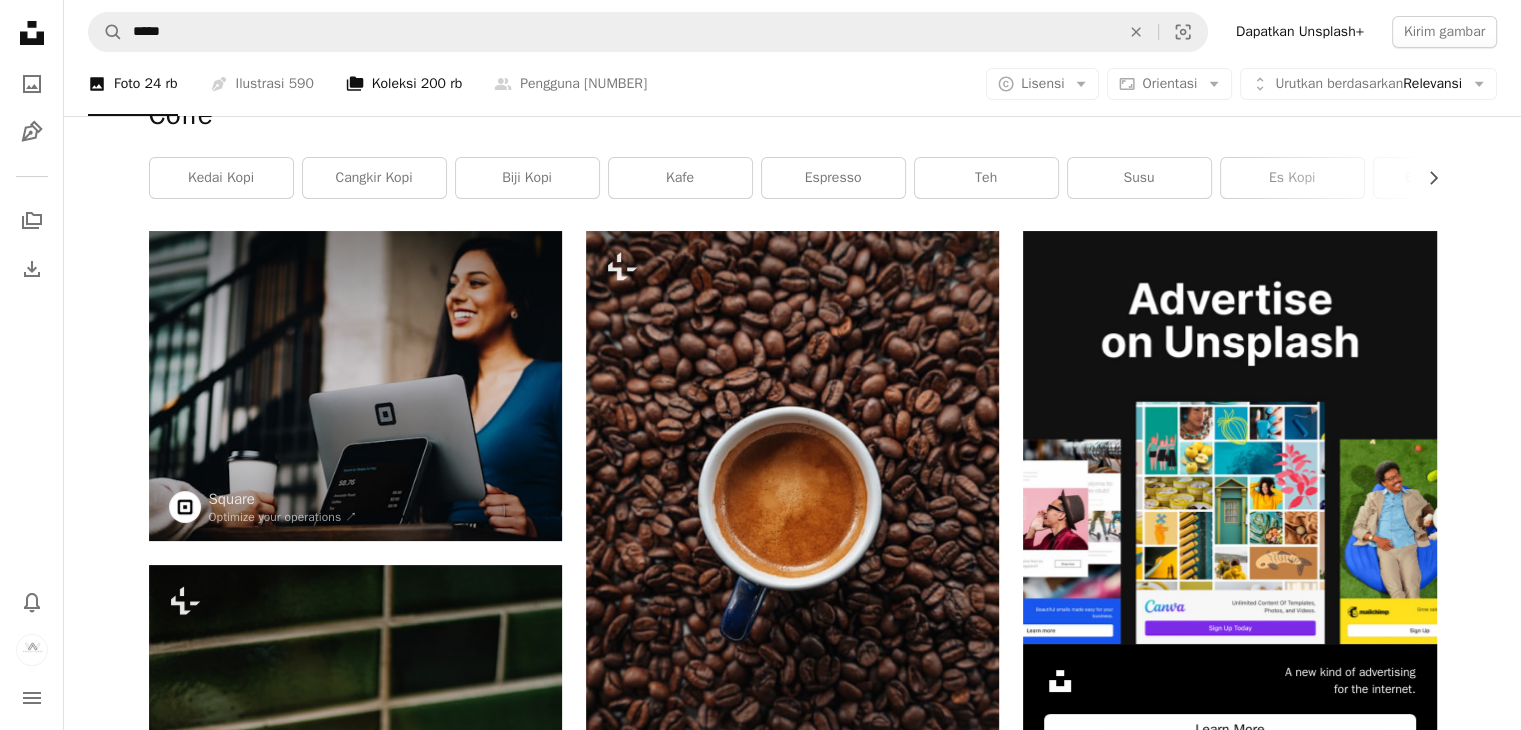 scroll, scrollTop: 0, scrollLeft: 0, axis: both 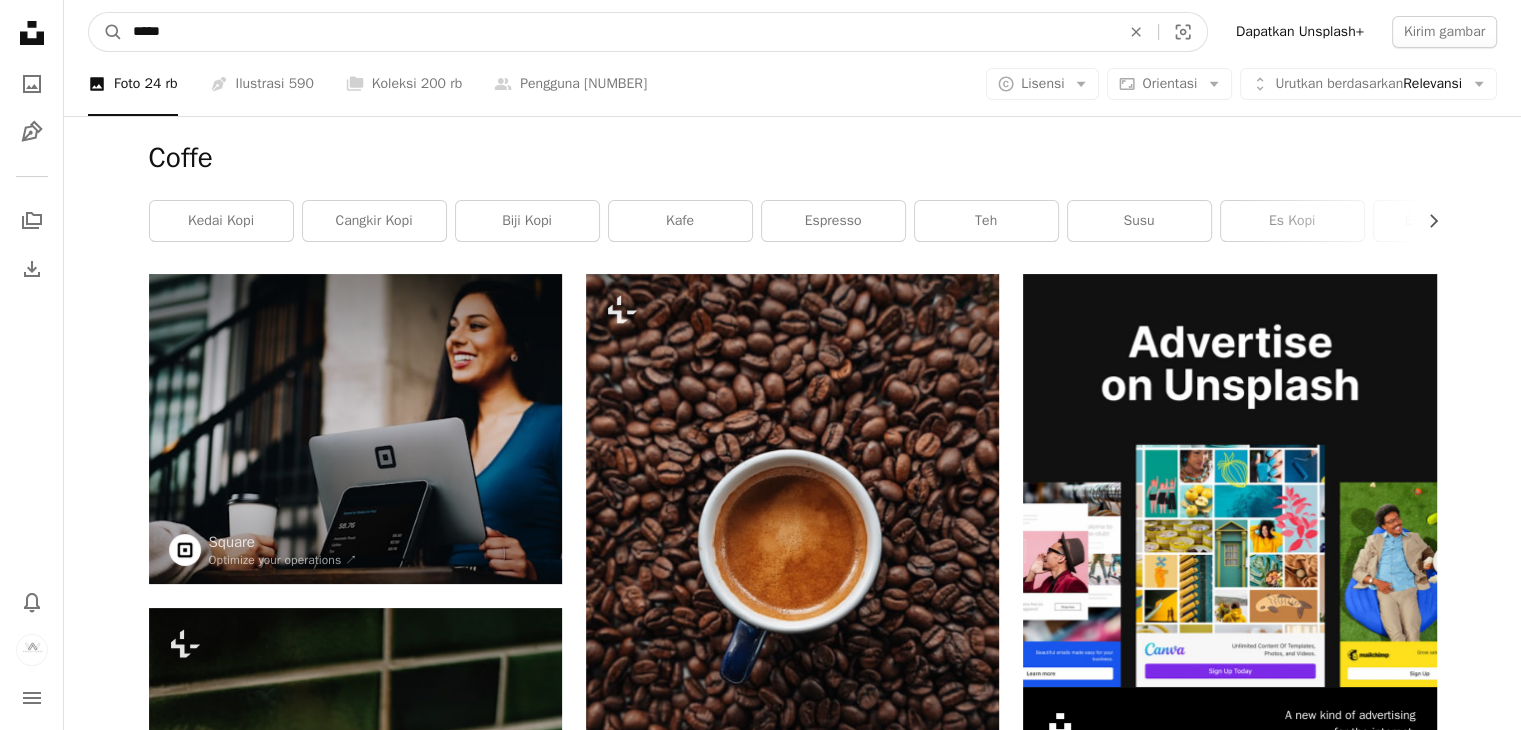 click on "*****" at bounding box center (618, 32) 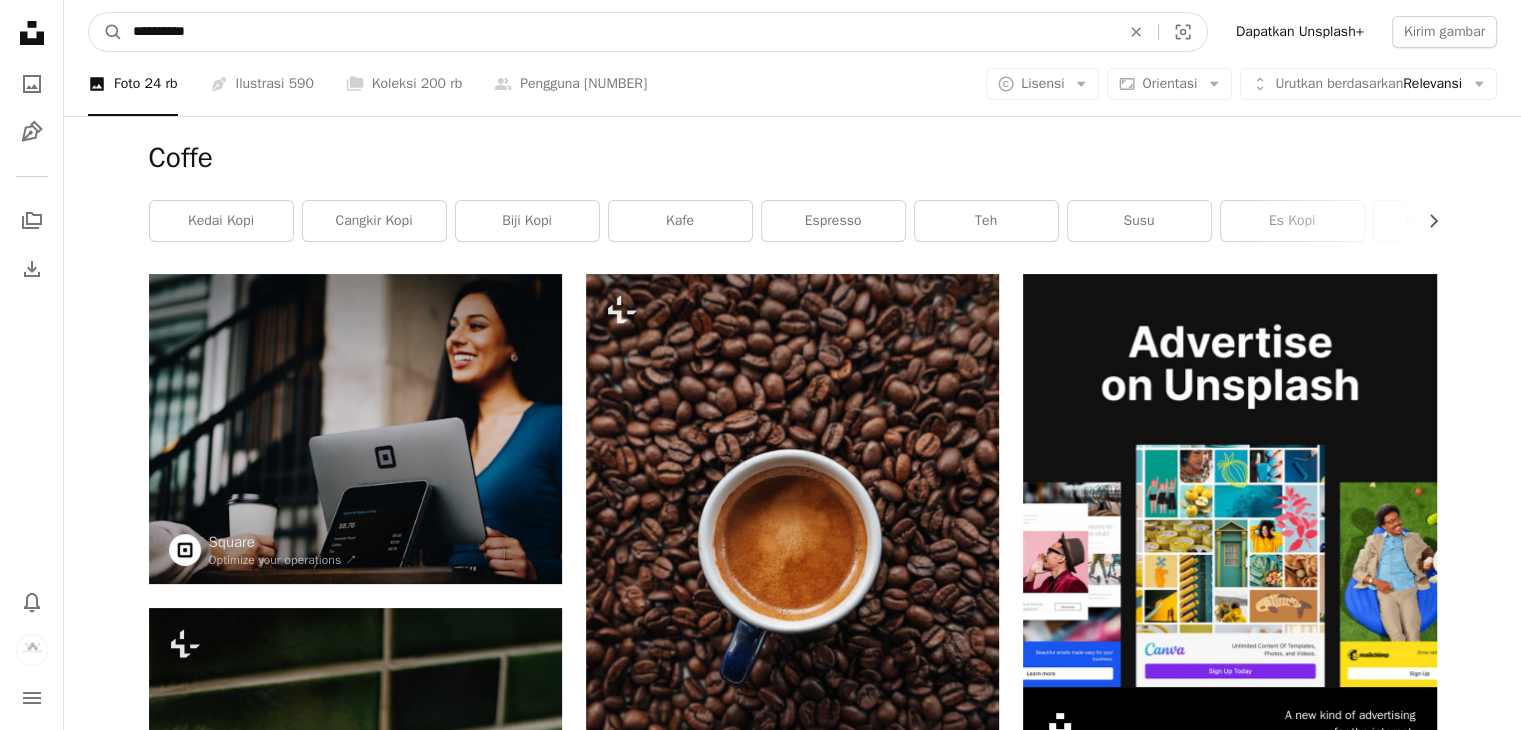 type on "**********" 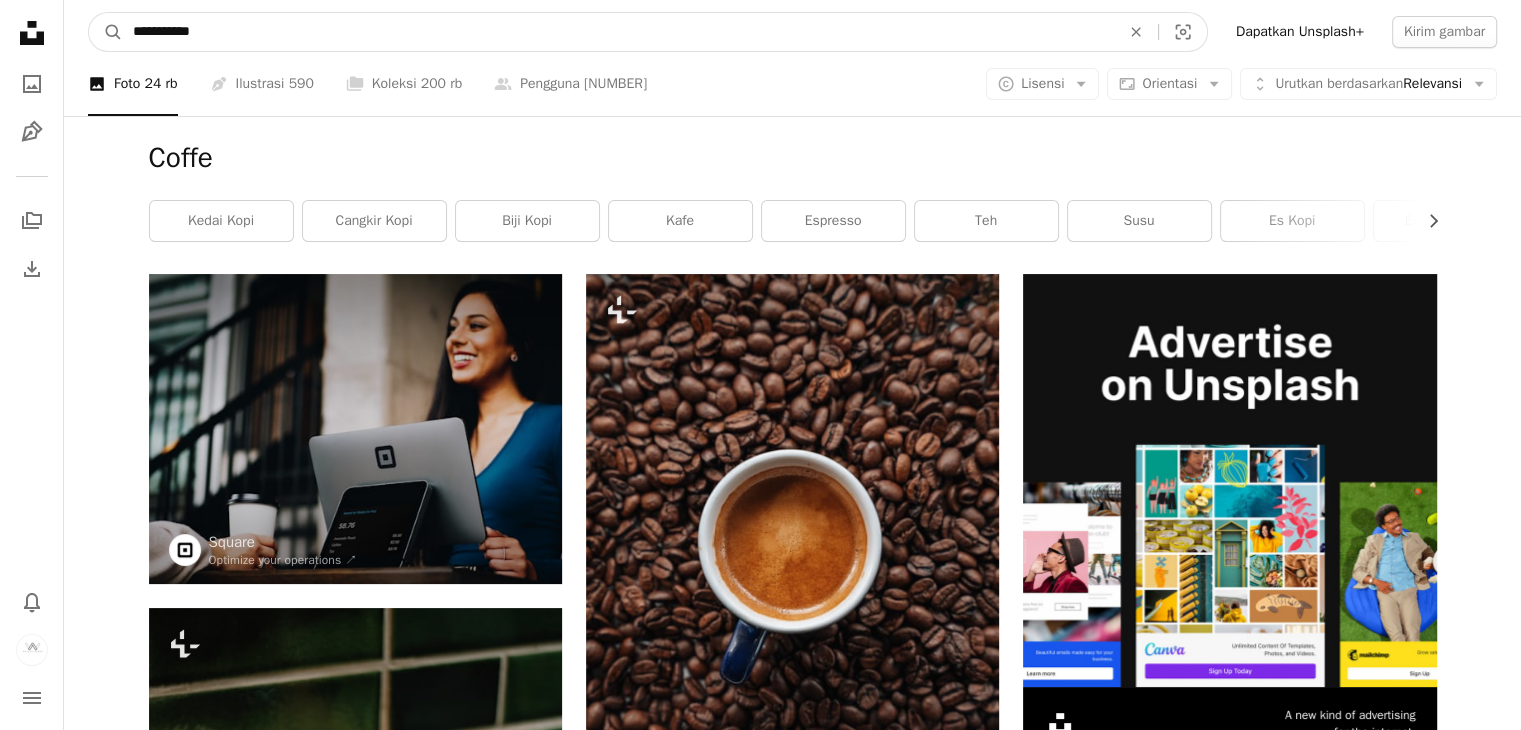 click on "A magnifying glass" at bounding box center [106, 32] 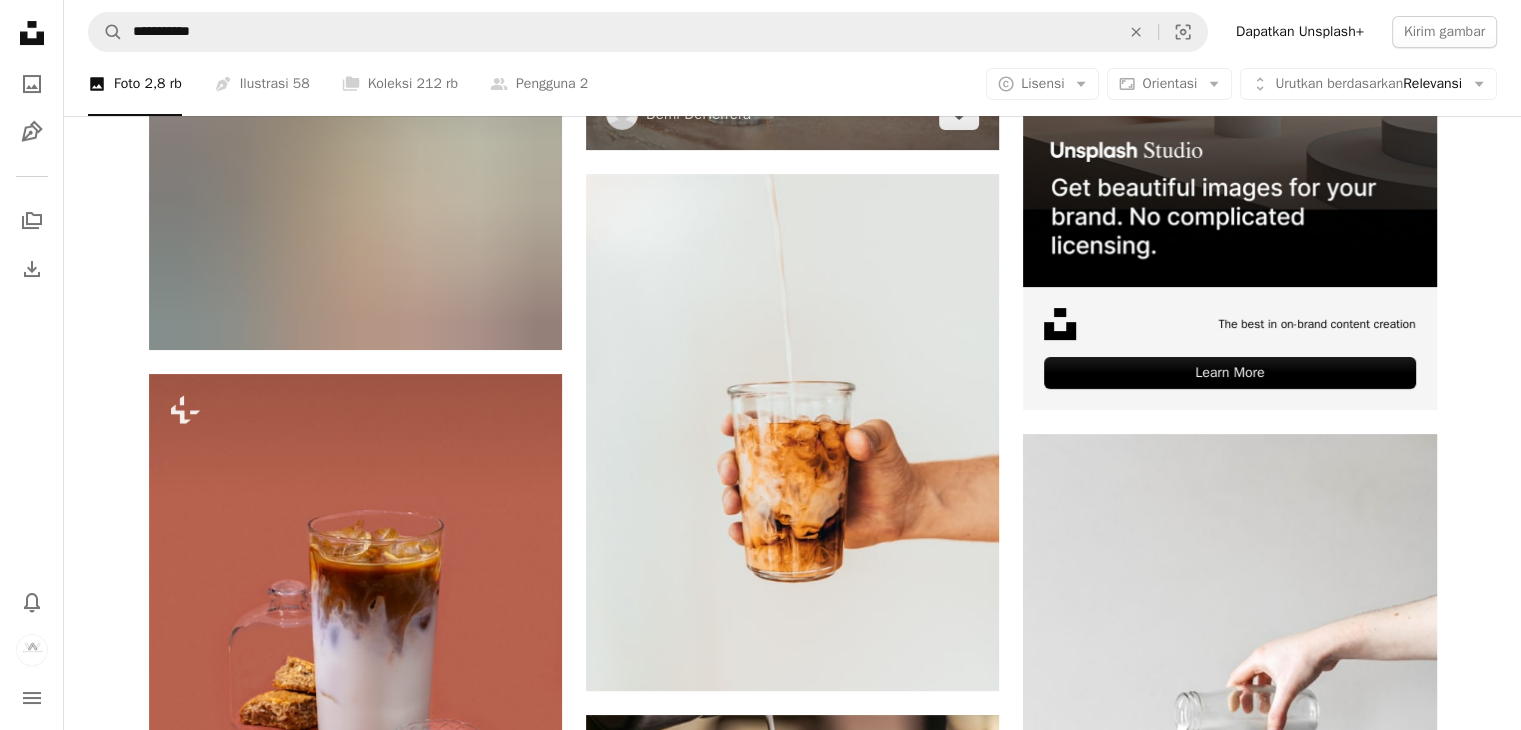 scroll, scrollTop: 0, scrollLeft: 0, axis: both 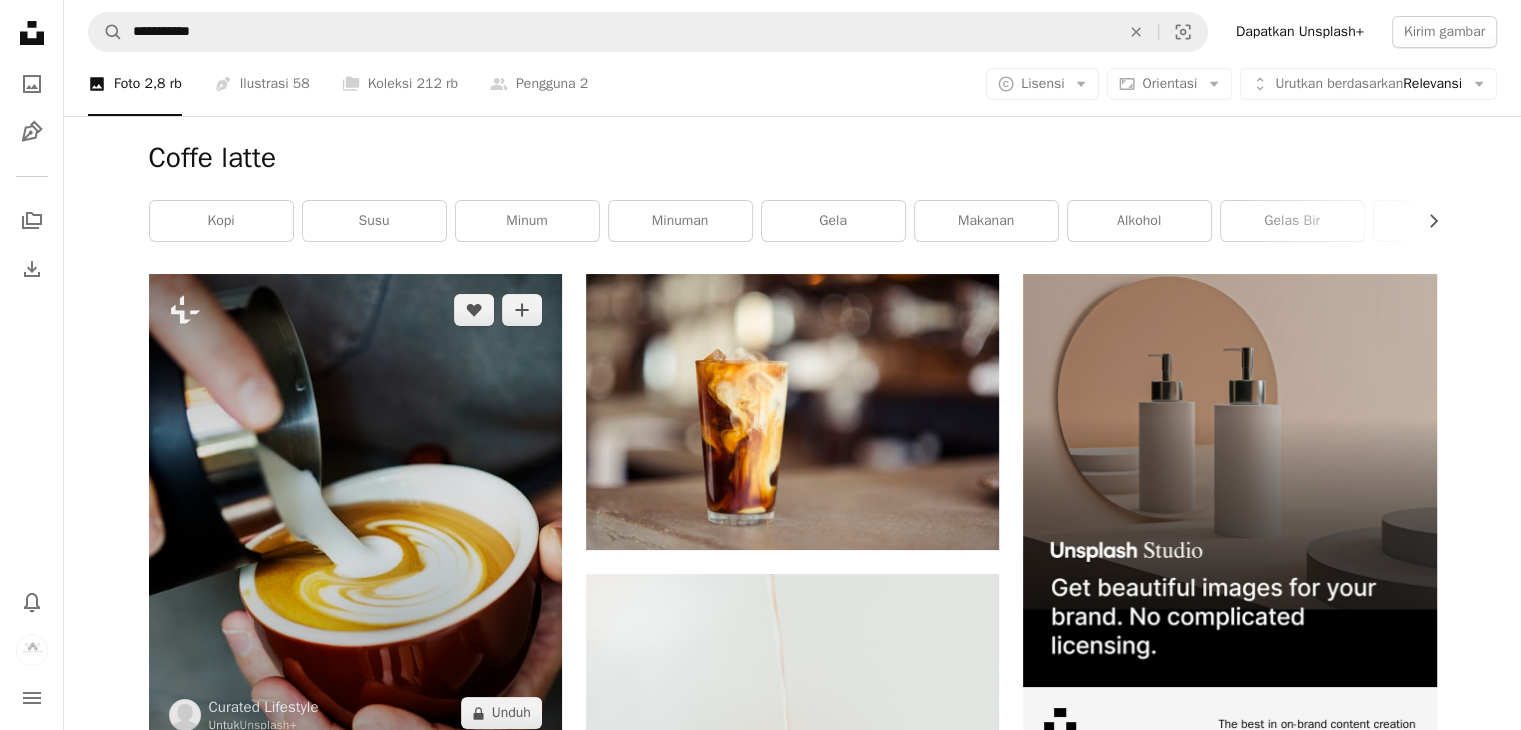 click at bounding box center [355, 511] 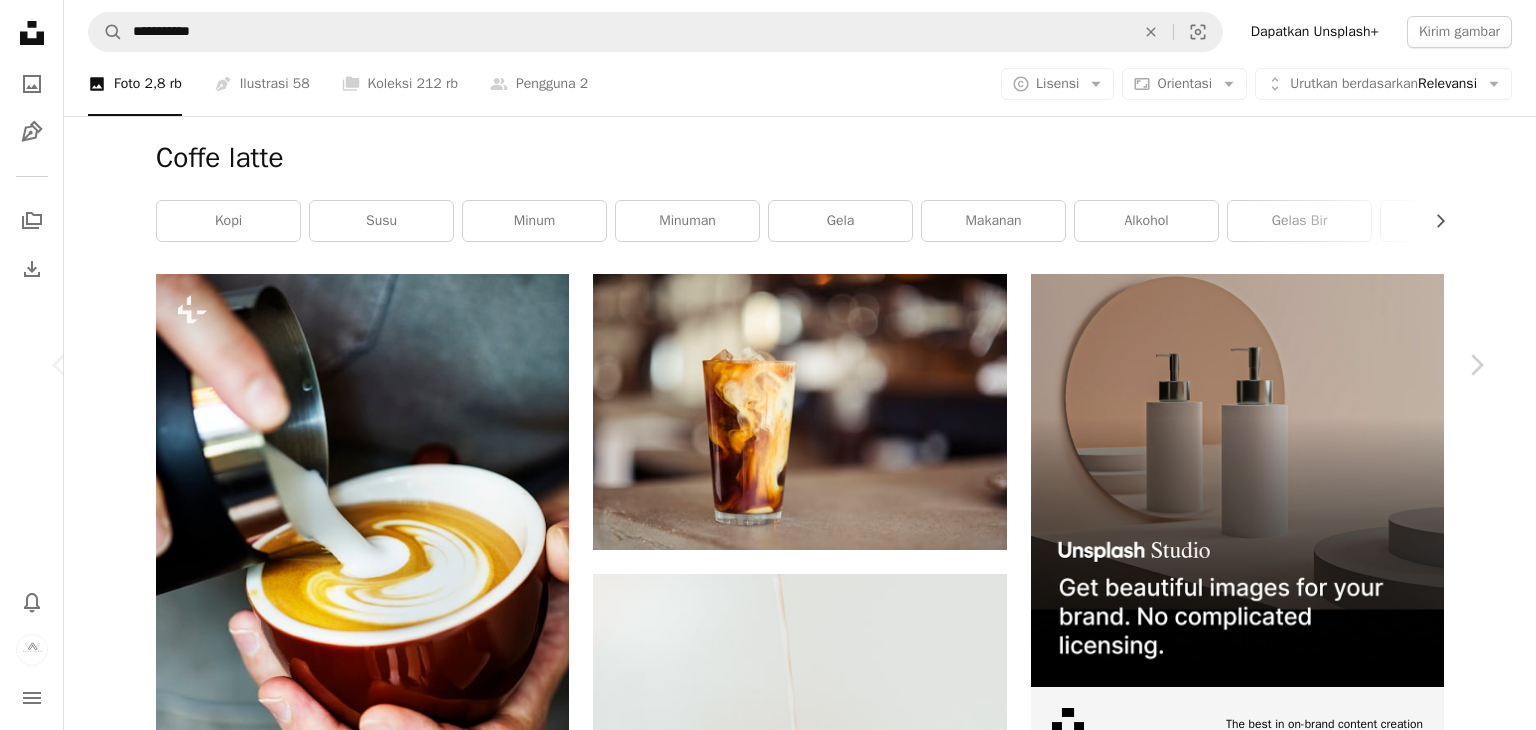 click on "Untuk  Unsplash+ A heart A plus sign Edit gambar   Plus sign for Unsplash+ A lock   Unduh Zoom in A forward-right arrow Bagikan More Actions Calendar outlined Dipublikasikan pada  3 Agustus 2024 Safety Dilisensikan di bawah  Lisensi Unsplash+ tangan kedai kopi cangkir kopi minum Bartender Cappuccino keahlian Persiapan kafein Dari seri ini Plus sign for Unsplash+ Plus sign for Unsplash+ Plus sign for Unsplash+ Gambar terkait Plus sign for Unsplash+ A heart A plus sign Curated Lifestyle Untuk  Unsplash+ A lock   Unduh Plus sign for Unsplash+ A heart A plus sign Frank Flores Untuk  Unsplash+ A lock   Unduh Plus sign for Unsplash+ A heart A plus sign Getty Images Untuk  Unsplash+ A lock   Unduh Plus sign for Unsplash+ A heart A plus sign Getty Images Untuk  Unsplash+ A lock   Unduh Plus sign for Unsplash+ A heart A plus sign Curated Lifestyle Untuk  Unsplash+ A lock   Unduh Plus sign for Unsplash+ A heart A plus sign Hans Isaacson Untuk  Unsplash+ A lock" at bounding box center (768, 5960) 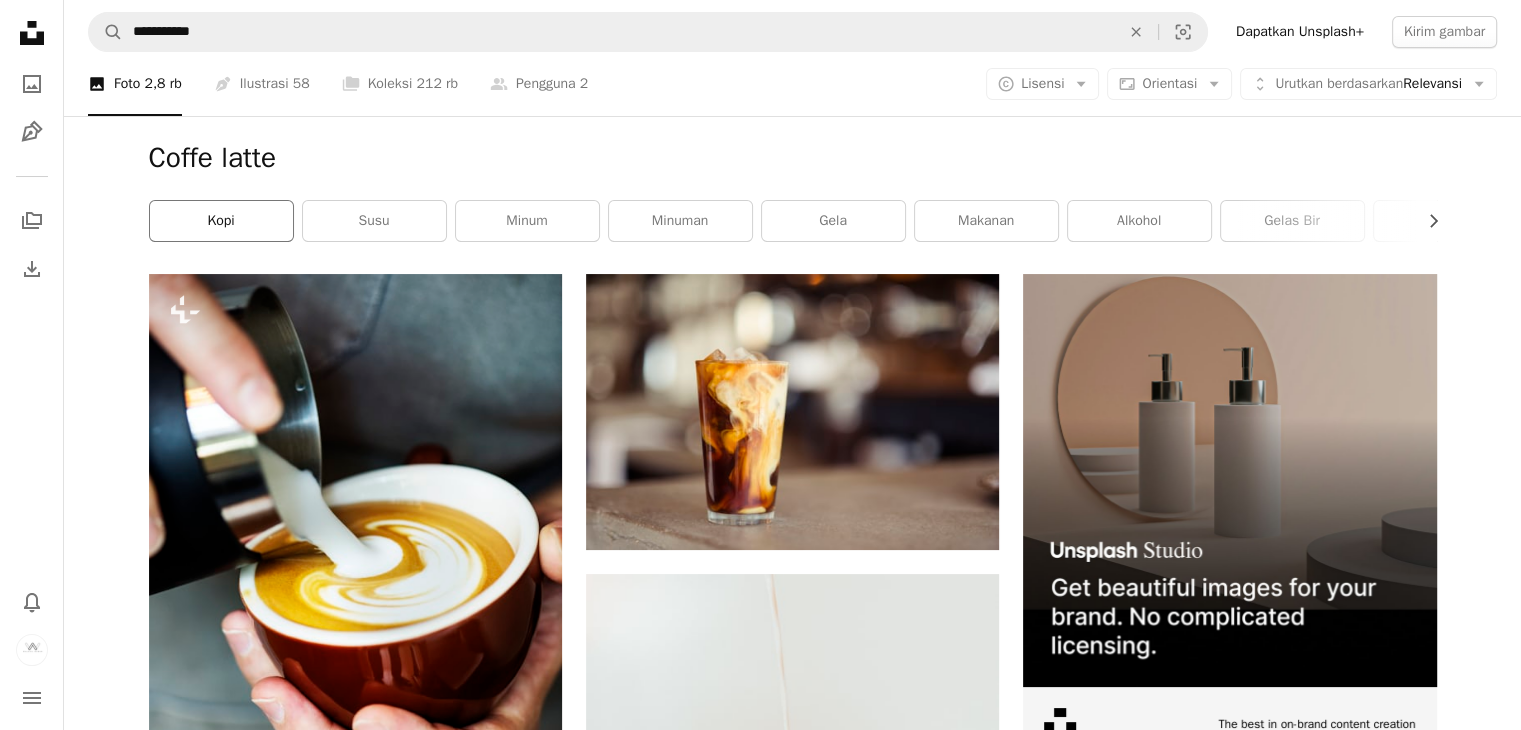 click on "kopi" at bounding box center [221, 221] 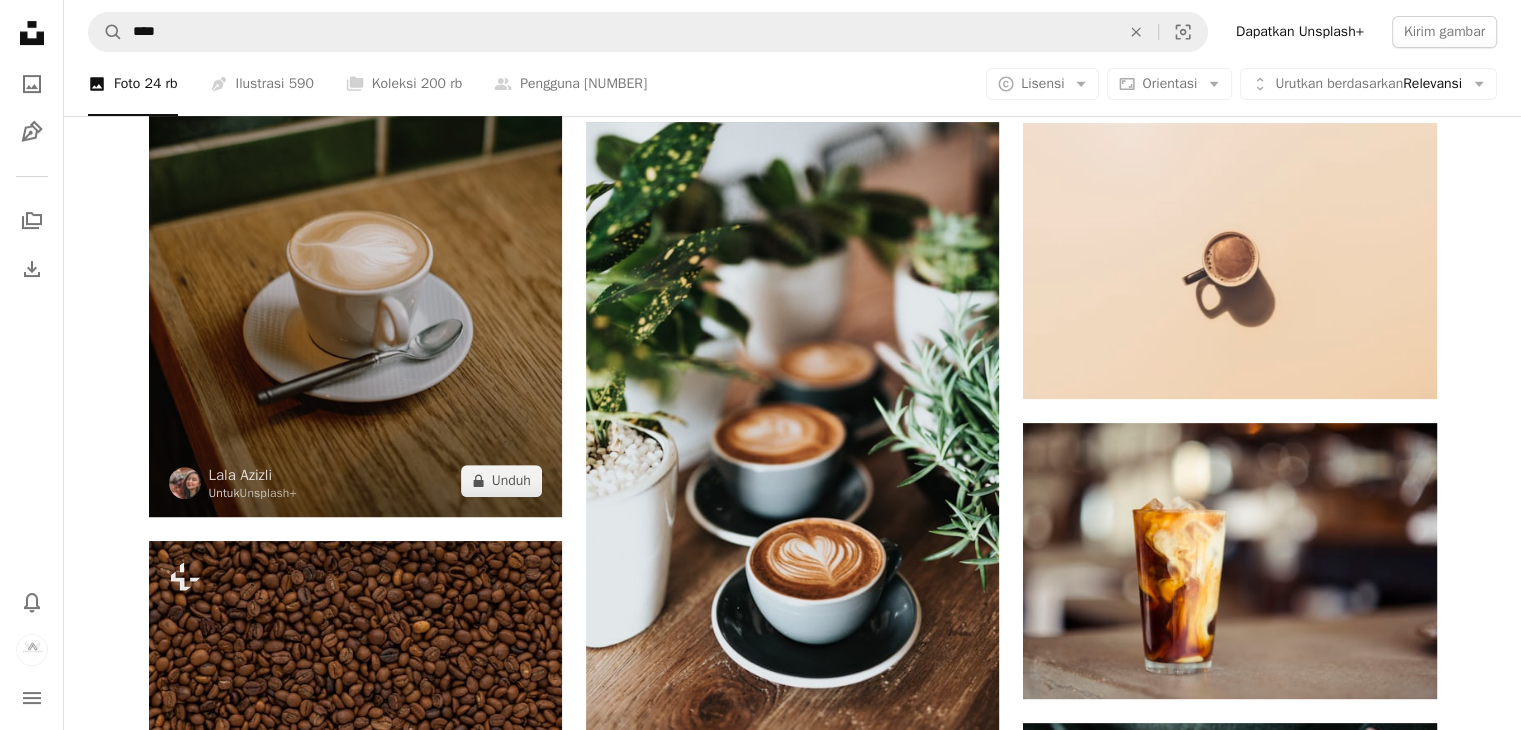 scroll, scrollTop: 600, scrollLeft: 0, axis: vertical 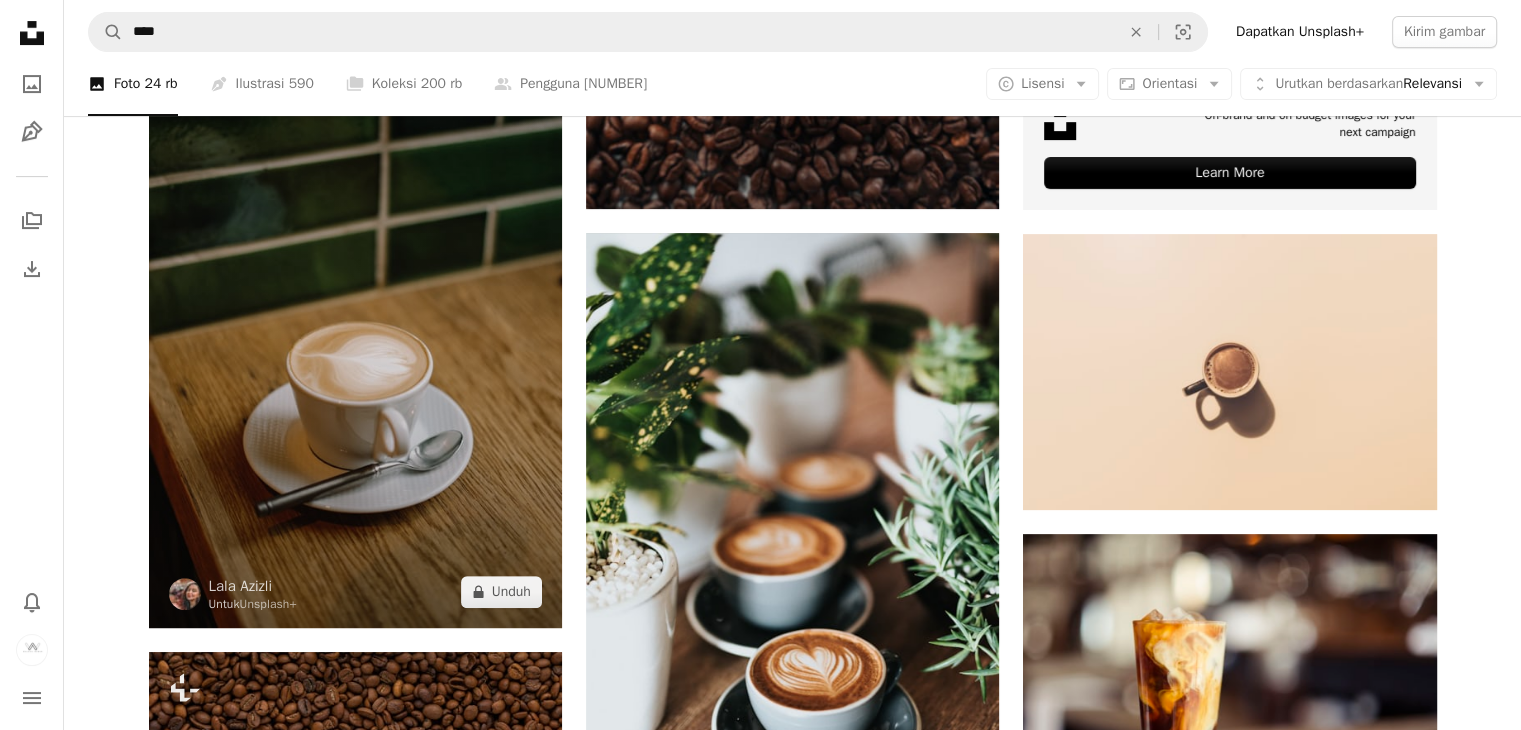 click at bounding box center (355, 318) 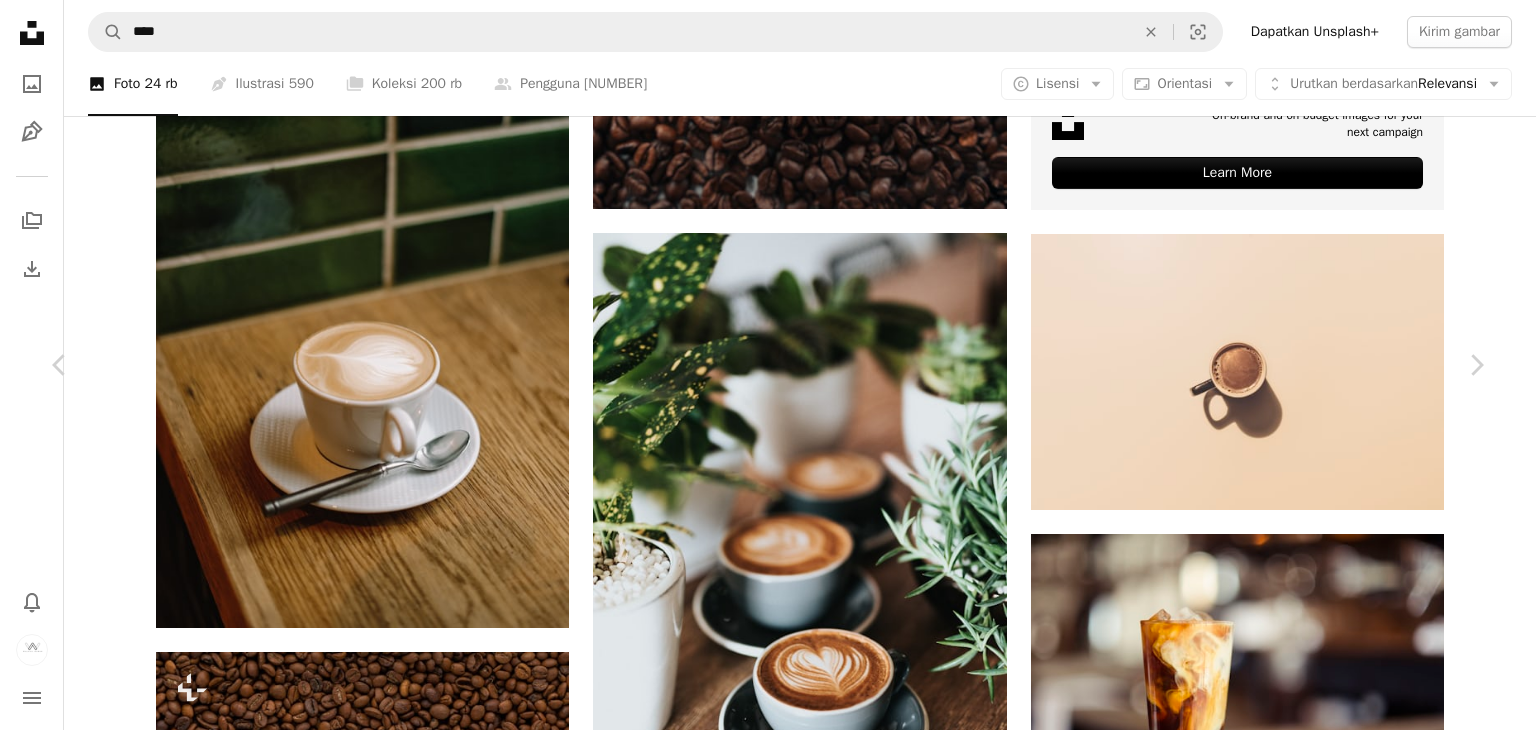 click on "An X shape Chevron left Chevron right Lala Azizli Untuk  Unsplash+ A heart A plus sign Edit gambar   Plus sign for Unsplash+ A lock   Unduh Zoom in A forward-right arrow Bagikan More Actions Calendar outlined Dipublikasikan pada  14 Januari 2023 Safety Dilisensikan di bawah  Lisensi Unsplash+ kopi kayu latar belakang hijau cangkir kopi minum cangkir susu makanan dan minuman minuman Ubin Cappuccino seni latte furnitur kayu putih datar minuman panas susu almond cangkir putih ubin hijau Cappuchino minuman panas Dari seri ini Plus sign for Unsplash+ Gambar terkait Plus sign for Unsplash+ A heart A plus sign Valeriia Miller Untuk  Unsplash+ A lock   Unduh Plus sign for Unsplash+ A heart A plus sign Hrant Khachatryan Untuk  Unsplash+ A lock   Unduh Plus sign for Unsplash+ A heart A plus sign Lala Azizli Untuk  Unsplash+ A lock   Unduh Plus sign for Unsplash+ A heart A plus sign Getty Images Untuk  Unsplash+ A lock   Unduh Plus sign for Unsplash+ A heart A plus sign Hans Isaacson Untuk  Unsplash+ A lock   Unduh" at bounding box center [768, 4622] 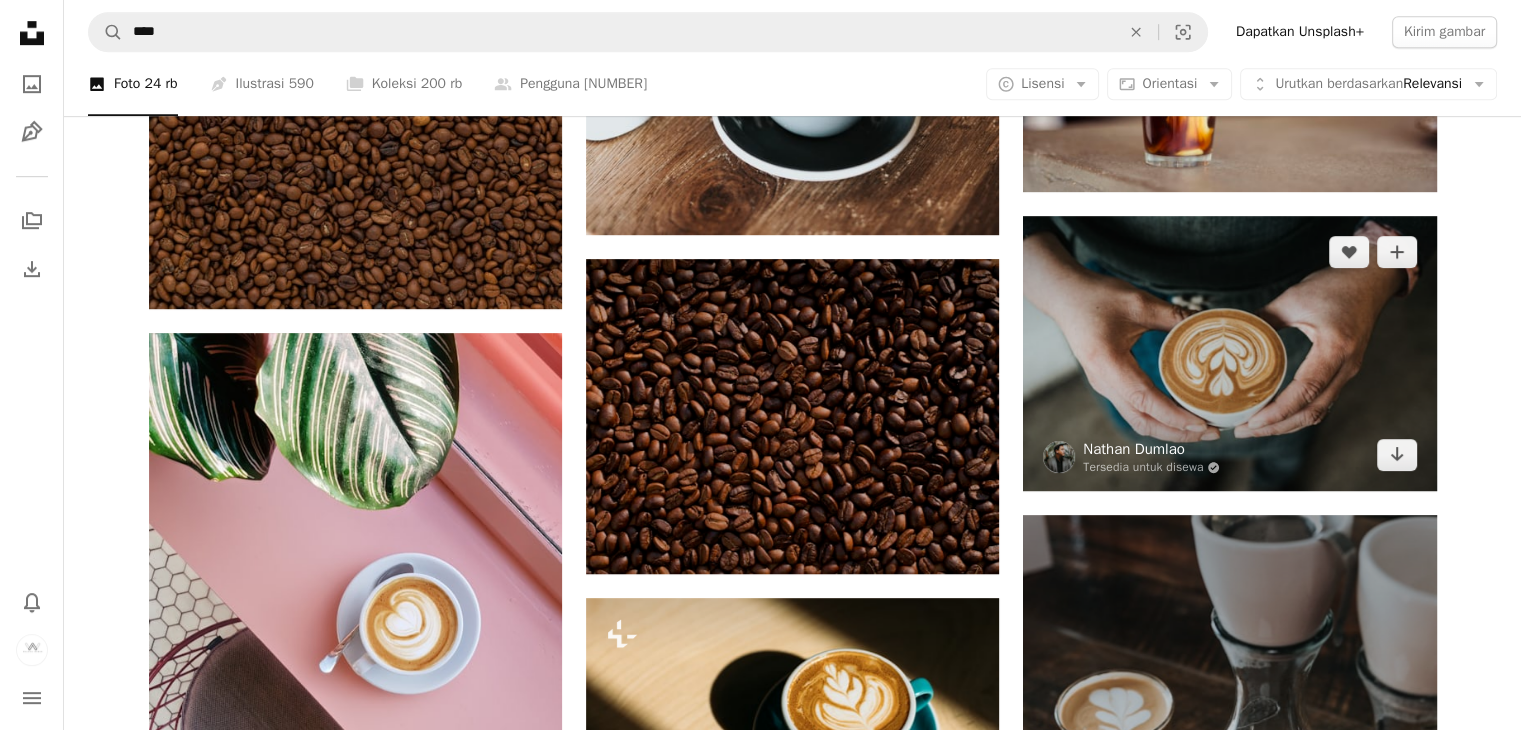 scroll, scrollTop: 1600, scrollLeft: 0, axis: vertical 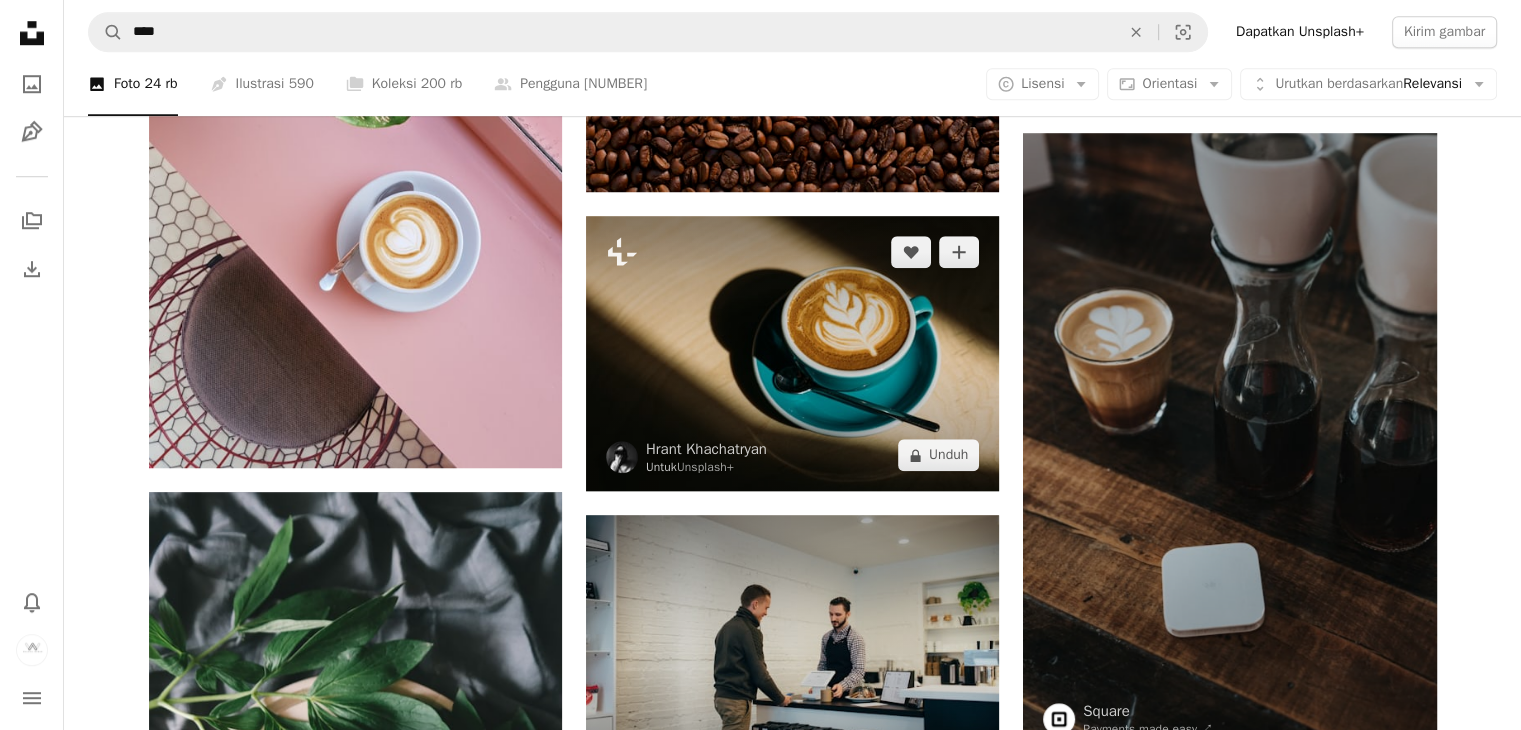 click at bounding box center [792, 353] 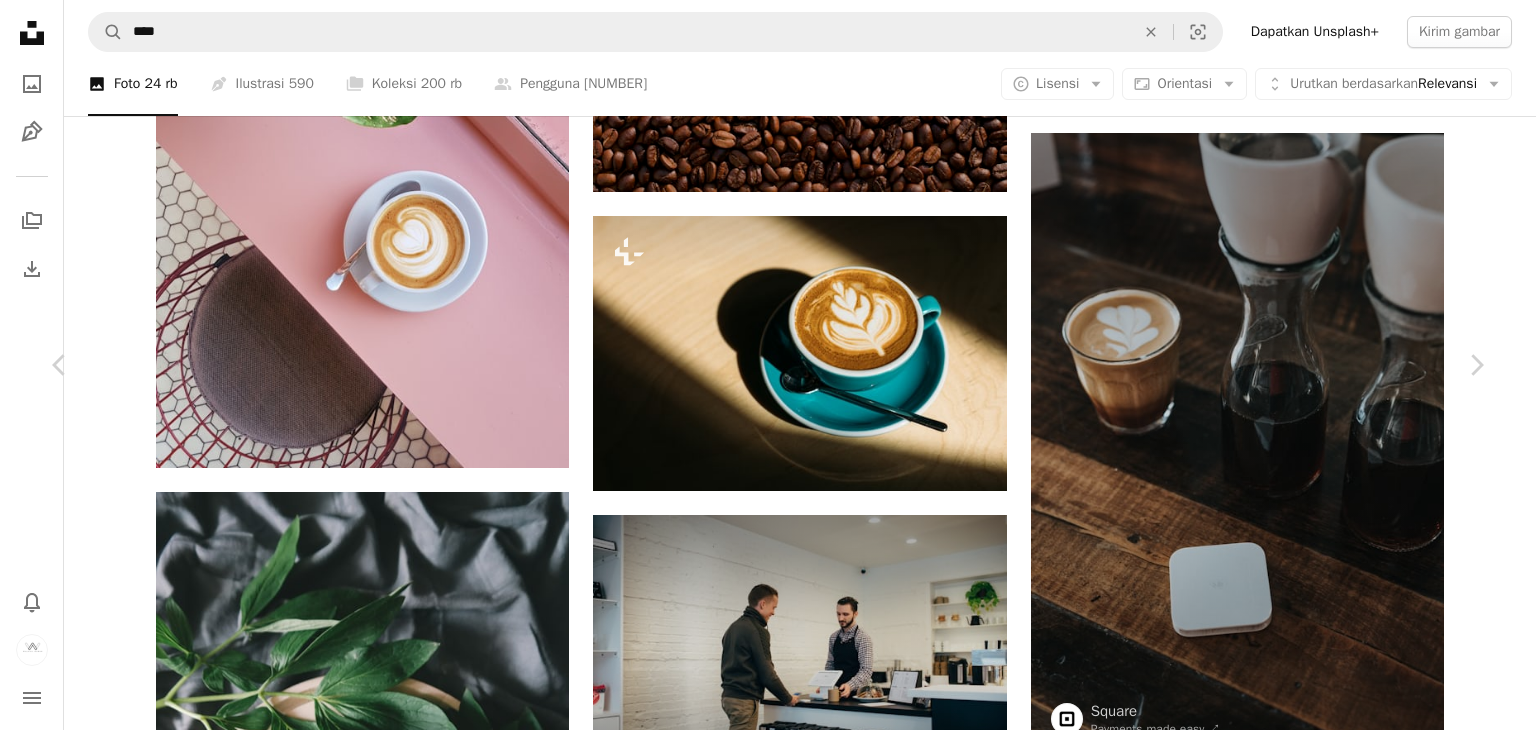 click on "An X shape Chevron left Chevron right Hrant Khachatryan Untuk  Unsplash+ A heart A plus sign Edit gambar   Plus sign for Unsplash+ A lock   Unduh Zoom in A forward-right arrow Bagikan More Actions Calendar outlined Dipublikasikan pada  22 Januari 2023 Safety Dilisensikan di bawah  Lisensi Unsplash+ kopi minum cangkir susu wallpaper kopi Suka kopi kopi minuman panas Dari seri ini Chevron right Plus sign for Unsplash+ Plus sign for Unsplash+ Plus sign for Unsplash+ Plus sign for Unsplash+ Plus sign for Unsplash+ Plus sign for Unsplash+ Plus sign for Unsplash+ Plus sign for Unsplash+ Plus sign for Unsplash+ Plus sign for Unsplash+ Gambar terkait Plus sign for Unsplash+ A heart A plus sign Hrant Khachatryan Untuk  Unsplash+ A lock   Unduh Plus sign for Unsplash+ A heart A plus sign Valeriia Miller Untuk  Unsplash+ A lock   Unduh Plus sign for Unsplash+ A heart A plus sign Curated Lifestyle Untuk  Unsplash+ A lock   Unduh Plus sign for Unsplash+ A heart A plus sign Curated Lifestyle Untuk  Unsplash+ A lock" at bounding box center (768, 3622) 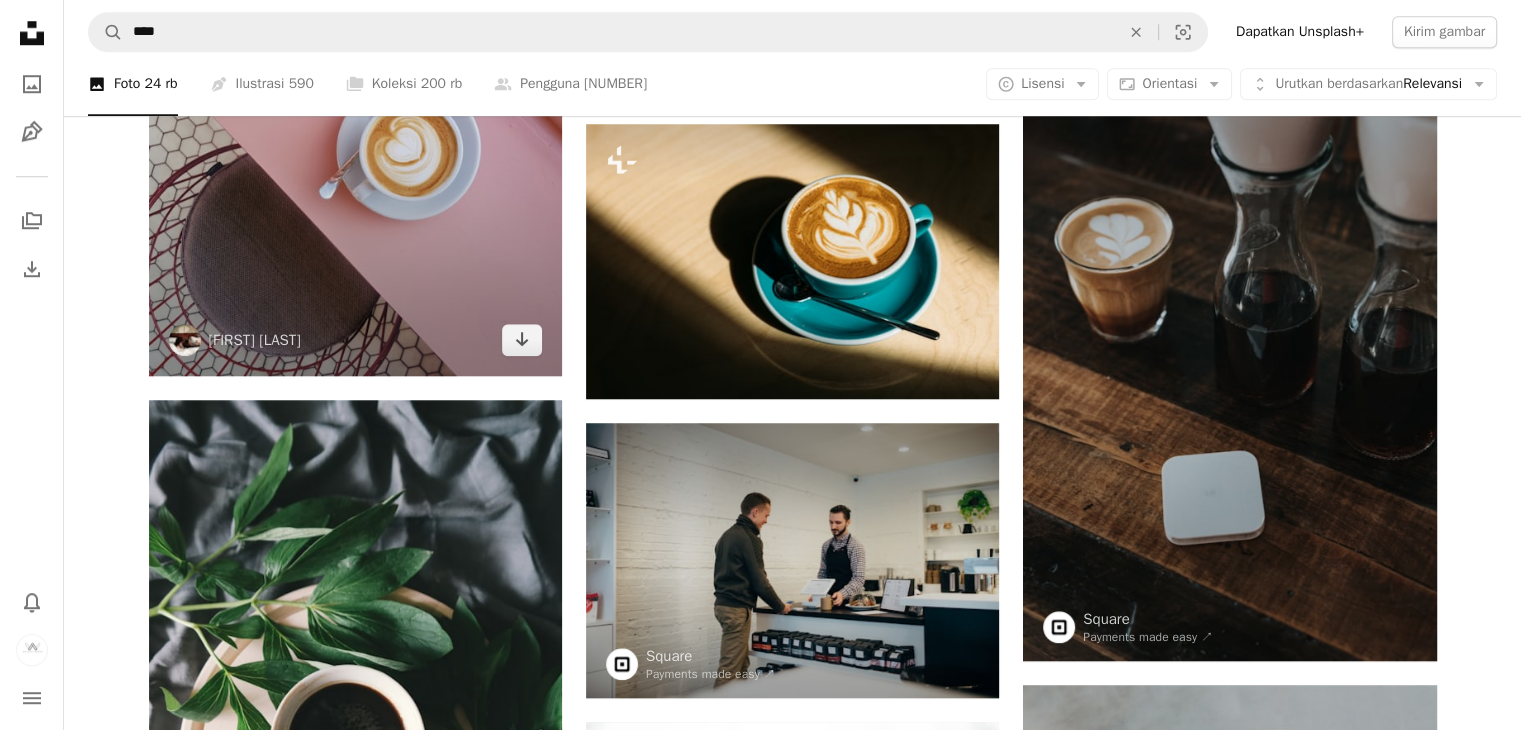 scroll, scrollTop: 1400, scrollLeft: 0, axis: vertical 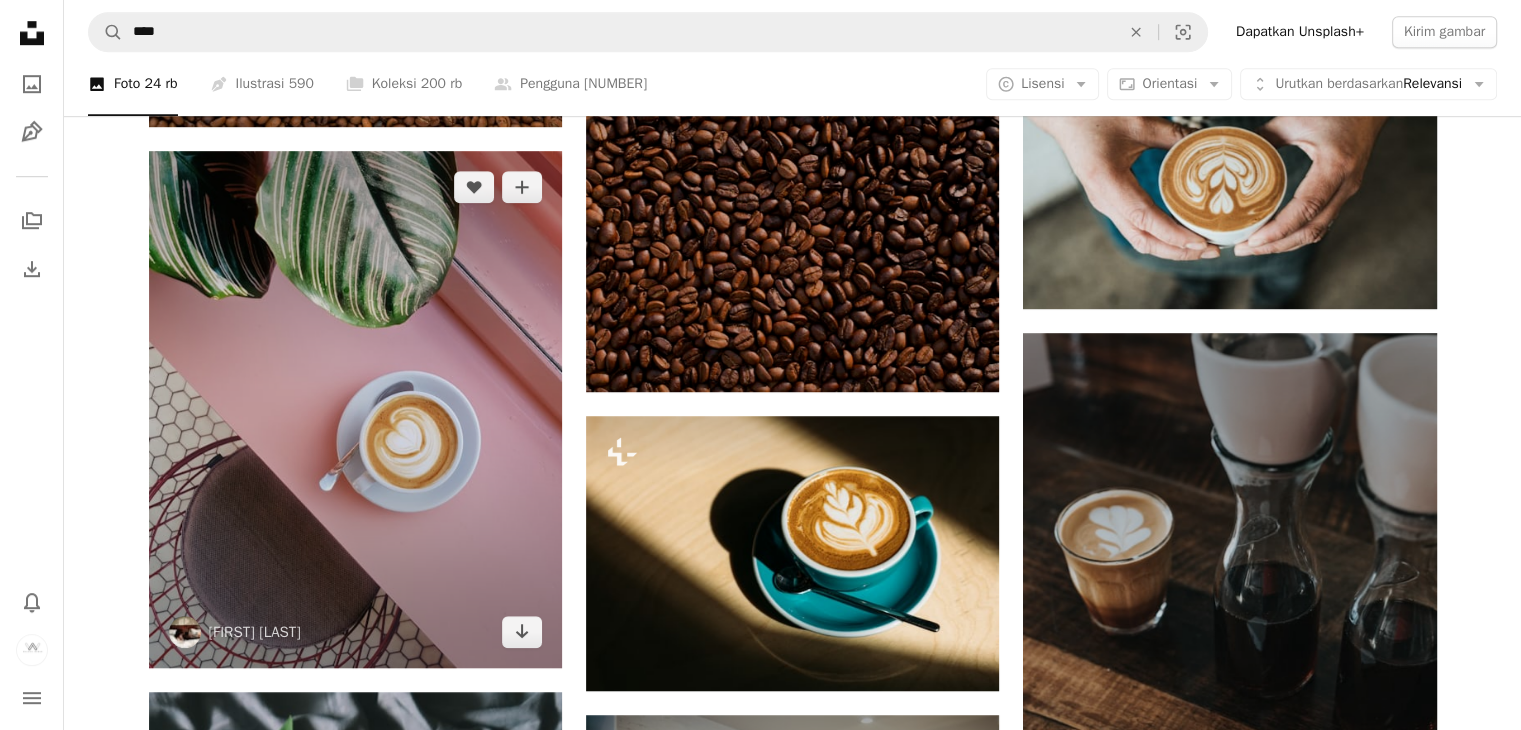 click at bounding box center (355, 409) 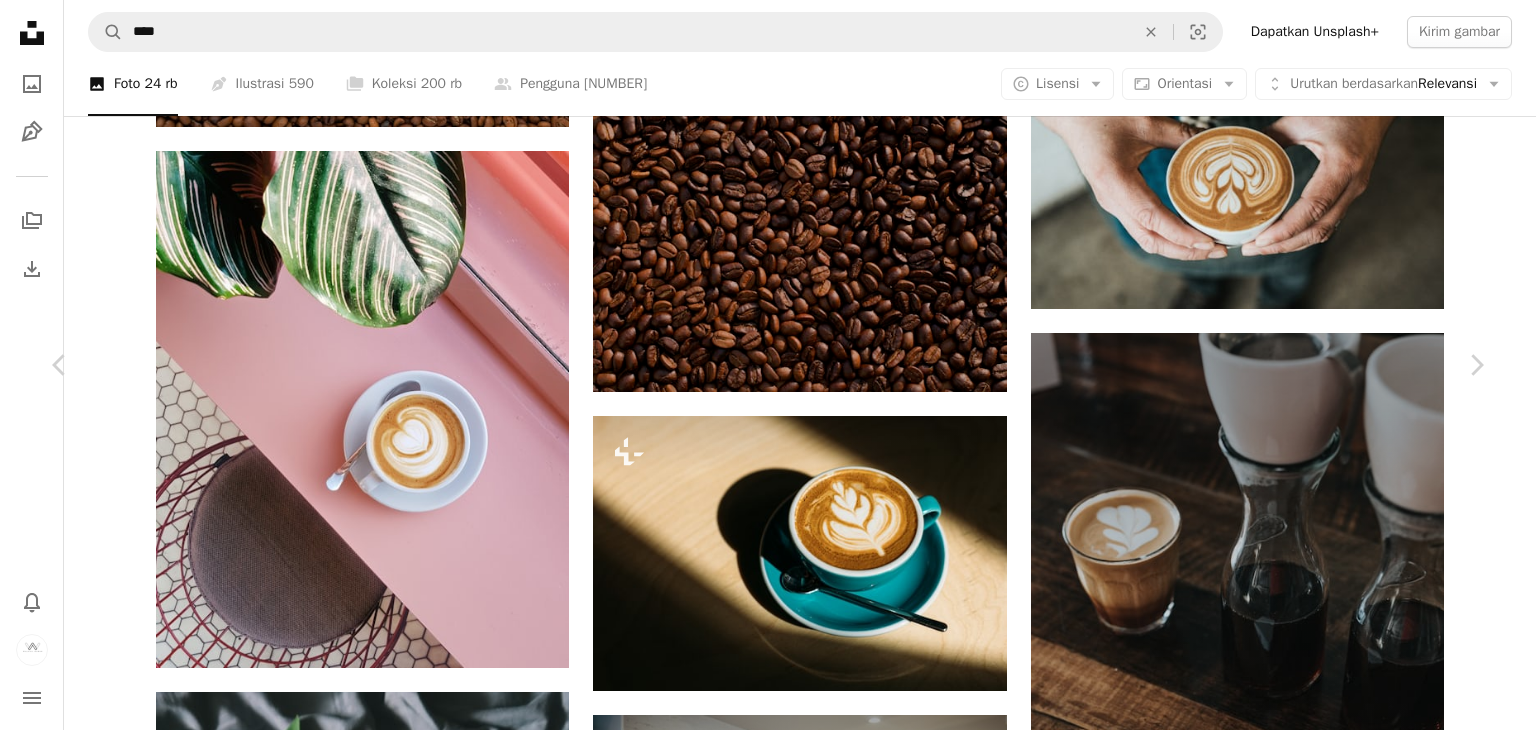 click on "Unduh" at bounding box center (1311, 3504) 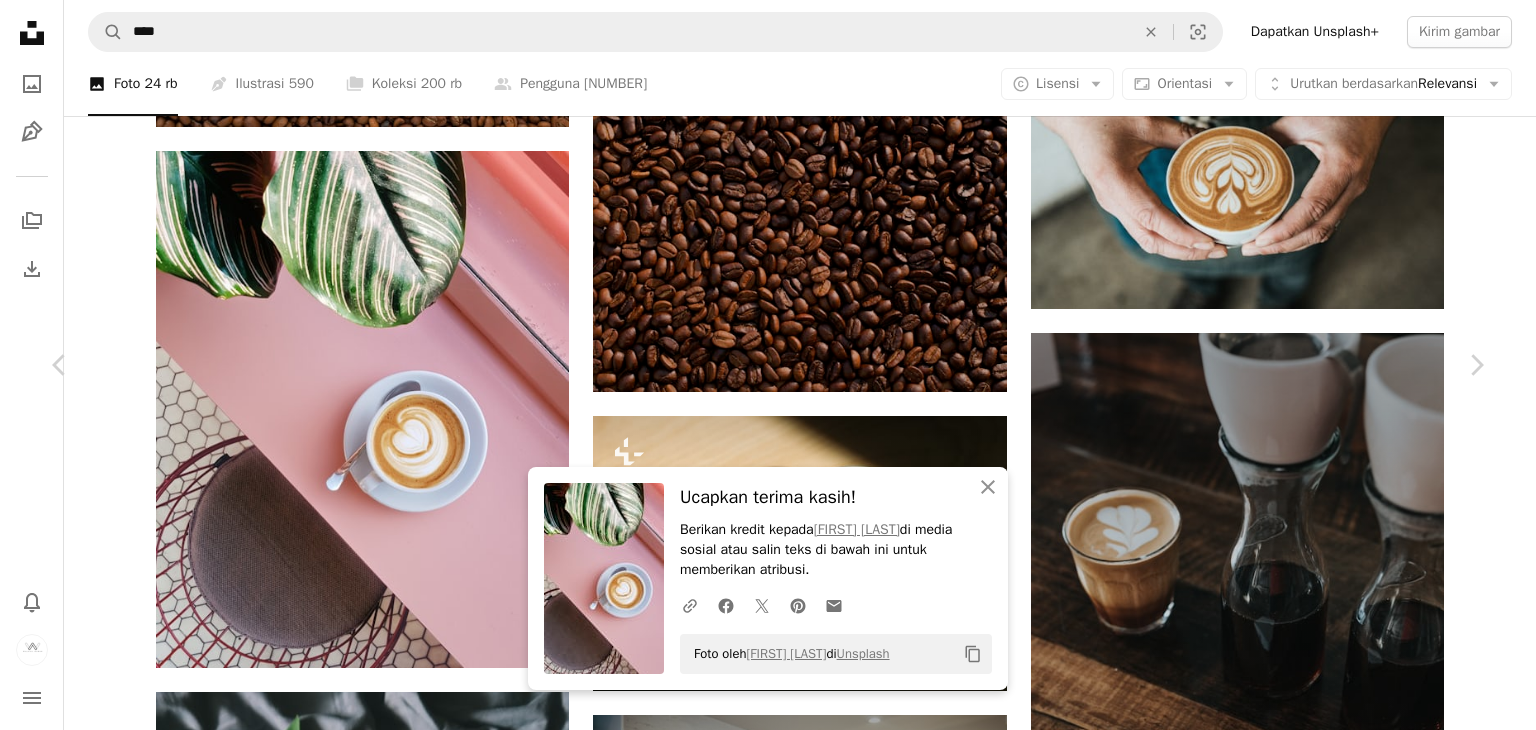click on "An X shape Chevron left Chevron right An X shape Tutup Ucapkan terima kasih! Berikan kredit kepada [FIRST] [LAST] di media sosial atau salin teks di bawah ini untuk memberikan atribusi. A URL sharing icon (chains) Facebook icon X (formerly Twitter) icon Pinterest icon An envelope Foto oleh [FIRST] [LAST] di Unsplash
Copy content [FIRST] [LAST] [FIRST] [LAST] A heart A plus sign Edit gambar   Plus sign for Unsplash+ Unduh Chevron down Zoom in Tampilan 21.641.010 Unduhan 181.998 Ditampilkan di Foto ,  Makanan & Minuman ,  Wallpaper A forward-right arrow Bagikan Info icon Info More Actions A map marker London, United Kingdom Calendar outlined Dipublikasikan pada  19 Maret 2018 Safety Gratis digunakan di bawah  Lisensi Unsplash kopi tanam pola merah muda meja kursi Wallpaper Sinar matahari Latar belakang cangkir makanan dan minuman sendok dari atas ke bawah Wallpaper latar makanan bisnis estetik hijau London Telusuri gambar premium terkait di iStock  |  Hemat 20% dengan kode UNSPLASH20  ↗ Gambar terkait" at bounding box center [768, 3822] 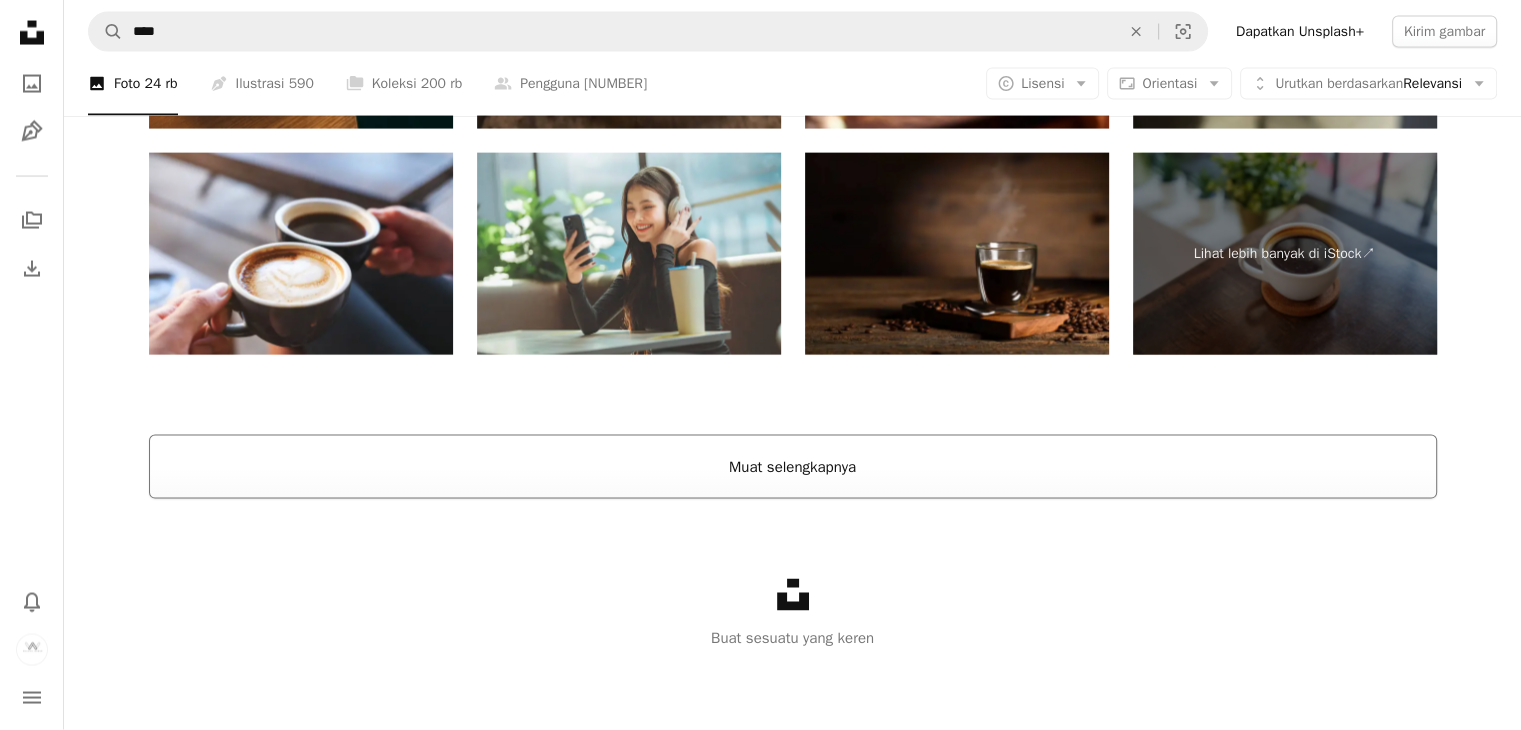 click on "Muat selengkapnya" at bounding box center [793, 467] 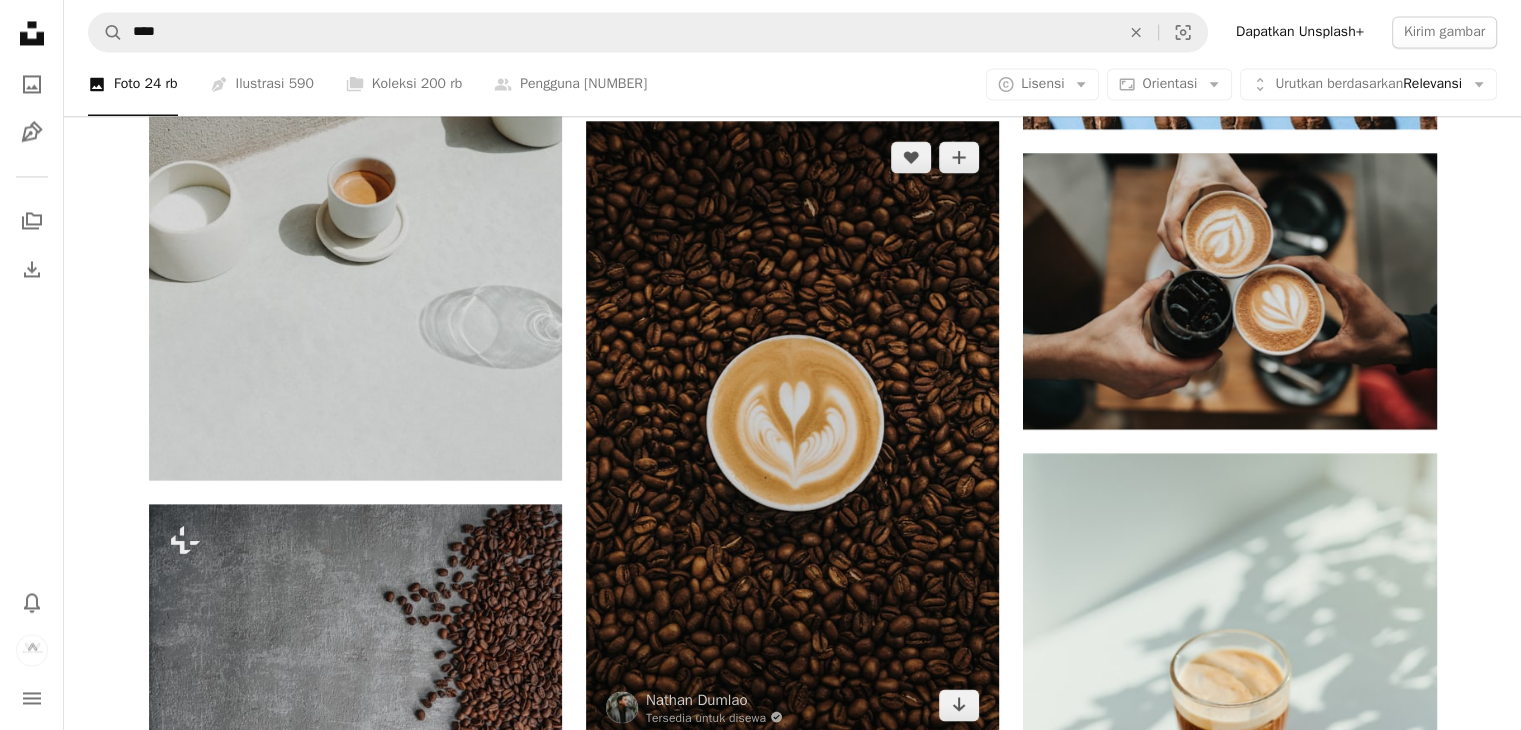 scroll, scrollTop: 3505, scrollLeft: 0, axis: vertical 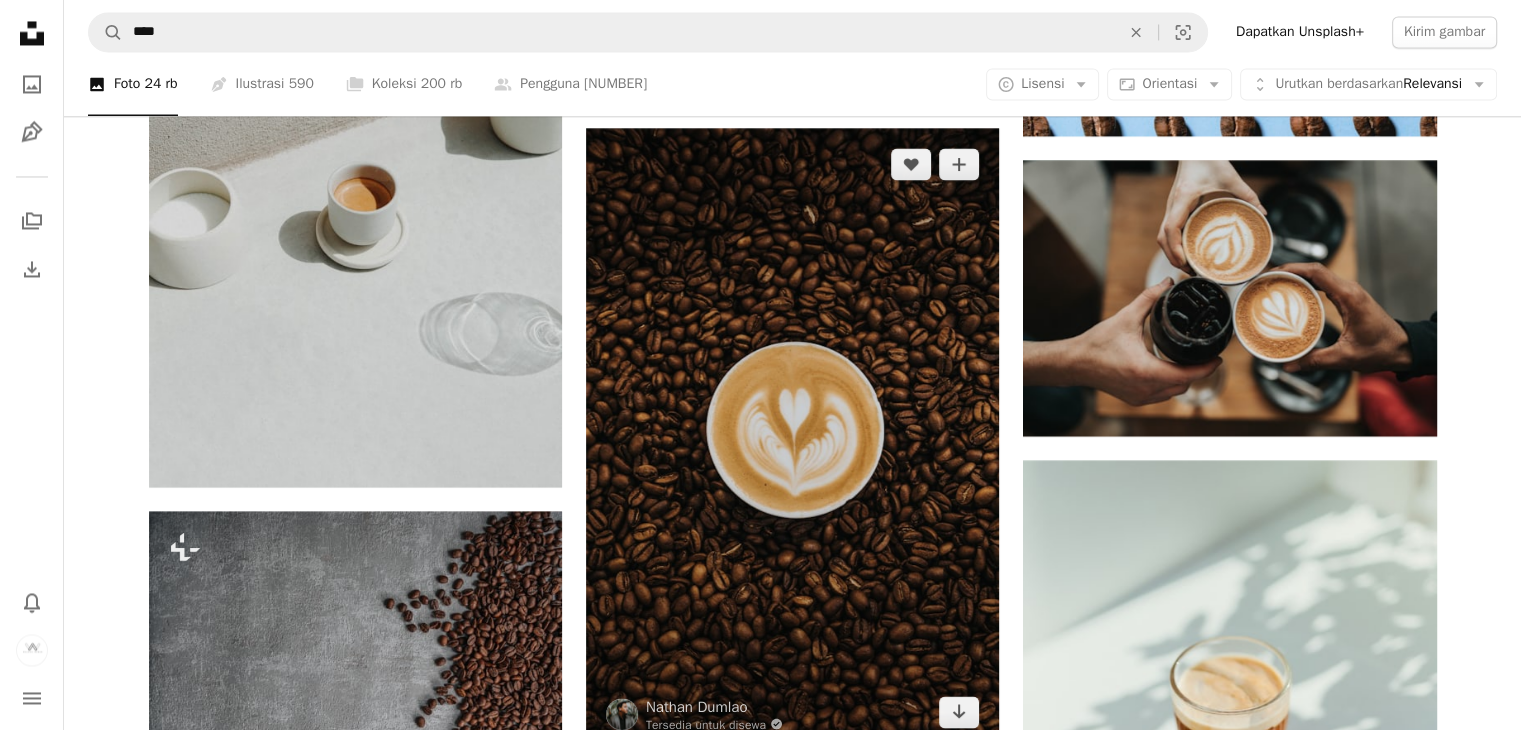 click at bounding box center (792, 438) 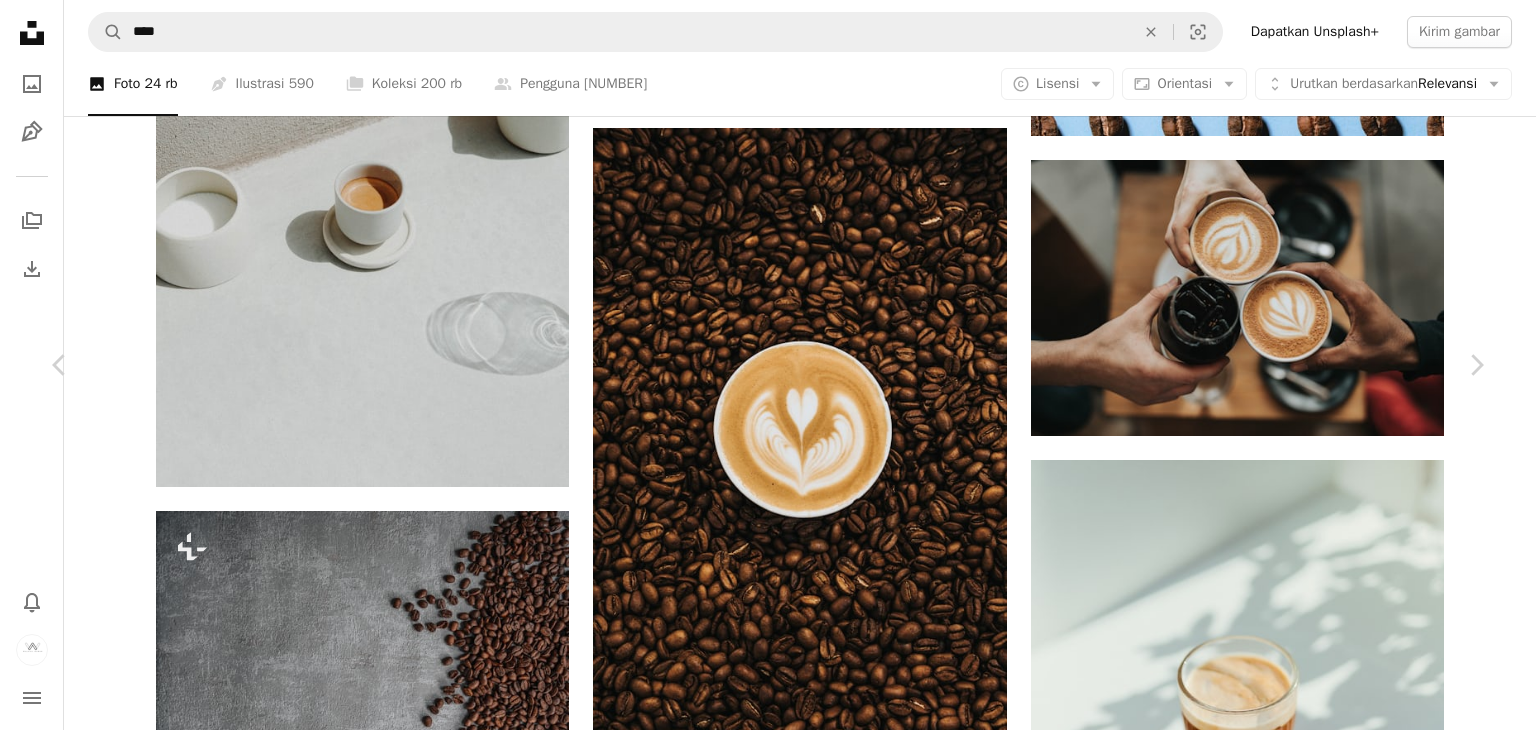 click on "Unduh" at bounding box center [1311, 4452] 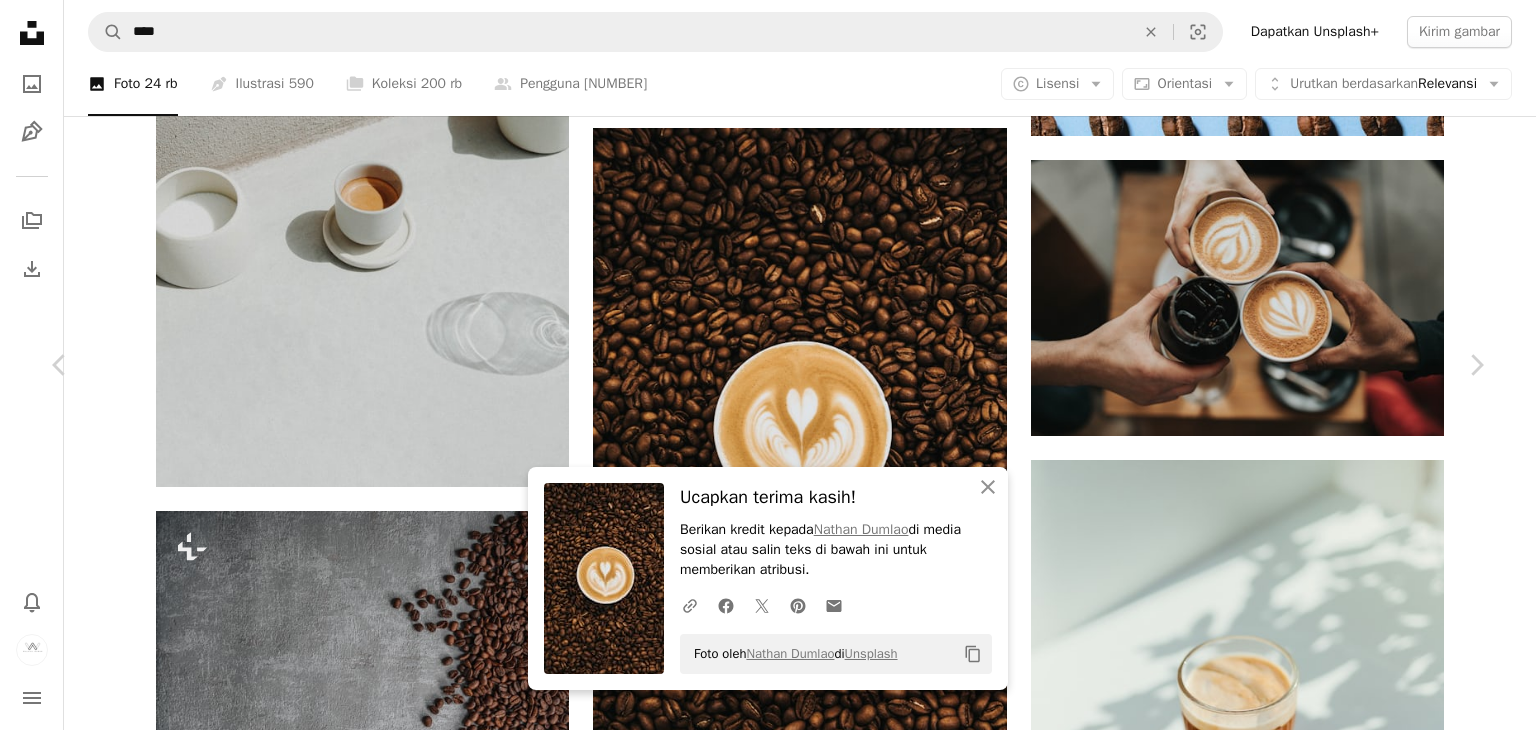 click on "Untuk  Spacejoy di media sosial atau salin teks di bawah ini untuk memberikan atribusi. A URL sharing icon (chains) Facebook icon X (formerly Twitter) icon Pinterest icon An envelope Foto oleh  Spacejoy di  Unsplash
Copy content Curology curology A heart A plus sign Edit gambar   Plus sign for Unsplash+ Unduh Chevron down Zoom in ––– ––  –– ––– –––– –––– ––– ––  –– ––– –––– –––– ––– ––  –– ––– –––– –––– A forward-right arrow Bagikan Info icon Info More Actions –––   – –––  – – ––  – ––––. ––– ––– ––––  –––– ––– ––– – –––– –––– ––– –––   –––– –––– Telusuri gambar premium terkait di iStock  |  Hemat 20% dengan kode UNSPLASH20 Lihat lebih banyak di iStock  ↗ Gambar terkait A heart Untuk" at bounding box center (768, 4770) 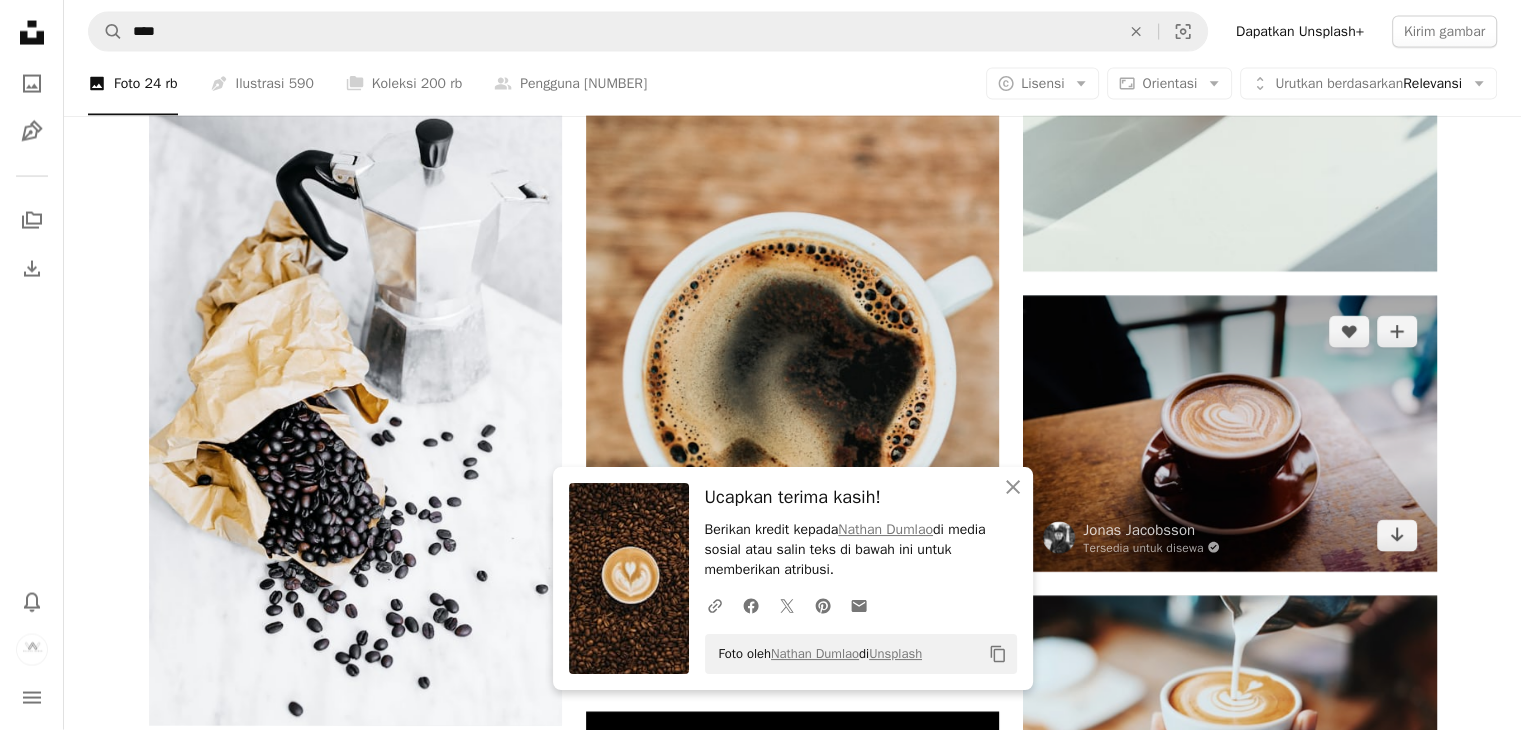 scroll, scrollTop: 4305, scrollLeft: 0, axis: vertical 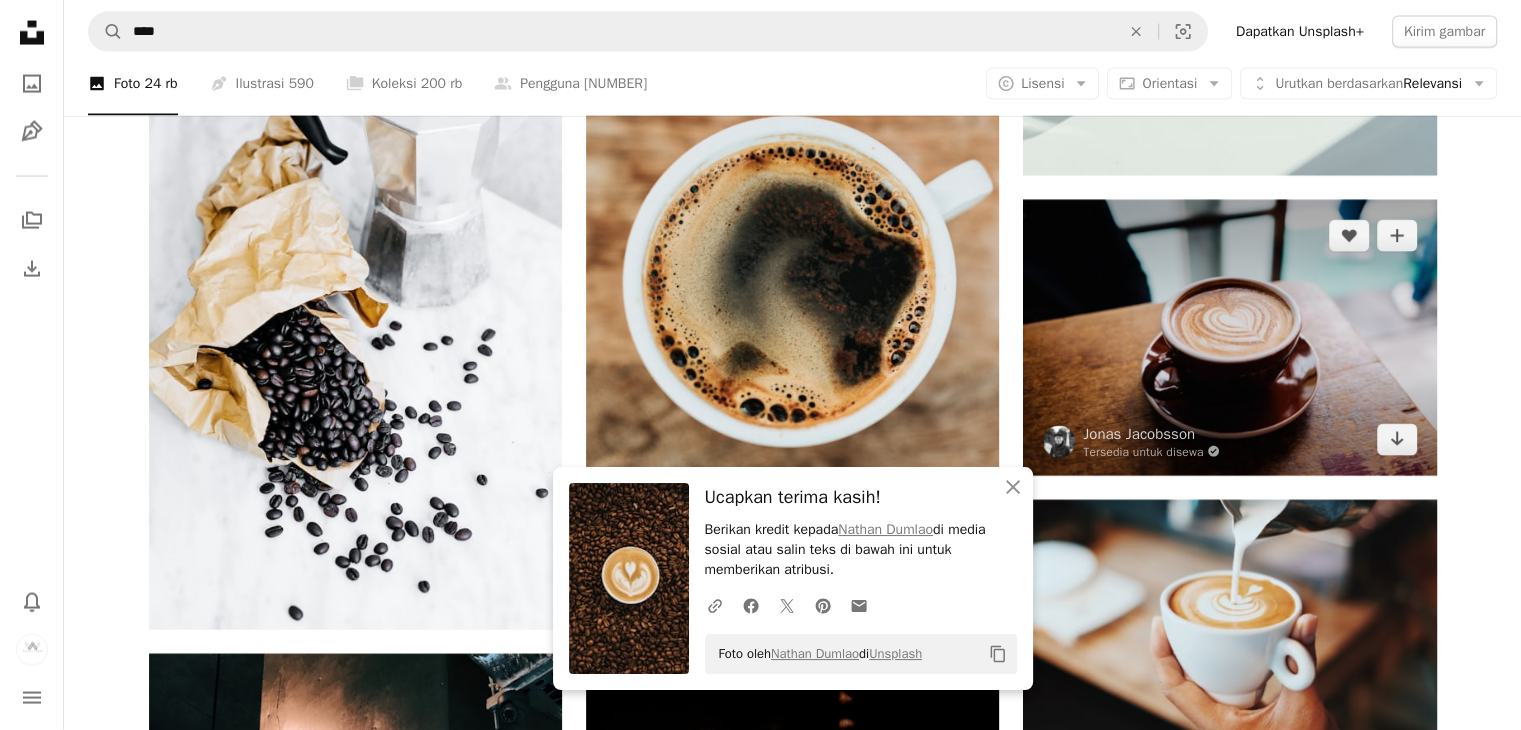 click at bounding box center (1229, 337) 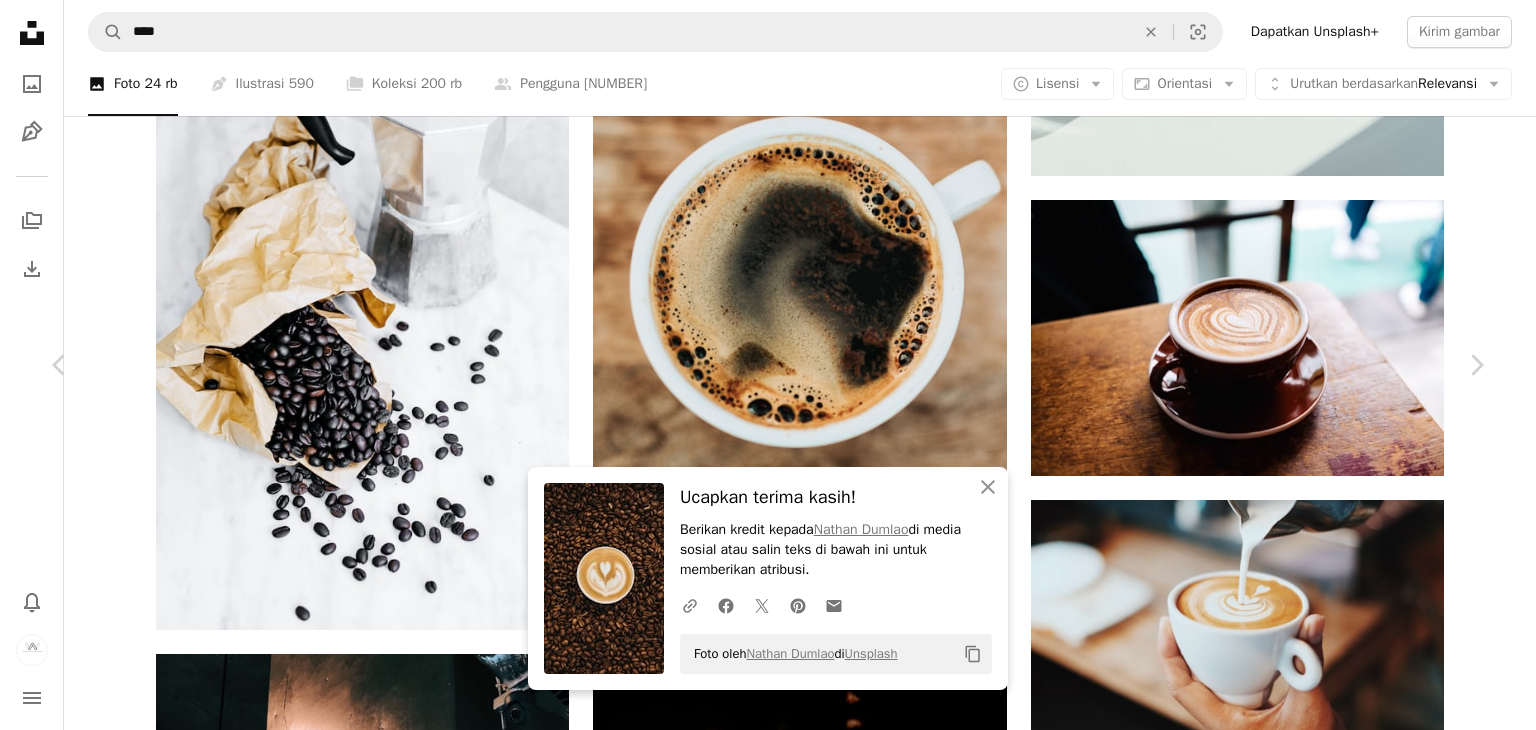 click on "Unduh" at bounding box center (1311, 3652) 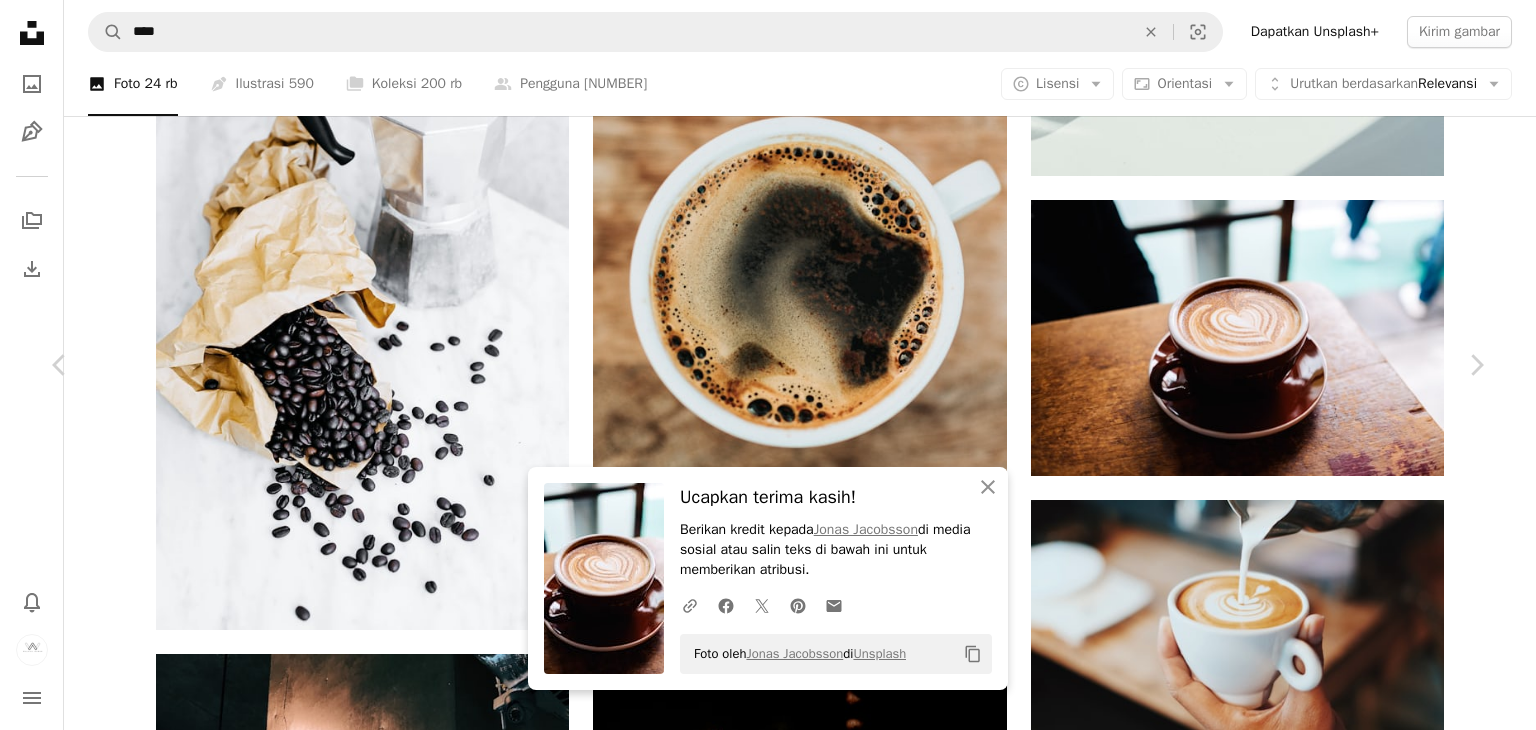 click on "An X shape Chevron left Chevron right An X shape Tutup Ucapkan terima kasih! Berikan kredit kepada  Jonas Jacobsson  di media sosial atau salin teks di bawah ini untuk memberikan atribusi. A URL sharing icon (chains) Facebook icon X (formerly Twitter) icon Pinterest icon An envelope Foto oleh  Jonas Jacobsson  di  Unsplash
Copy content Jonas Jacobsson Tersedia untuk disewa A checkmark inside of a circle A heart A plus sign Edit gambar   Plus sign for Unsplash+ Unduh Chevron down Zoom in Tampilan 6.481.609 Unduhan 41.422 Ditampilkan di Foto A forward-right arrow Bagikan Info icon Info More Actions A map marker [CITY], [COUNTRY] Calendar outlined Dipublikasikan pada  11 Agustus 2017 Camera FUJIFILM, X-Pro2 Safety Gratis digunakan di bawah  Lisensi Unsplash kopi Jepang [CITY] cangkir kopi minum cangkir espresso susu Menjelajahi menciptakan Jawa seni latte makanan Tembikar alas cangkir Telusuri gambar premium terkait di iStock  |  Hemat 20% dengan kode UNSPLASH20 Lihat lebih banyak di iStock  ↗ Gambar terkait" at bounding box center (768, 3970) 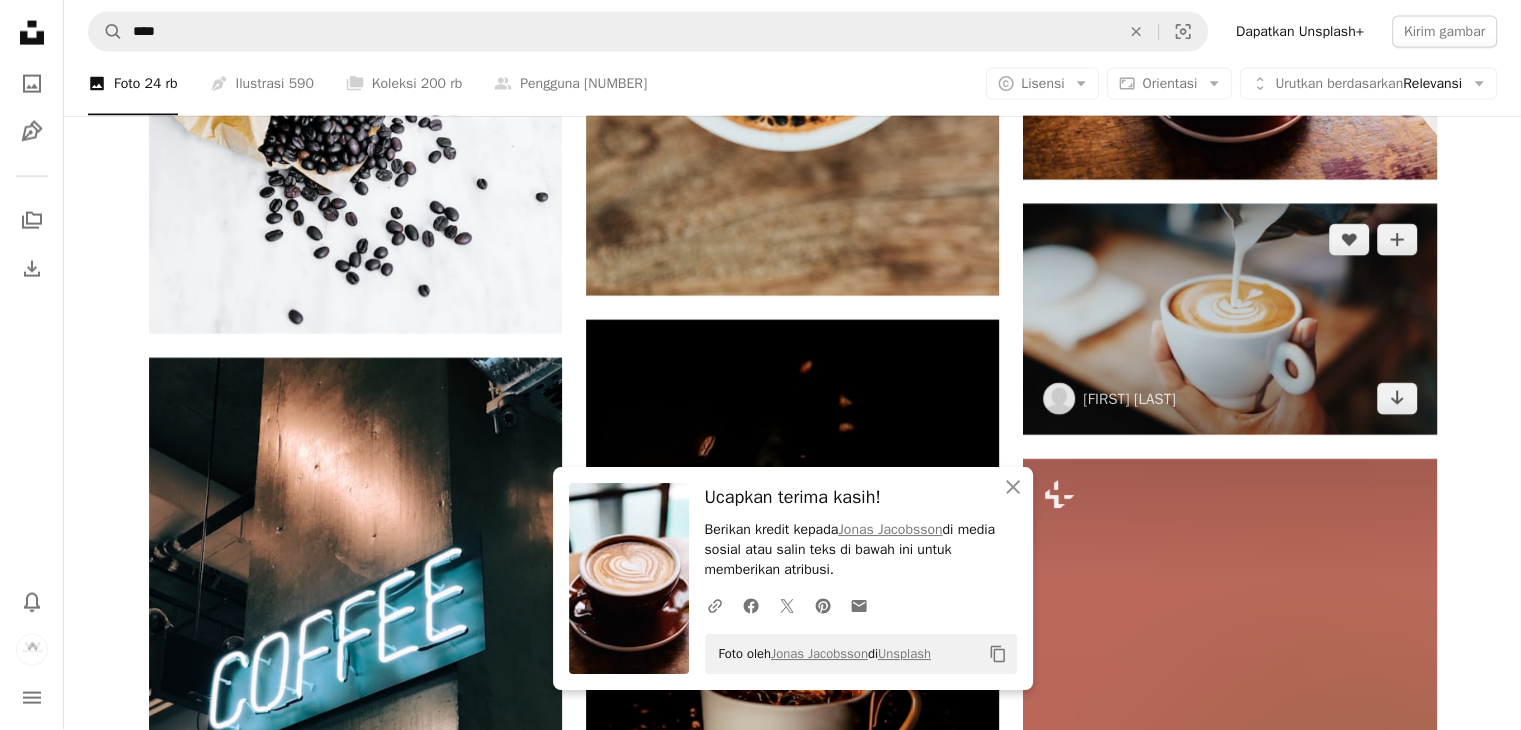 scroll, scrollTop: 4505, scrollLeft: 0, axis: vertical 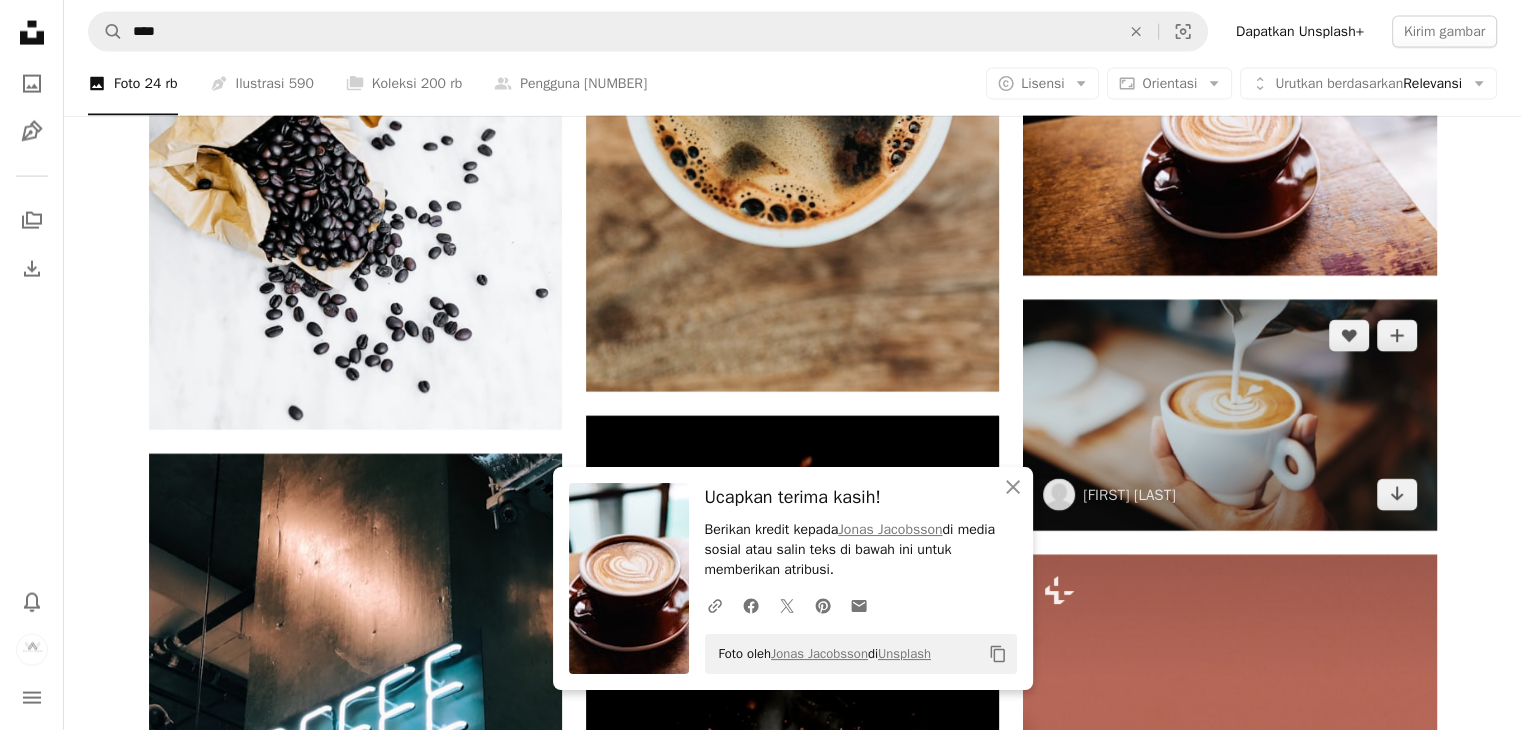 click at bounding box center (1229, 415) 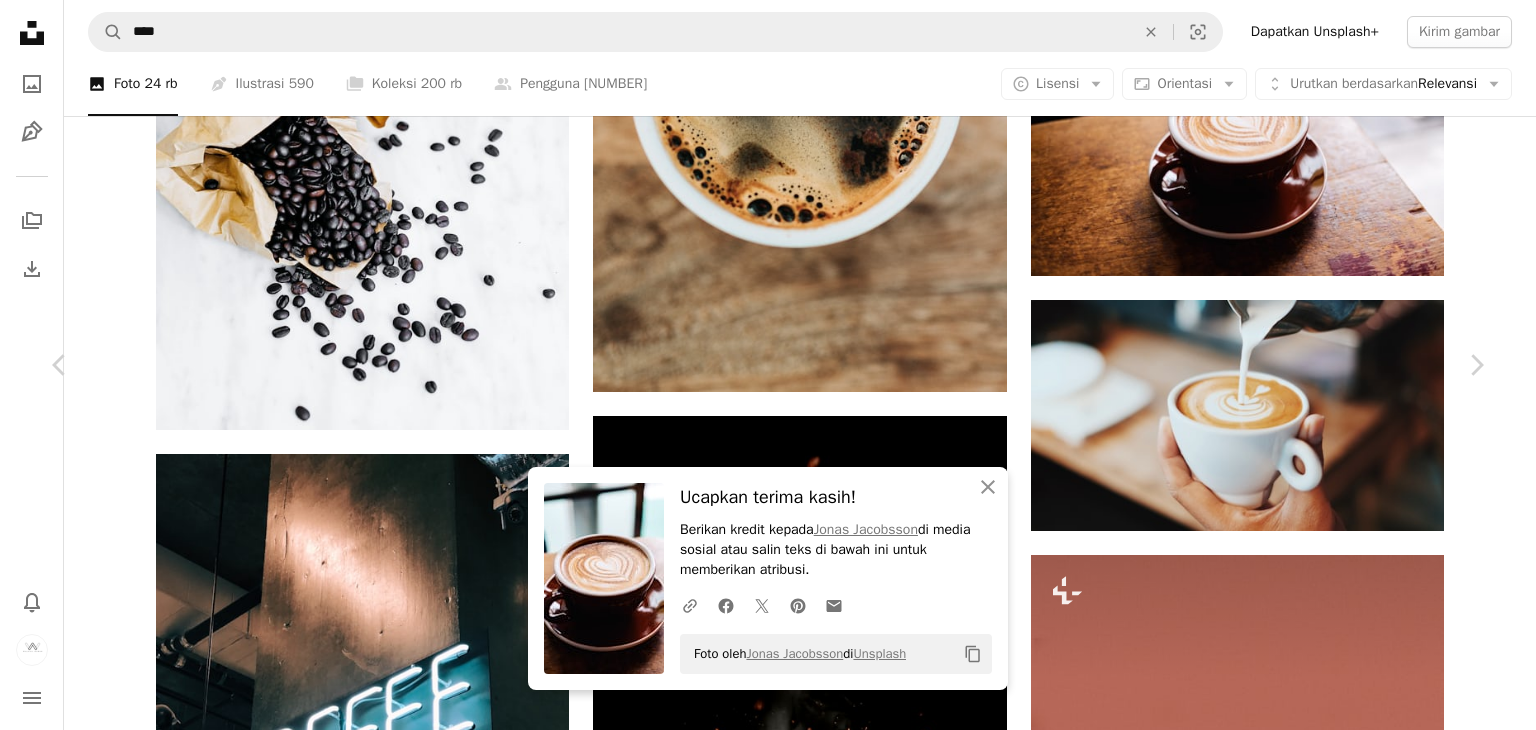 click on "Unduh" at bounding box center [1311, 3452] 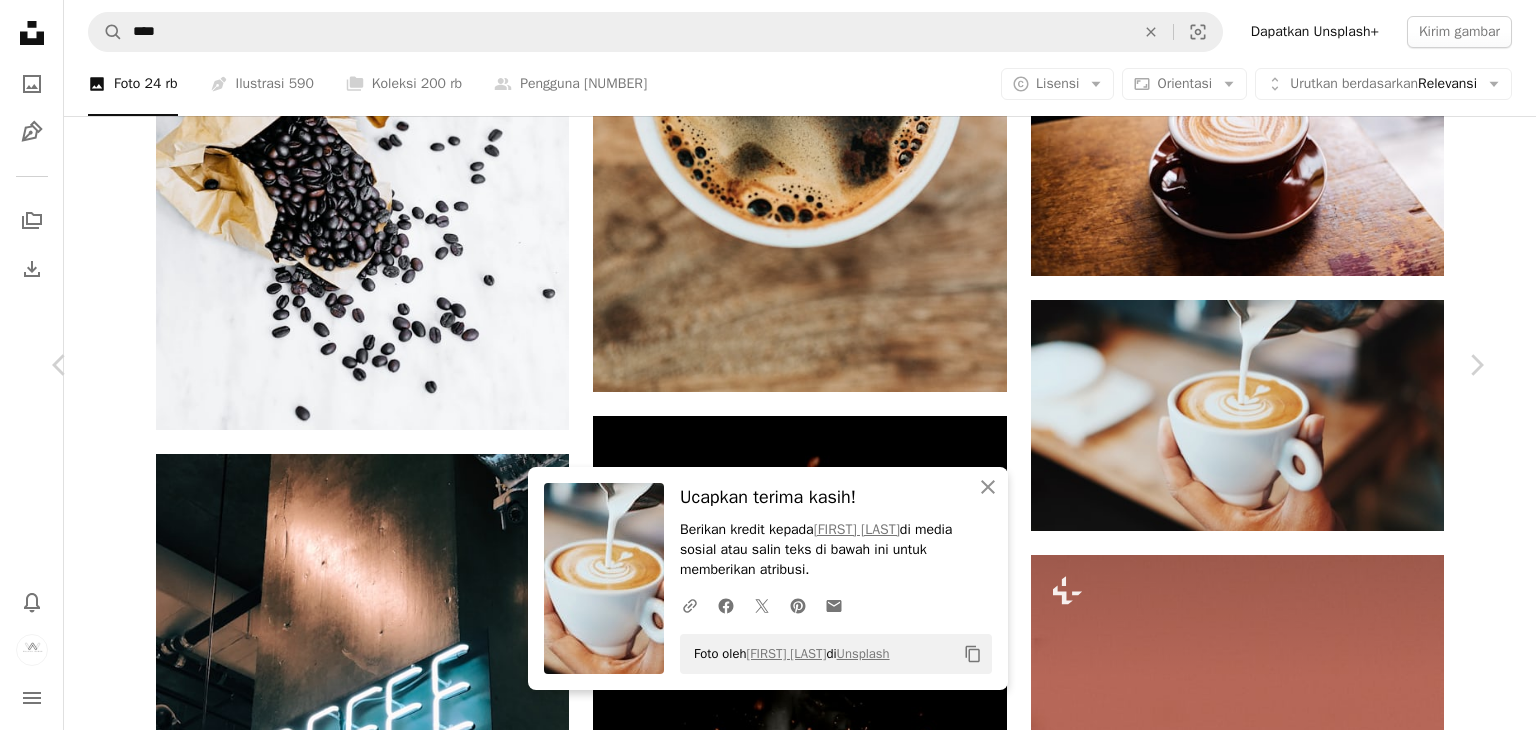 click on "Untuk  Fahmi Fakhrudin di media sosial atau salin teks di bawah ini untuk memberikan atribusi. A URL sharing icon (chains) Facebook icon X (formerly Twitter) icon Pinterest icon An envelope Foto oleh  Fahmi Fakhrudin di  Unsplash
Copy content Fahmi Fakhrudin fahmipaping A heart A plus sign Edit gambar   Plus sign for Unsplash+ Unduh Chevron down Zoom in Tampilan 43.716.913 Unduhan 219.731 A forward-right arrow Bagikan Info icon Info More Actions A map marker Malang, [COUNTRY] Calendar outlined Dipublikasikan pada  2 November 2018 Camera SONY, ILCE-7 Safety Gratis digunakan di bawah  Lisensi Unsplash makanan seni kopi fotografi Interior tangan minum susu bokeh cangkir susu minuman busa Menuangkan bagi manusia indonesia cangkir kopi coklat telur Telusuri gambar premium terkait di iStock  |  Hemat 20% dengan kode UNSPLASH20 Lihat lebih banyak di iStock  ↗ Gambar terkait A heart A plus sign Daniel Seßler" at bounding box center [768, 3770] 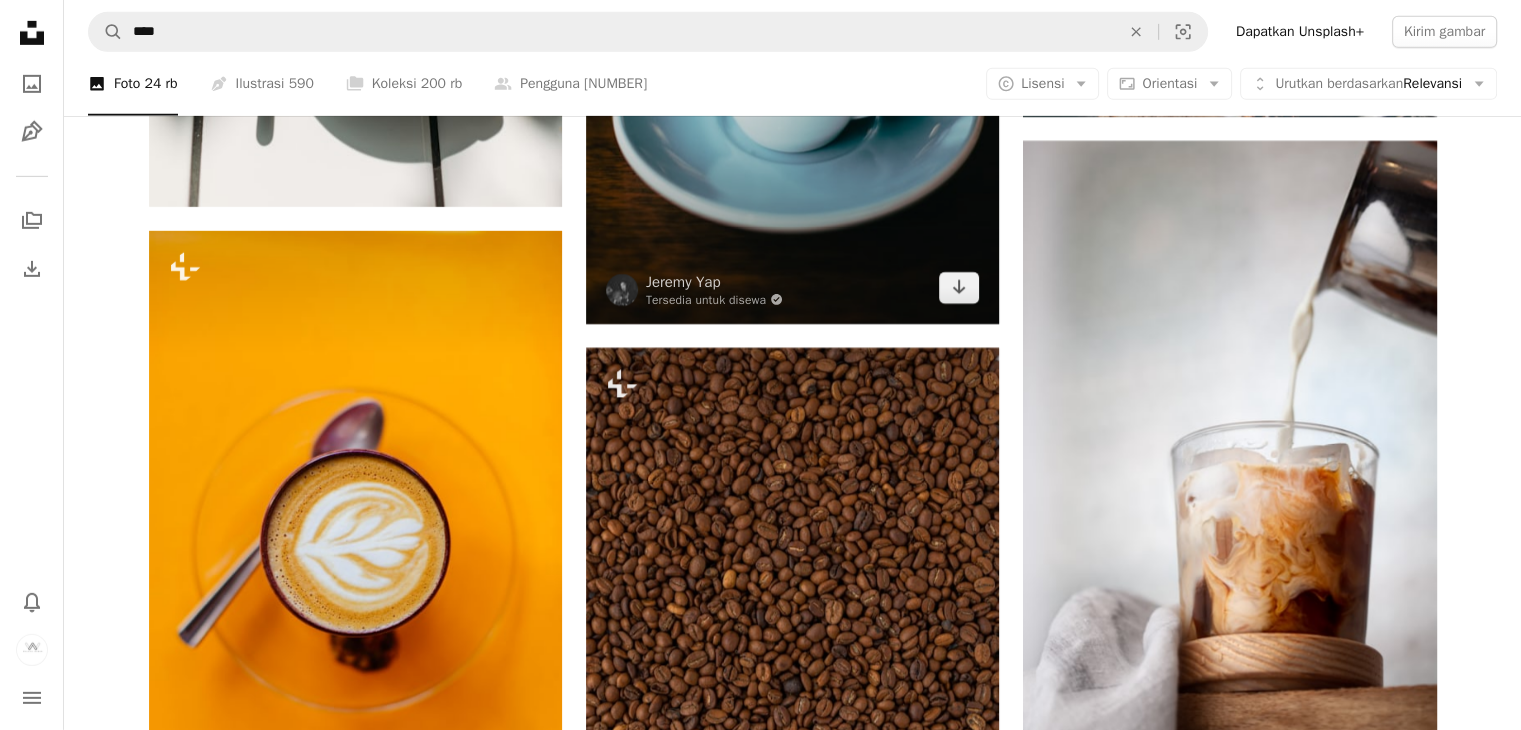 scroll, scrollTop: 6305, scrollLeft: 0, axis: vertical 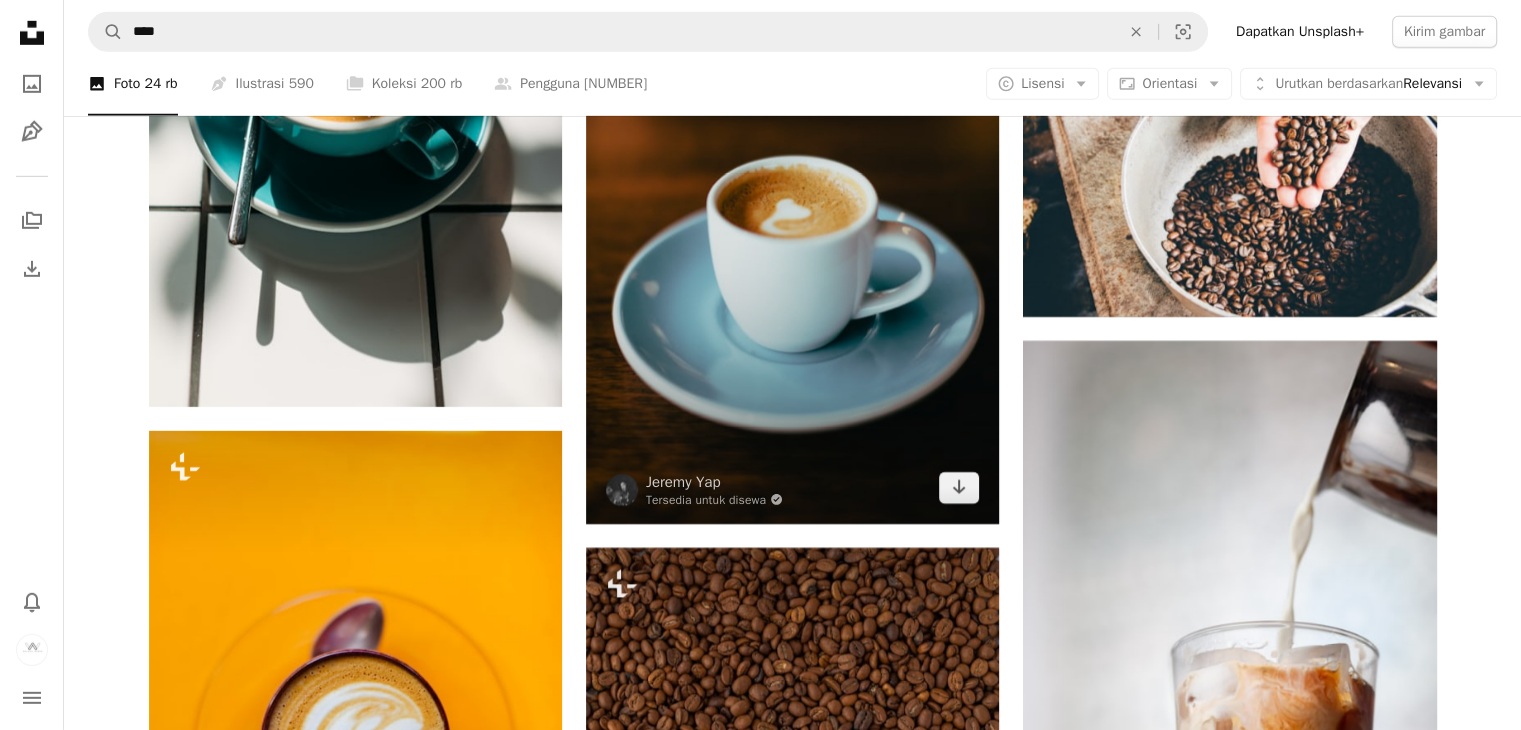 click at bounding box center (792, 214) 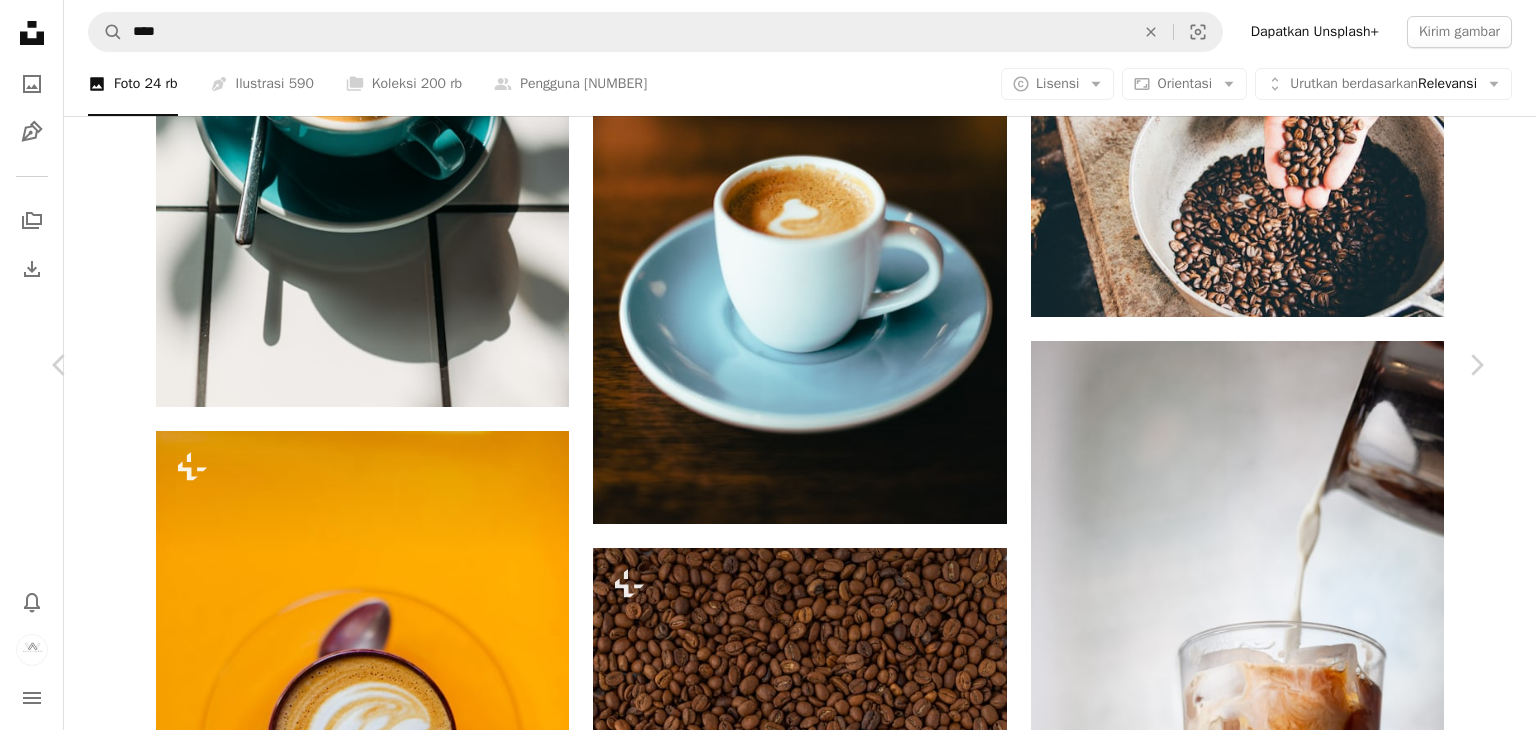 click on "Unduh" at bounding box center (1311, 5413) 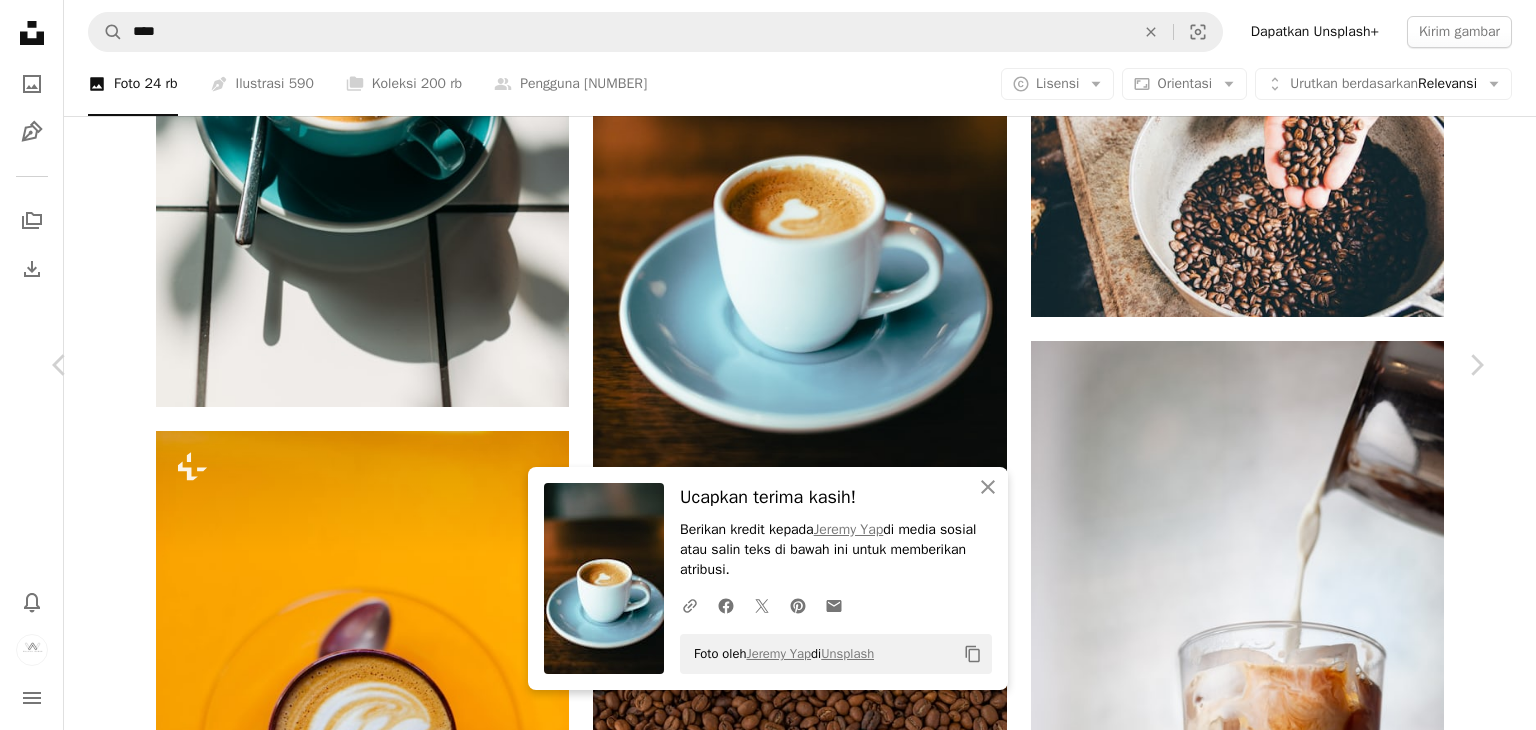 click on "An X shape Chevron left Chevron right An X shape Tutup Ucapkan terima kasih! Berikan kredit kepada  [FIRST] [LAST]  di media sosial atau salin teks di bawah ini untuk memberikan atribusi. A URL sharing icon (chains) Facebook icon X (formerly Twitter) icon Pinterest icon An envelope Foto oleh  [FIRST] [LAST]  di  Unsplash
Copy content [FIRST] [LAST] Tersedia untuk disewa A checkmark inside of a circle A heart A plus sign Edit gambar   Plus sign for Unsplash+ Unduh Chevron down Zoom in Tampilan 22.639.408 Unduhan 184.939 Ditampilkan di Foto A forward-right arrow Bagikan Info icon Info More Actions Calendar outlined Dipublikasikan pada  [DATE] Camera Canon, EOS 5D Mark II Safety Gratis digunakan di bawah  Lisensi Unsplash kopi kedai kopi benda mati Pagi cangkir kopi cangkir secangkir kopi espresso minuman kecil busa kacang Ditembak Melihat alas cangkir Lattee kopi segar tembakan kopi makanan kafe Telusuri gambar premium terkait di iStock  |  Hemat 20% dengan kode UNSPLASH20 Lihat lebih banyak di iStock  ↗" at bounding box center [768, 5731] 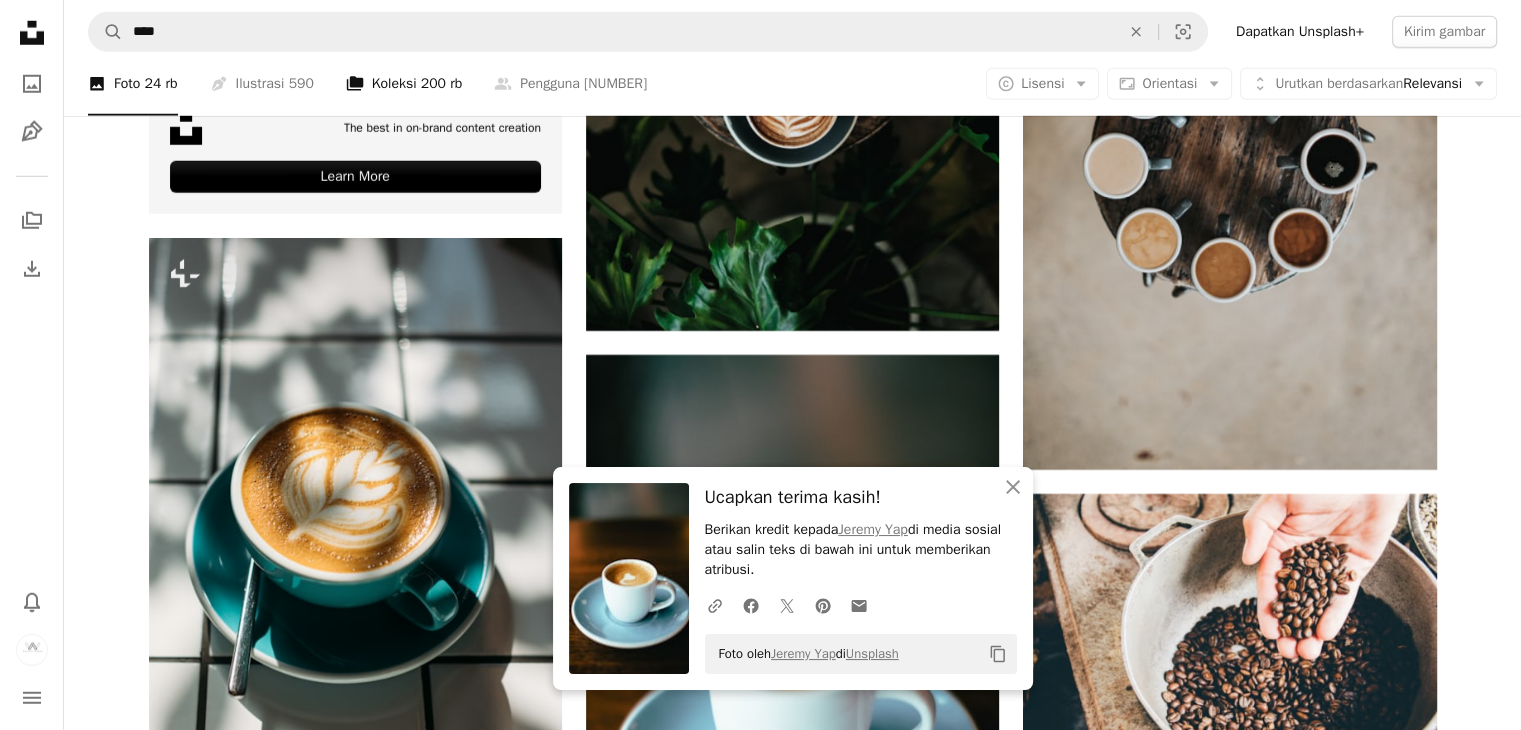 scroll, scrollTop: 5705, scrollLeft: 0, axis: vertical 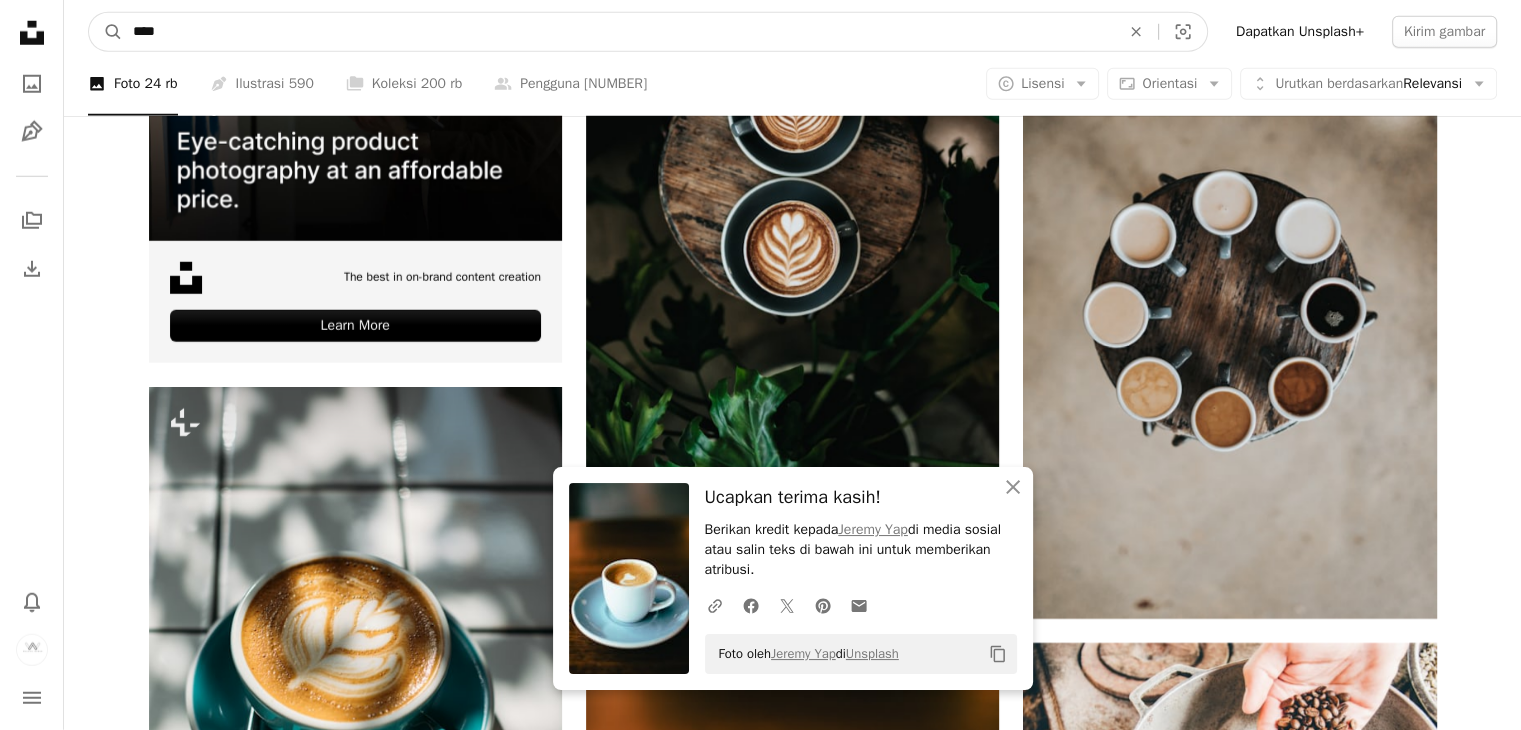 click on "****" at bounding box center [618, 32] 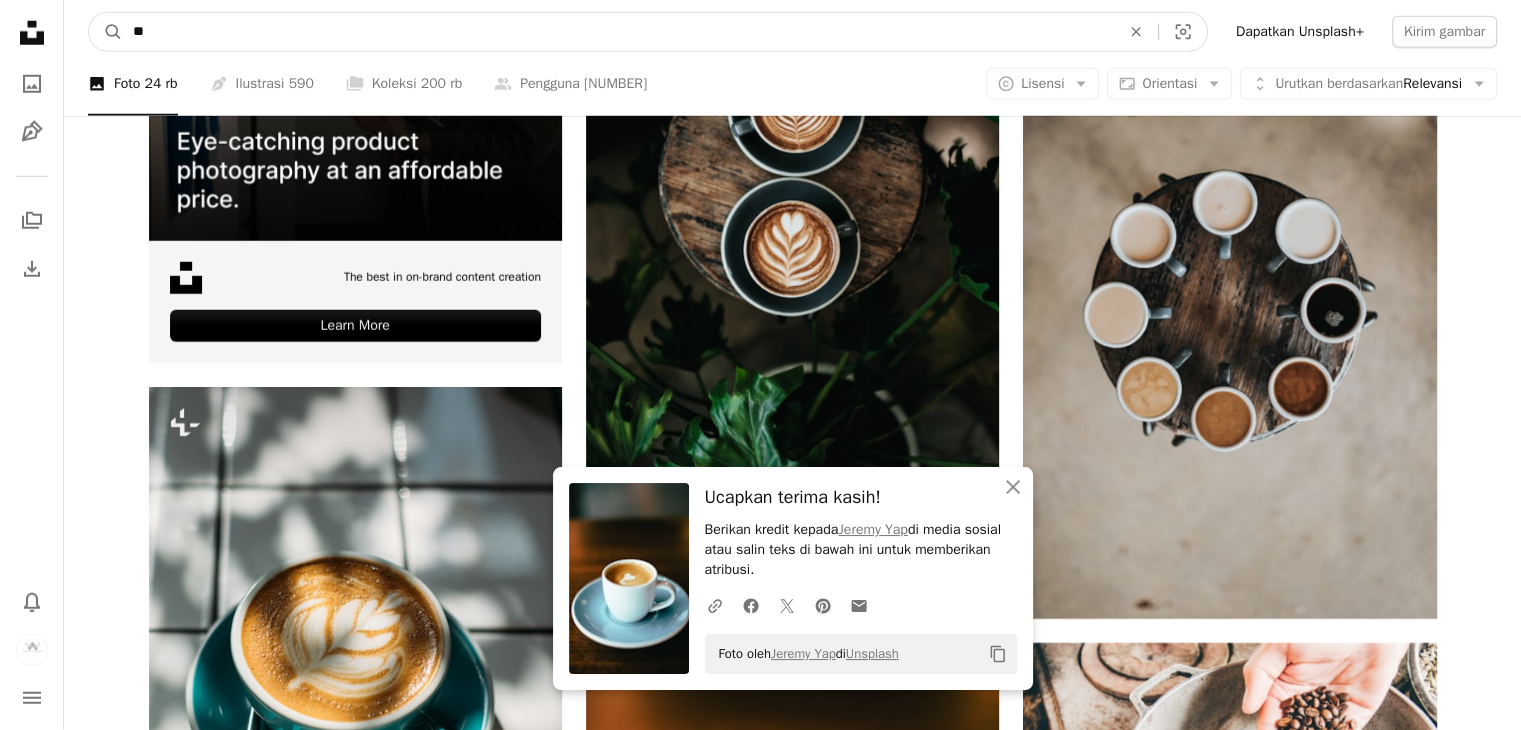 type on "*" 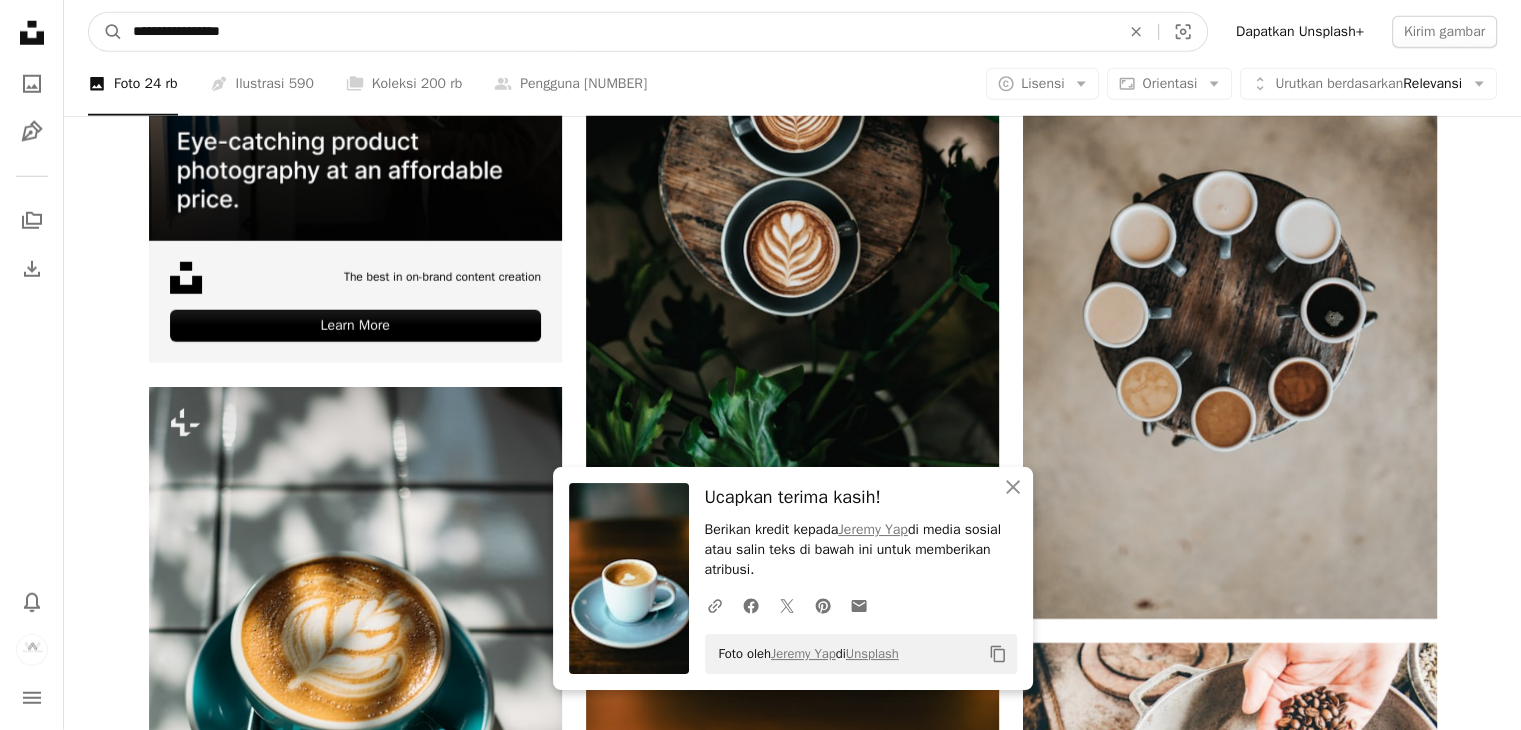 type on "**********" 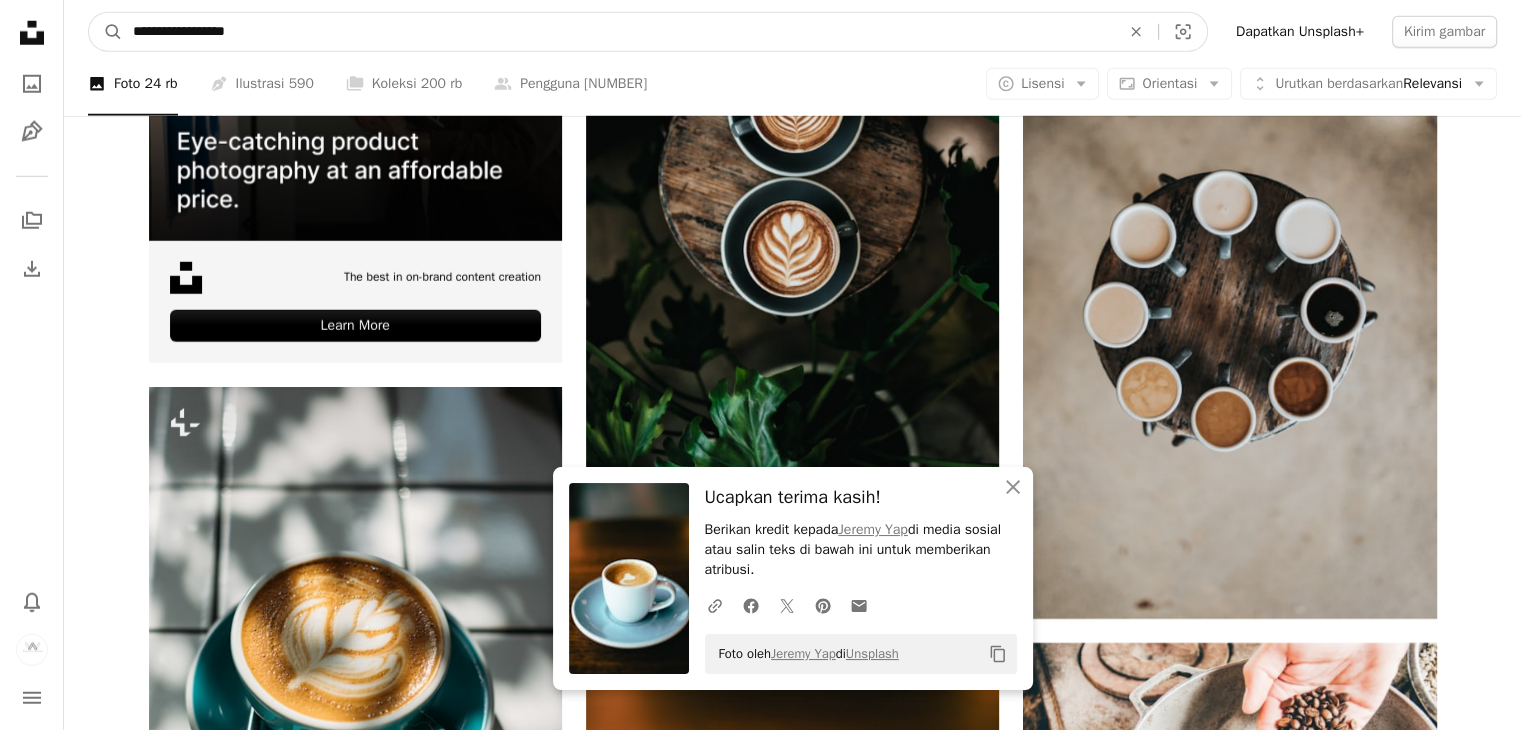 click on "A magnifying glass" at bounding box center [106, 32] 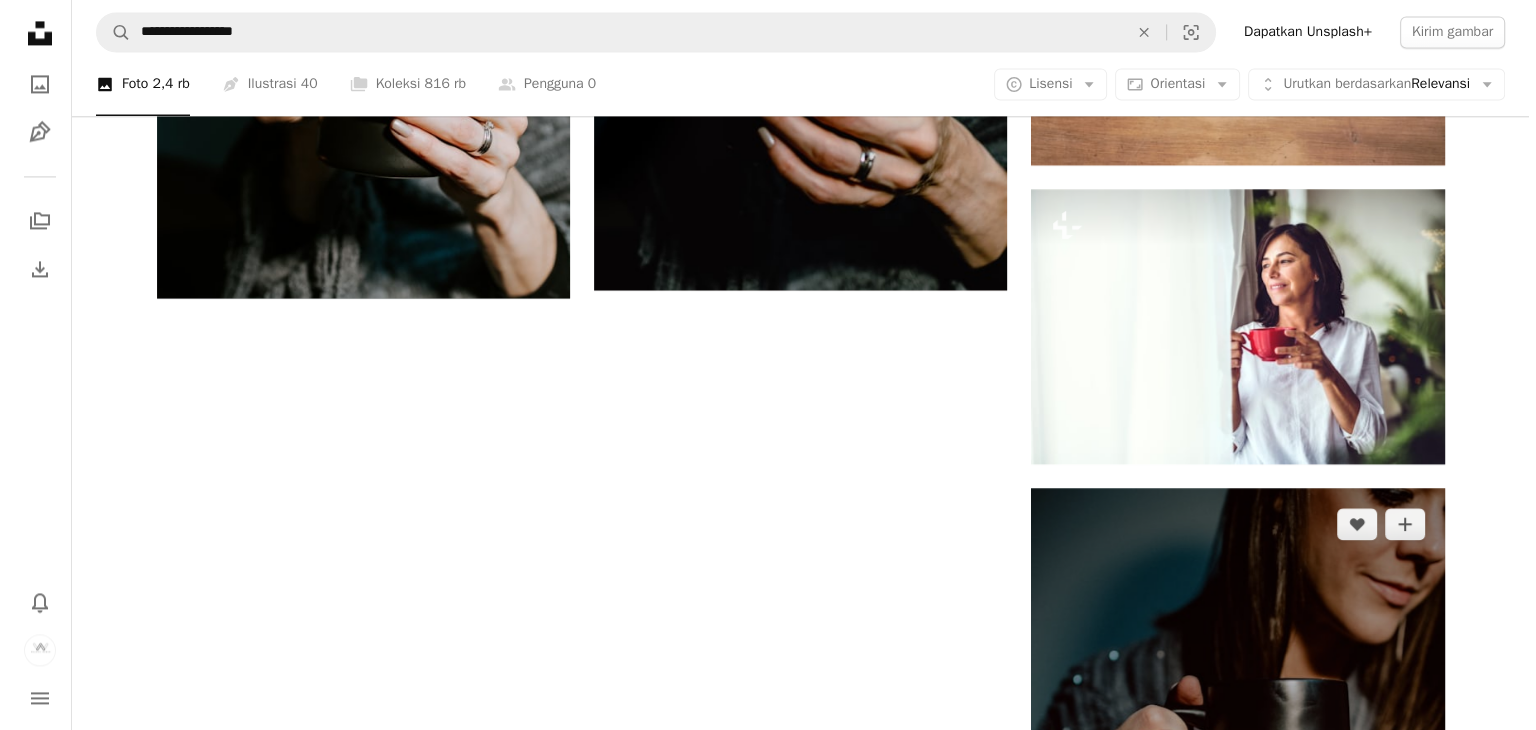 scroll, scrollTop: 3000, scrollLeft: 0, axis: vertical 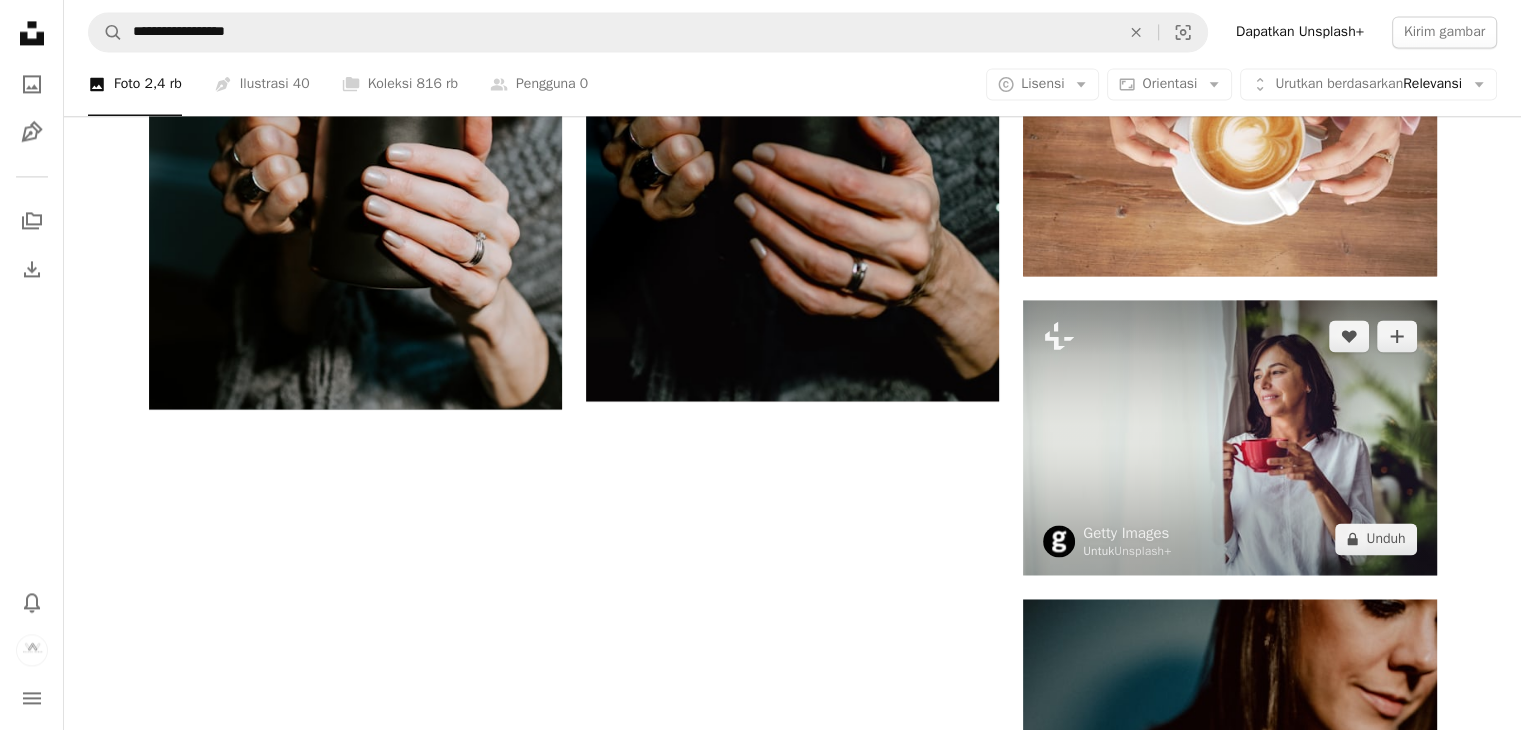 click at bounding box center (1229, 437) 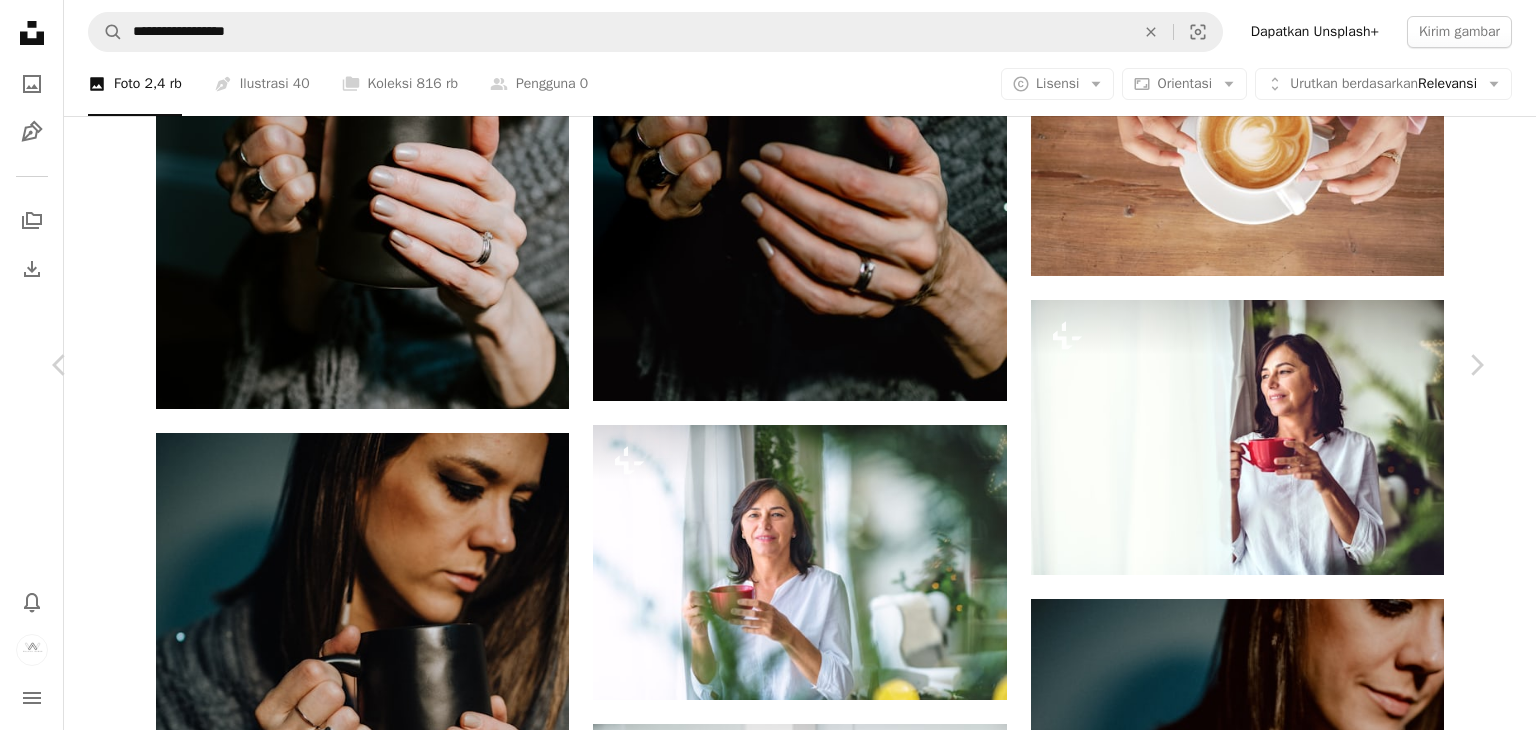 click on "Zoom in" at bounding box center [760, 5215] 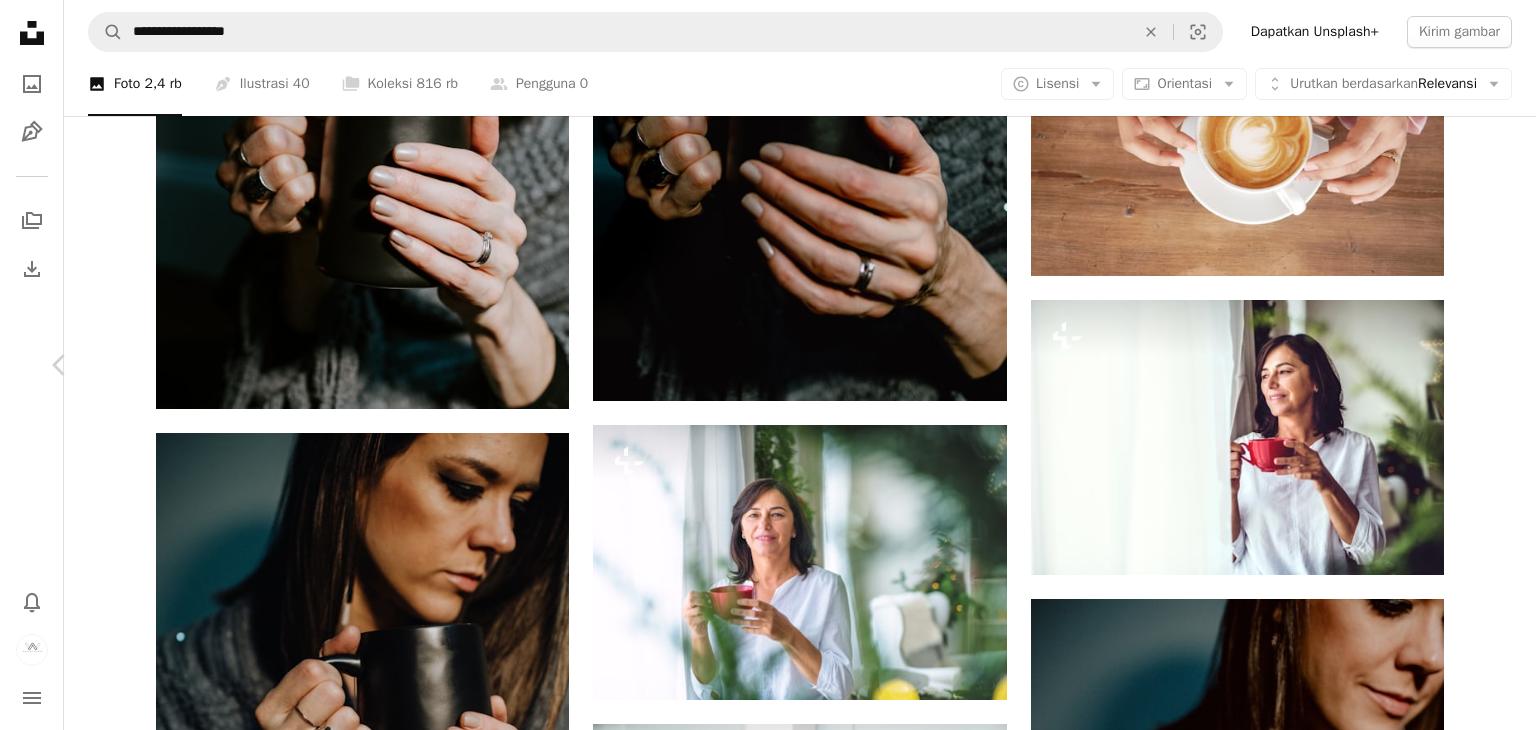 click on "Chevron right" at bounding box center [1476, 365] 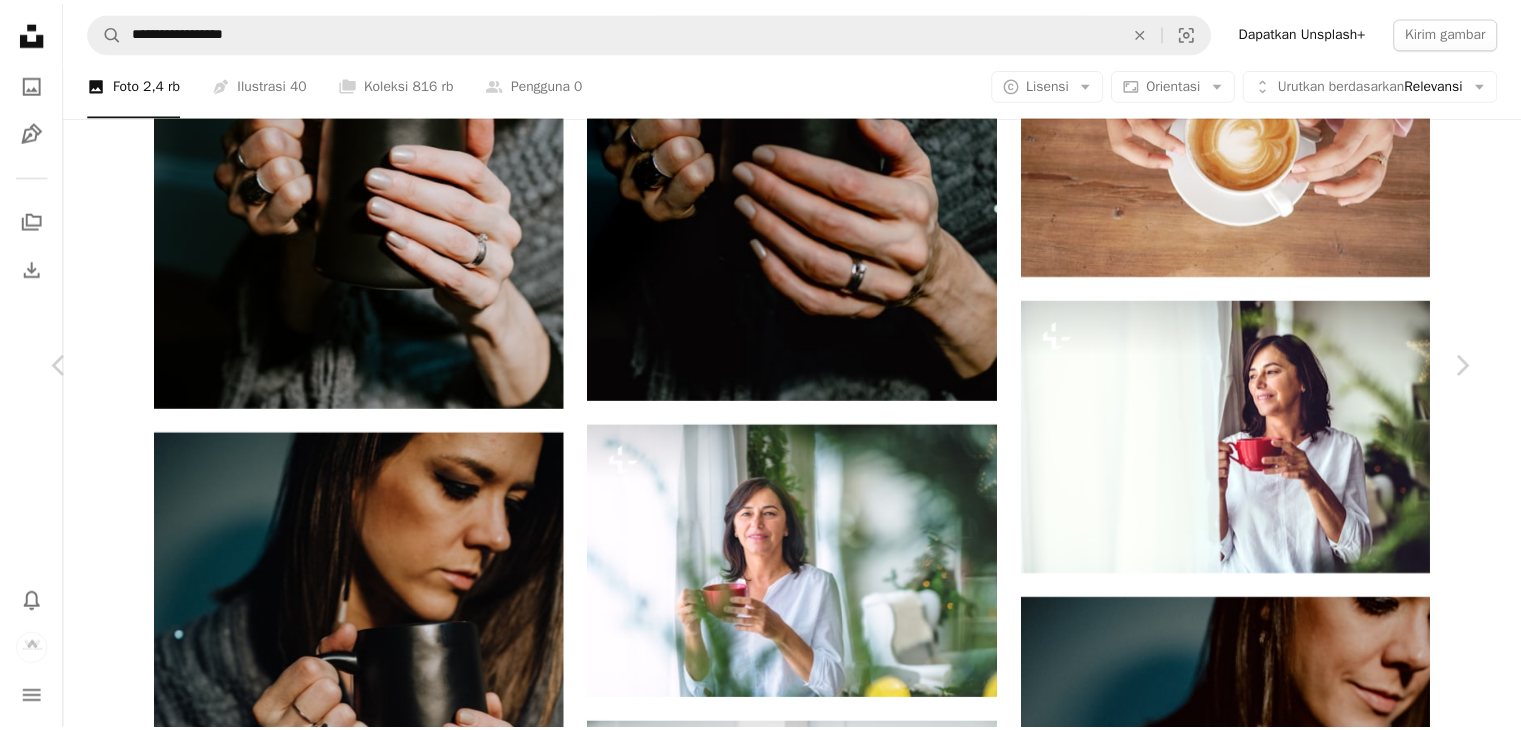 scroll, scrollTop: 800, scrollLeft: 0, axis: vertical 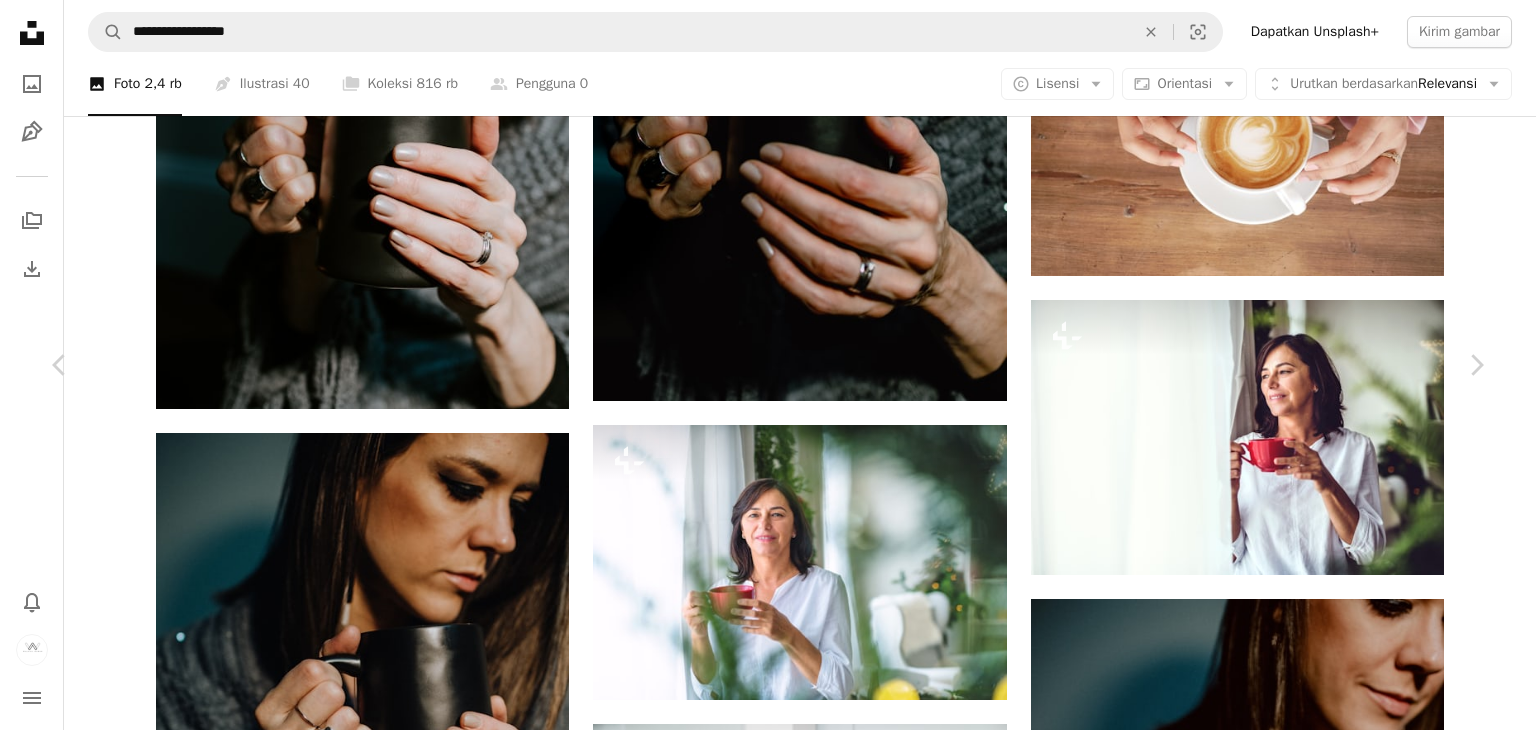 click on "An X shape Chevron left Chevron right [FIRST] [LAST] [FIRST] [LAST] A heart A plus sign Edit gambar   Plus sign for Unsplash+ Unduh Chevron down Zoom in Tampilan 456.602 Unduhan 1.127 Ditampilkan di Kesehatan & Kebugaran A forward-right arrow Bagikan Info icon Info More Actions Calendar outlined Dipublikasikan pada  16 Desember 2020 Camera NIKON CORPORATION, NIKON D500 Safety Gratis digunakan di bawah  Lisensi Unsplash wanita kopi Gadis panas Wellness teh tangan Nyaman cangkir hangat sakit cokelat panas cangkir Memegang pemanasan Sari pegang meringkuk hitam manusia Telusuri gambar premium terkait di iStock  |  Hemat 20% dengan kode UNSPLASH20 Lihat lebih banyak di iStock  ↗ Gambar terkait A heart A plus sign [FIRST] [LAST] Arrow pointing down Plus sign for Unsplash+ A heart A plus sign [FIRST] [LAST] Untuk  Unsplash+ A lock   Unduh Plus sign for Unsplash+ A heart A plus sign [FIRST] [LAST] Untuk  Unsplash+ A lock   Unduh A heart A plus sign [FIRST] [LAST] Tersedia untuk disewa A checkmark inside of a circle" at bounding box center [768, 5202] 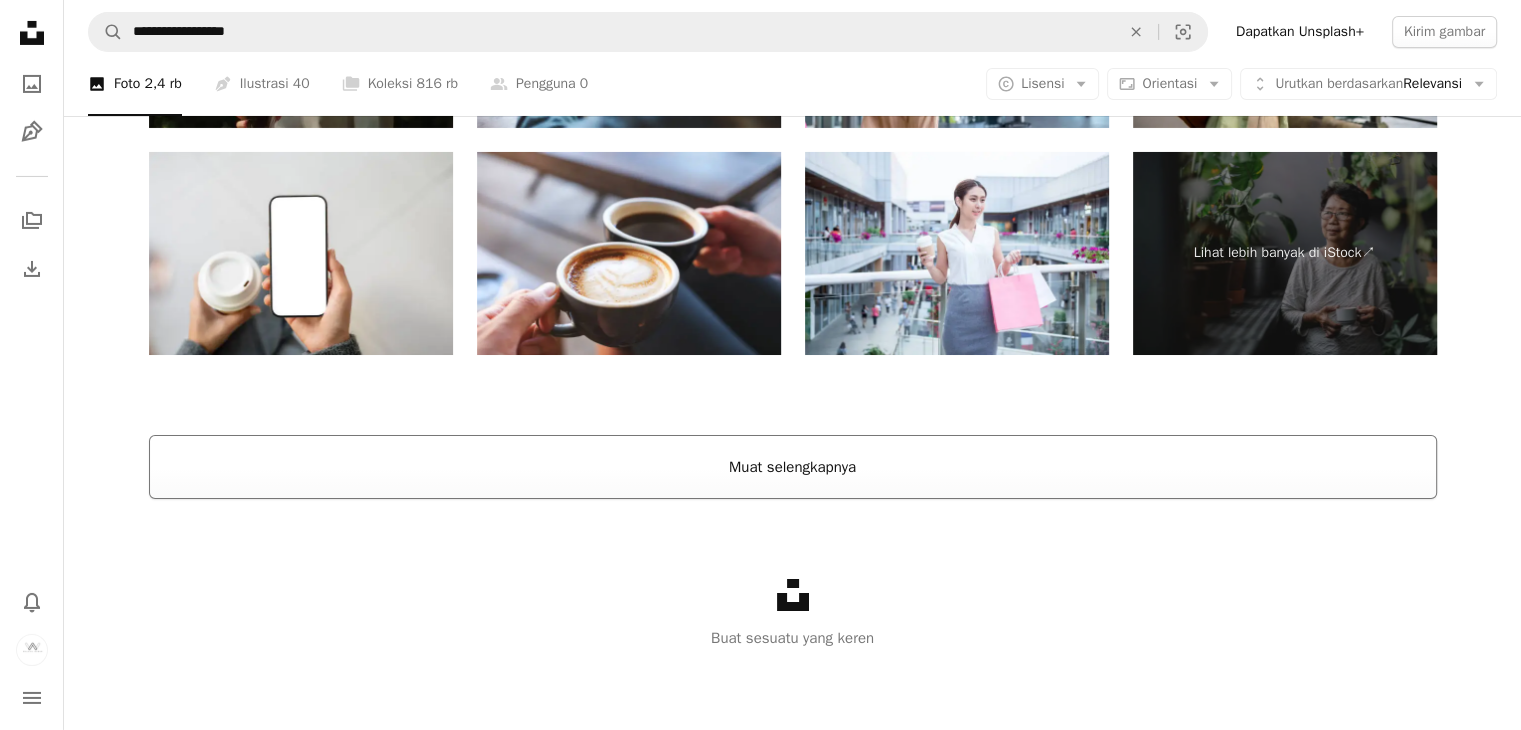 click on "Muat selengkapnya" at bounding box center (793, 467) 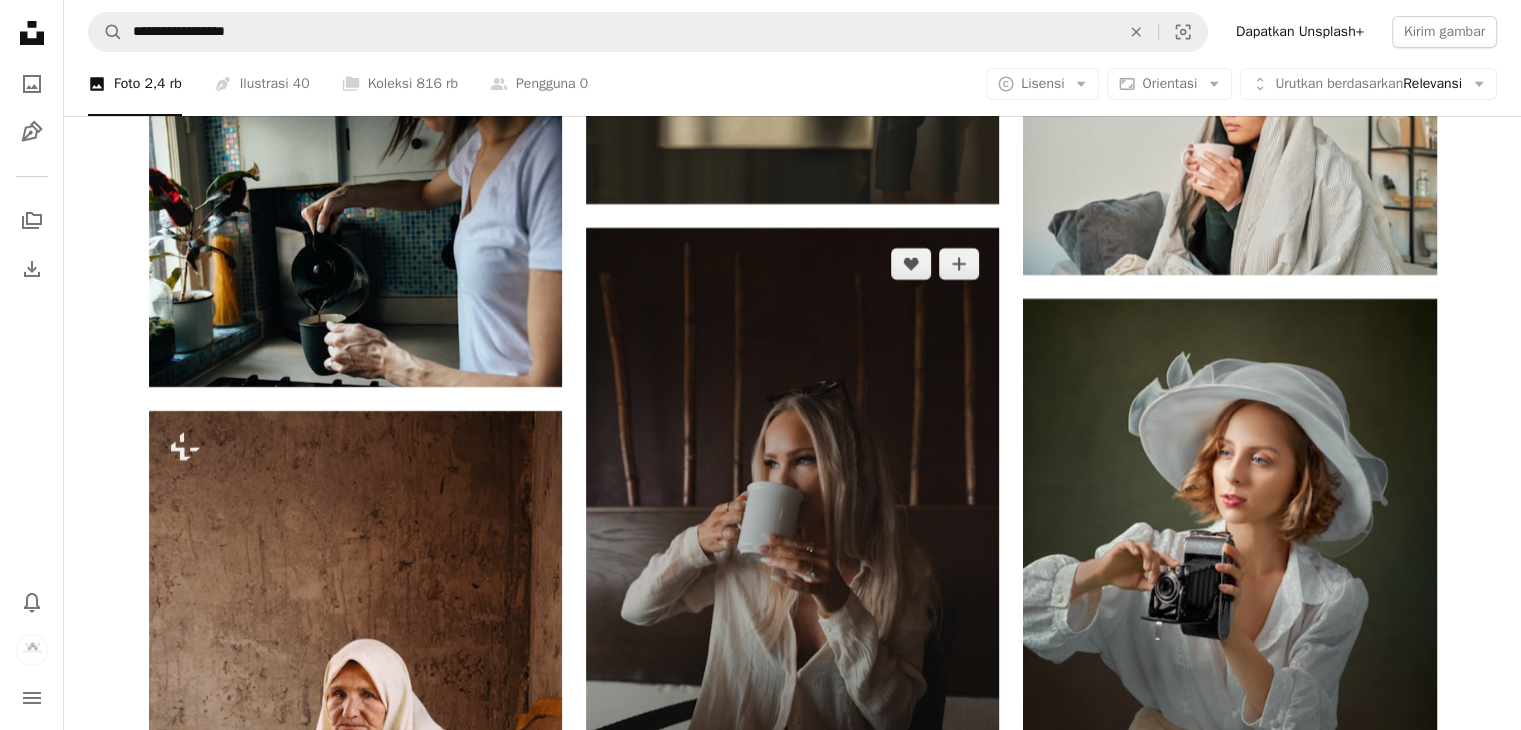scroll, scrollTop: 7685, scrollLeft: 0, axis: vertical 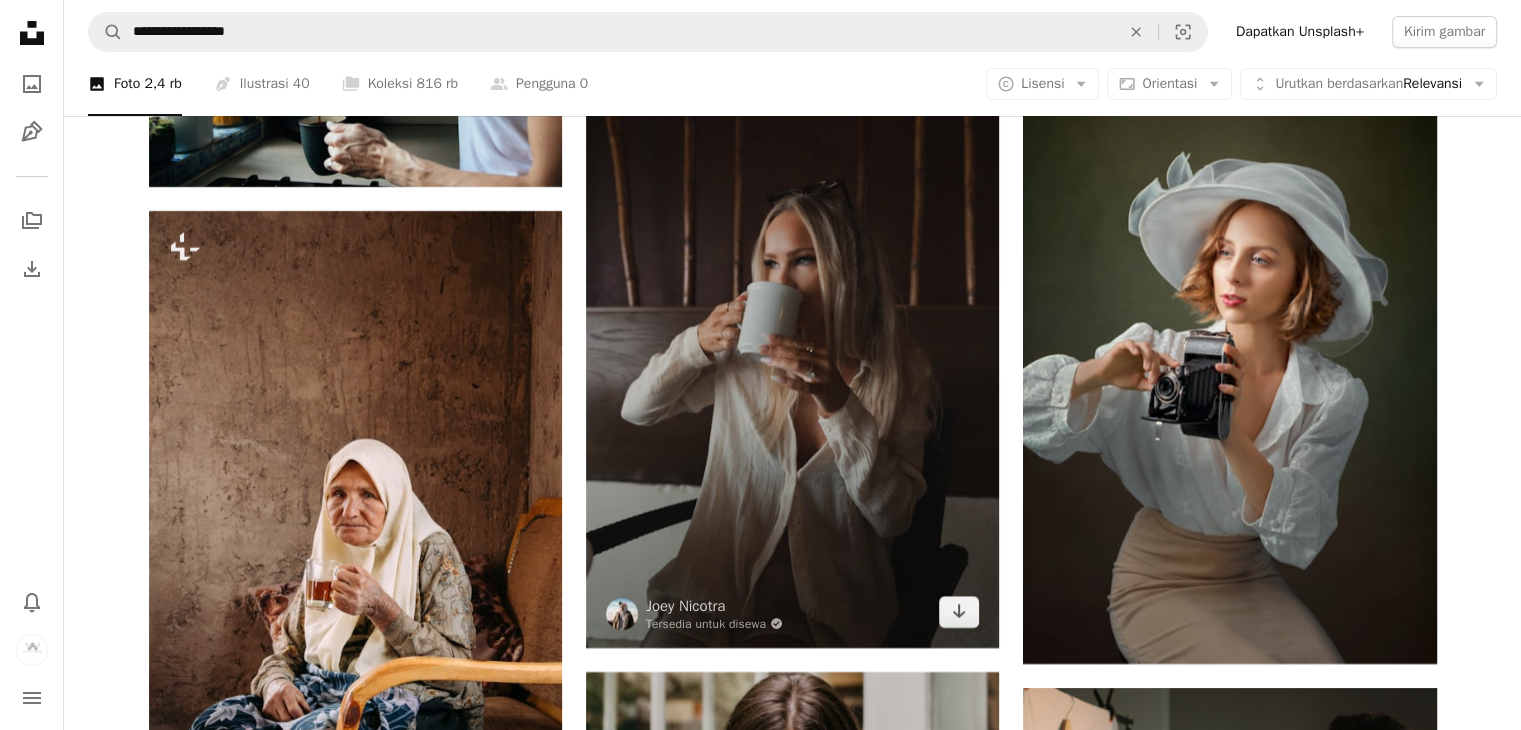 click at bounding box center (792, 338) 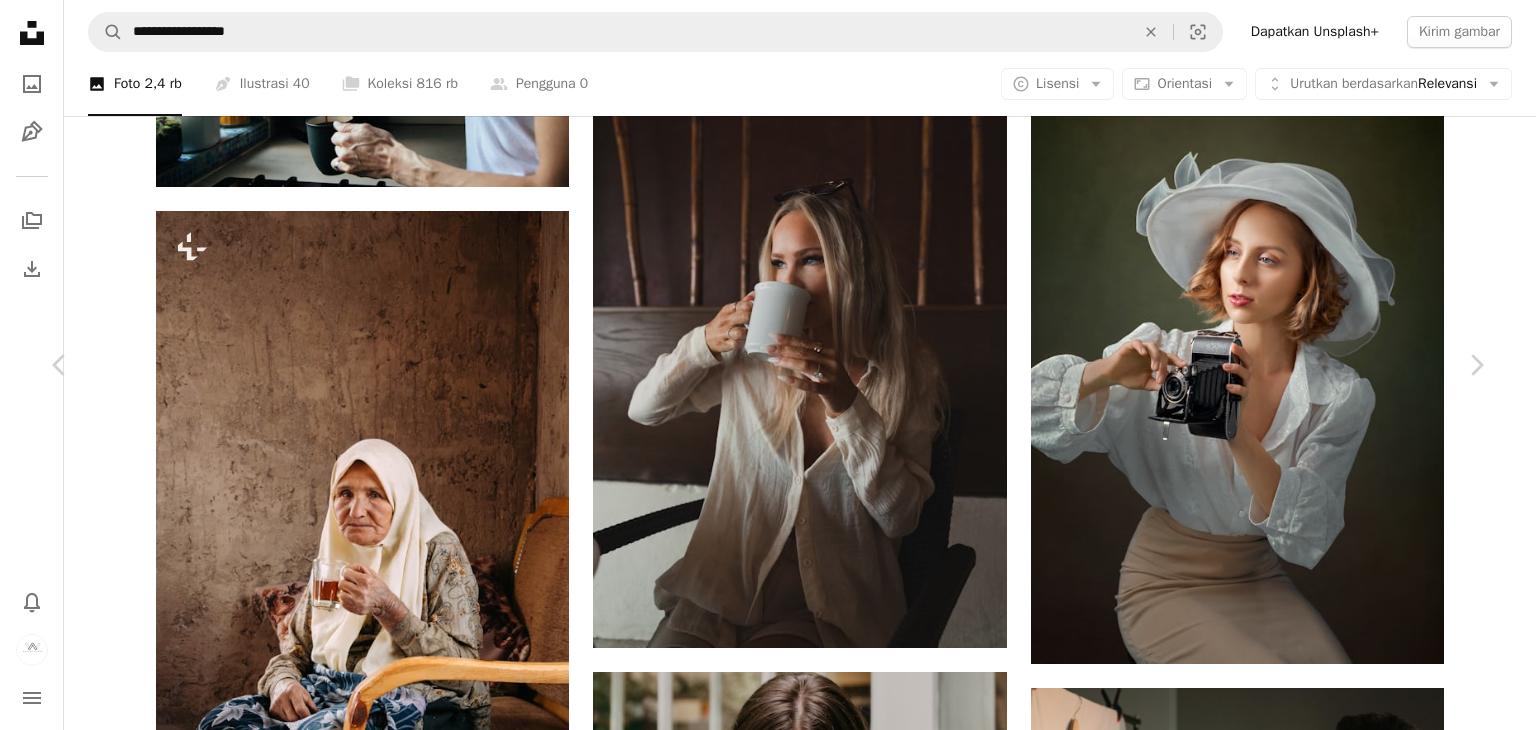 click on "Unduh" at bounding box center (1311, 3100) 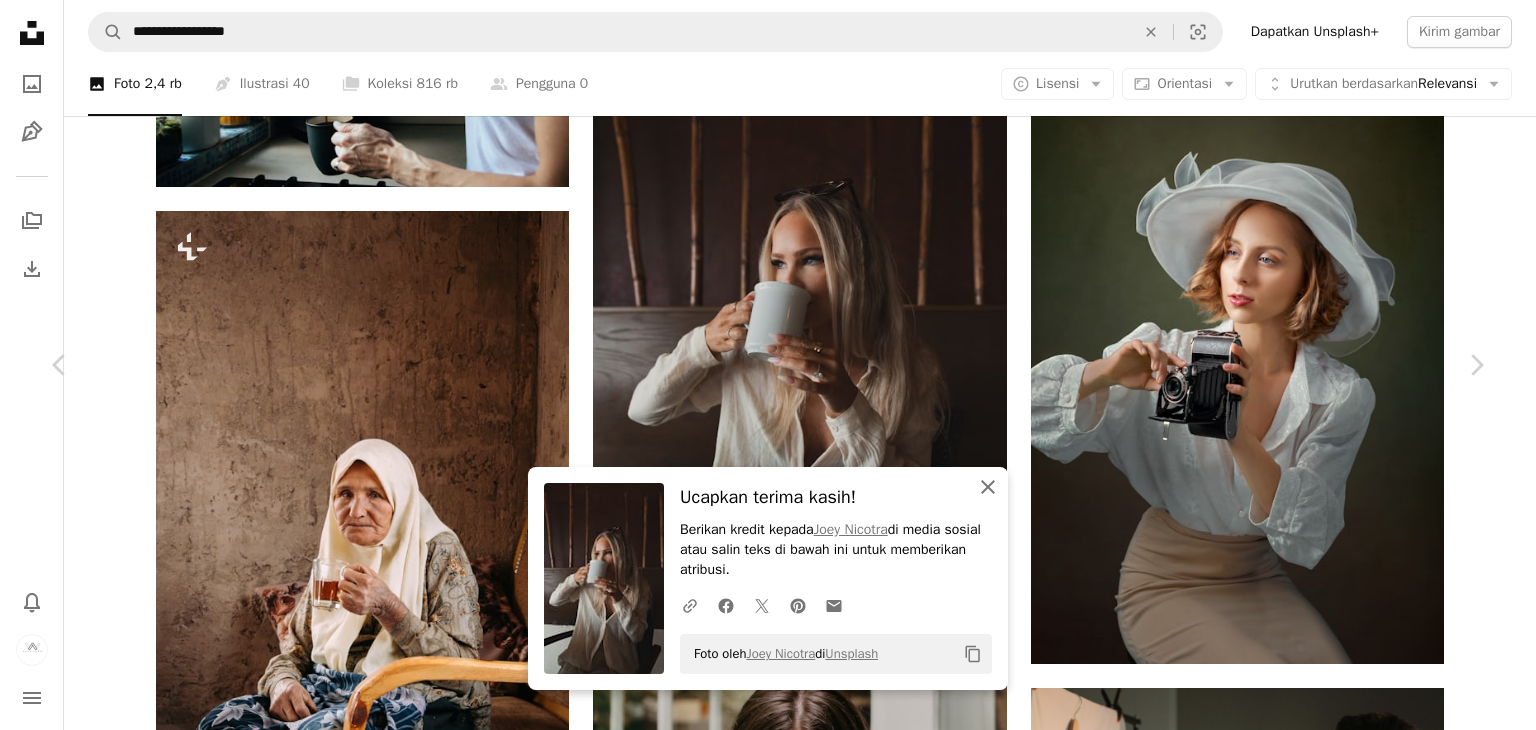 click 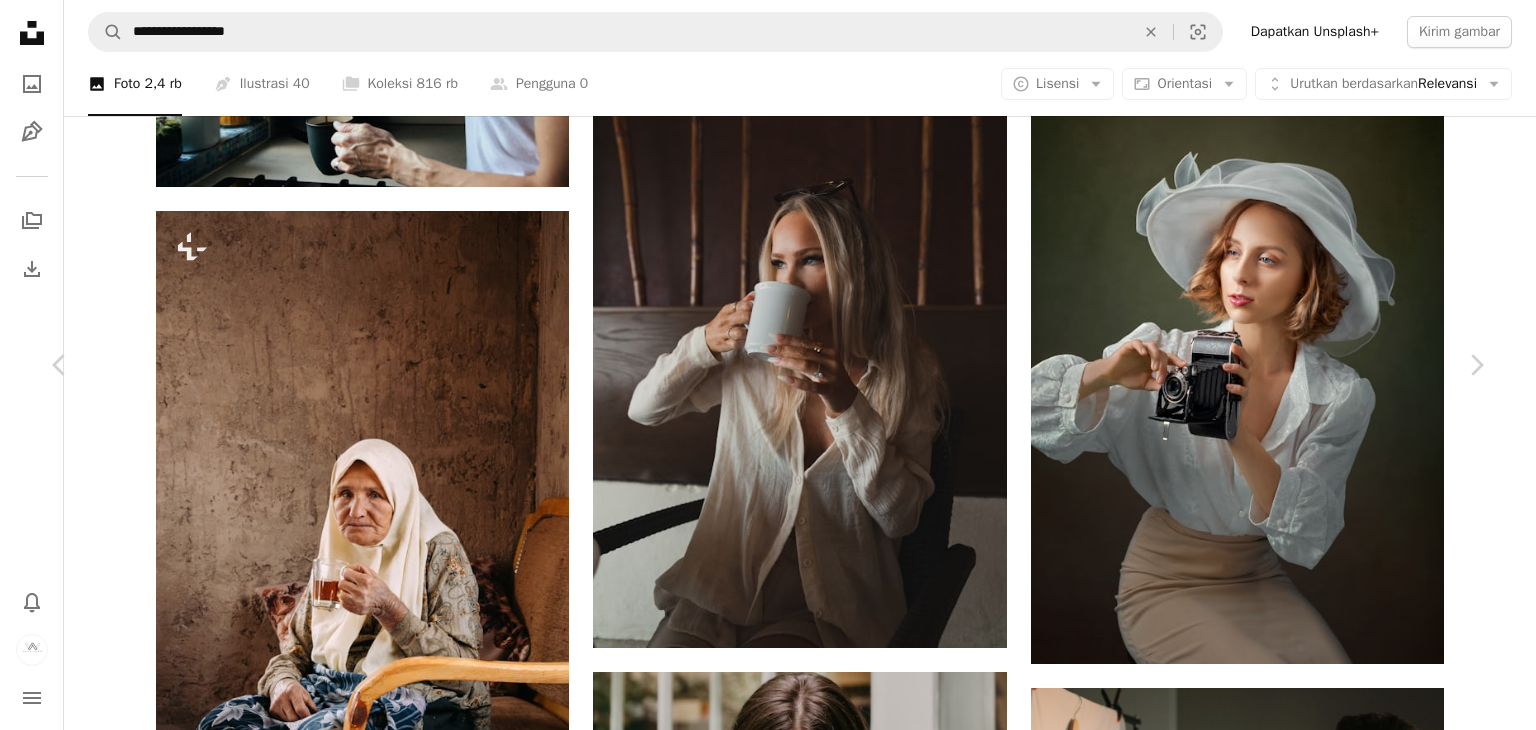 click on "An X shape Chevron left Chevron right Joey Nicotra Tersedia untuk disewa A checkmark inside of a circle A heart A plus sign Edit gambar   Plus sign for Unsplash+ Unduh Chevron down Zoom in Tampilan 265.871 Unduhan 1.513 Ditampilkan di Foto A forward-right arrow Bagikan Info icon Info More Actions A map marker [CITY], [STATE], [COUNTRY] Calendar outlined Dipublikasikan pada  29 Juni 2022 Camera Canon, EOS R6 Safety Gratis digunakan di bawah  Lisensi Unsplash kopi toko linen Pirang Gadis manusia perempuan pakaian cangkir kopi minum [COUNTRY] pakaian cangkir minuman Minum [CITY] [STATE] Telusuri gambar premium terkait di iStock  |  Hemat 20% dengan kode UNSPLASH20 Lihat lebih banyak di iStock  ↗ Gambar terkait A heart A plus sign Vinicius Wiesehofer Arrow pointing down A heart A plus sign Roman Manshin Tersedia untuk disewa A checkmark inside of a circle Arrow pointing down A heart A plus sign Kelly Sikkema Arrow pointing down A heart A plus sign allison christine Arrow pointing down A heart A plus sign" at bounding box center [768, 3418] 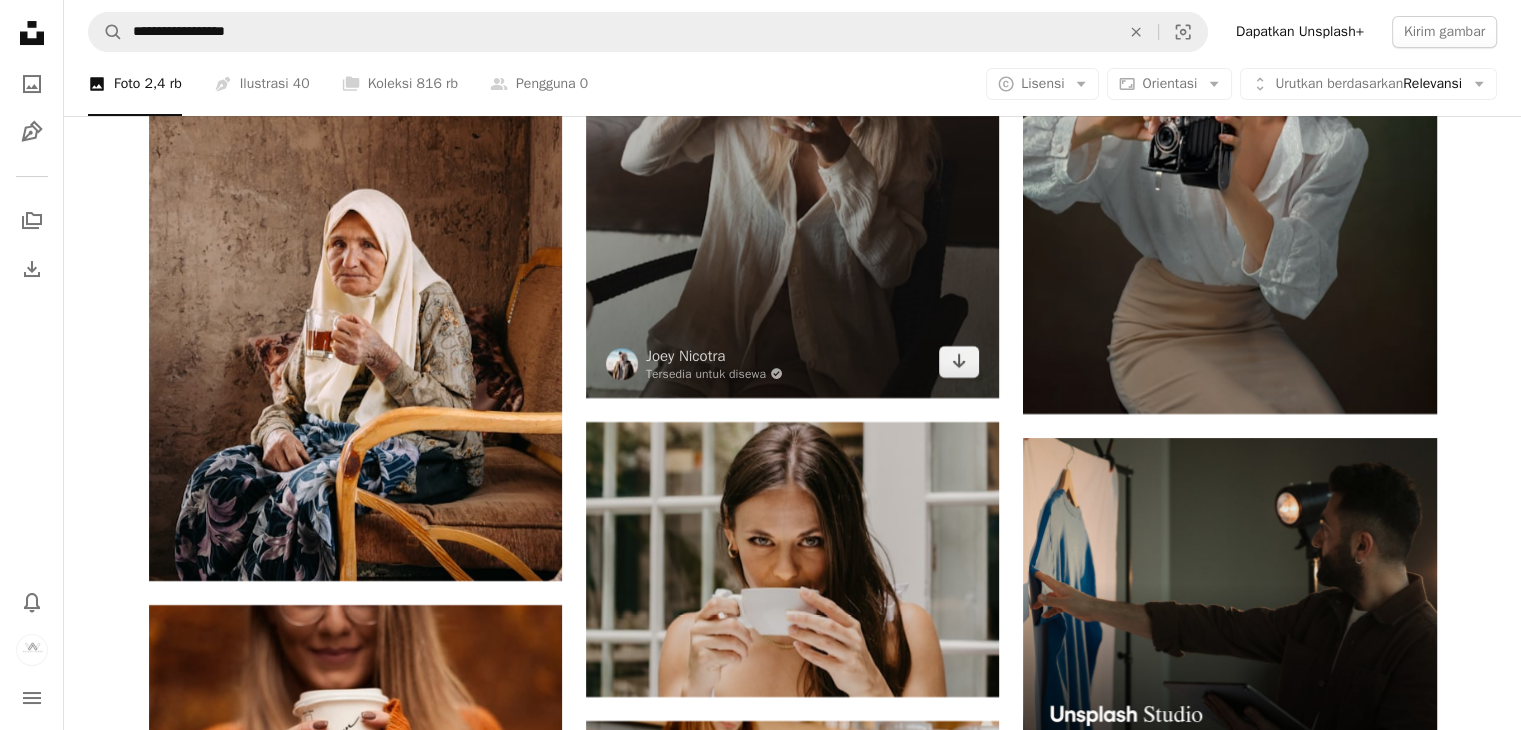 scroll, scrollTop: 7885, scrollLeft: 0, axis: vertical 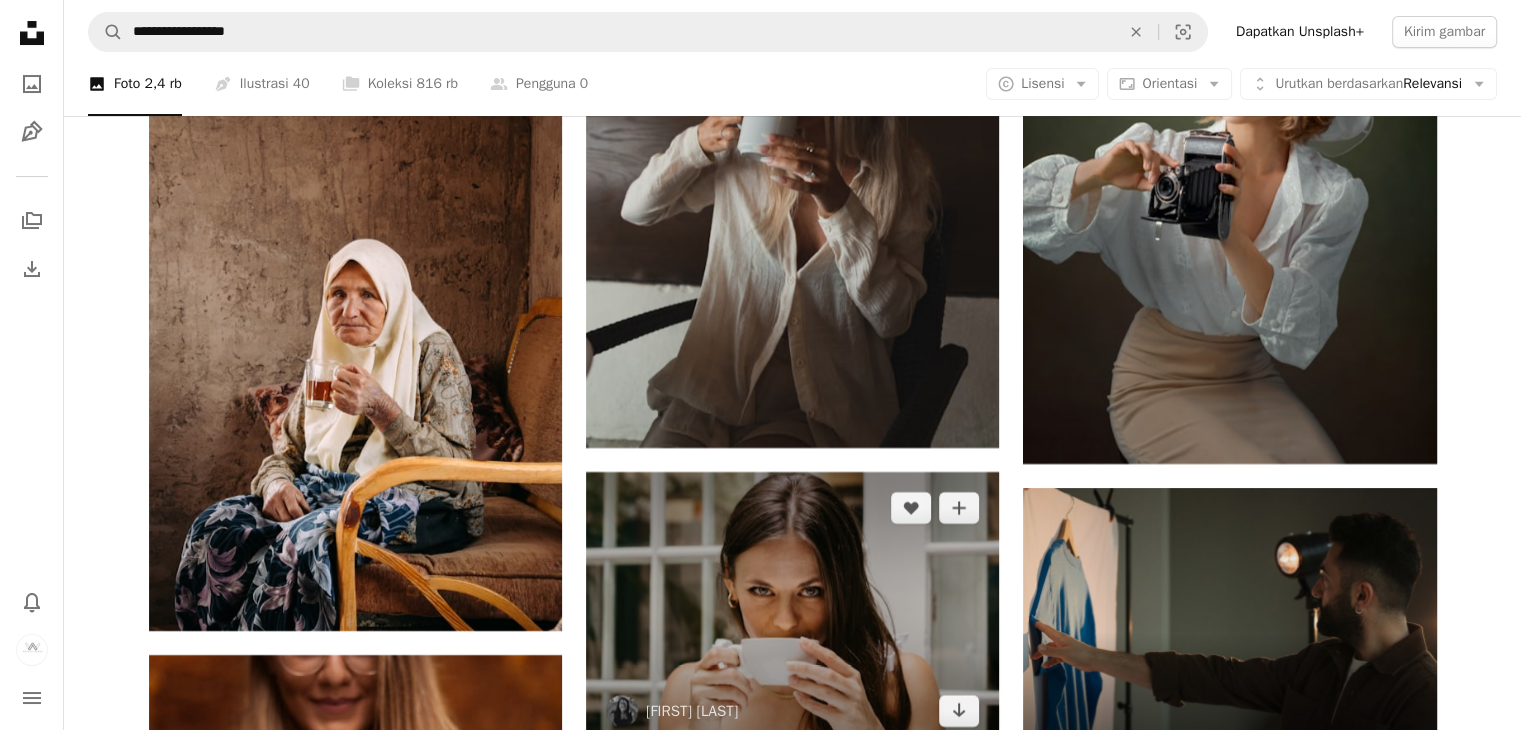 click at bounding box center [792, 609] 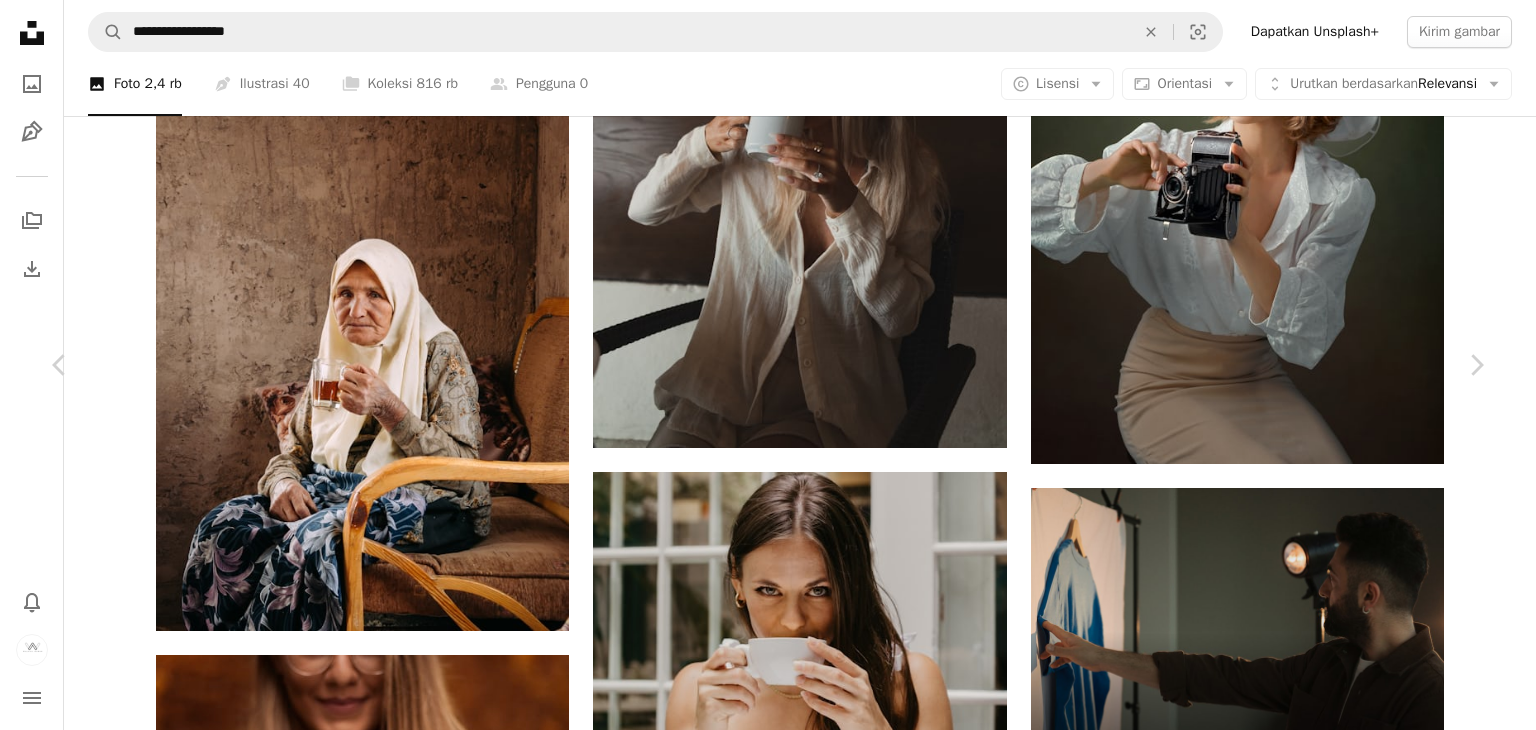 click on "Unduh" at bounding box center [1311, 5431] 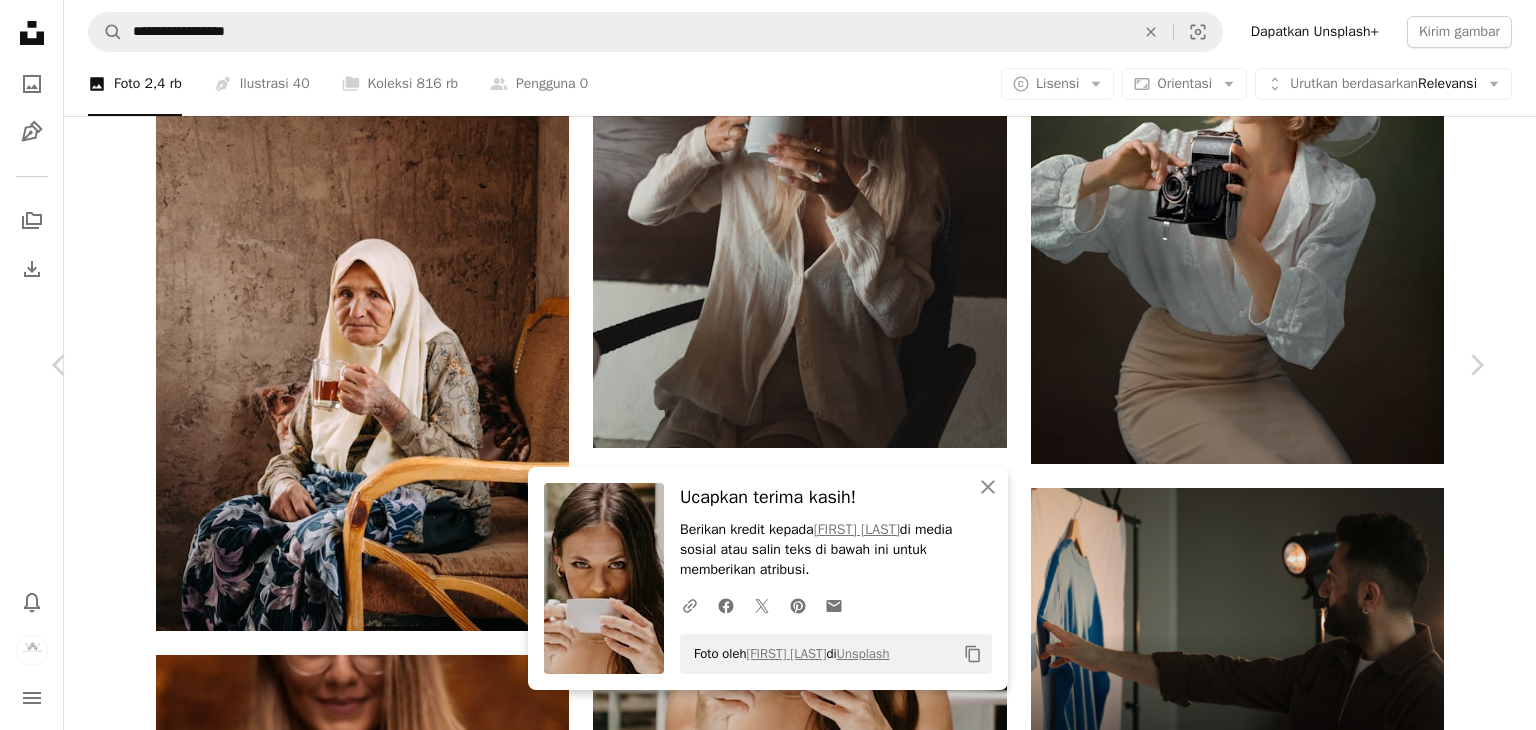 click on "An X shape Chevron left Chevron right An X shape Tutup Ucapkan terima kasih! Berikan kredit kepada  [NAME]  di media sosial atau salin teks di bawah ini untuk memberikan atribusi. A URL sharing icon (chains) Facebook icon X (formerly Twitter) icon Pinterest icon An envelope Foto oleh  [NAME]  di  Unsplash
Copy content [NAME] narissa_dv225 A heart A plus sign Edit gambar   Plus sign for Unsplash+ Unduh Chevron down Zoom in Tampilan 493.446 Unduhan 9.146 Ditampilkan di Foto A forward-right arrow Bagikan Info icon Info More Actions A map marker [CITY], [STATE] Calendar outlined Dipublikasikan pada  2 Mei 2024 Camera Canon, EOS 1200D Safety Gratis digunakan di bawah  Lisensi Unsplash kopi Kedai kopi gadis minum kopi muka abu-abu [COUNTRY] [CITY] cangkir kepala cangkir Telusuri gambar premium terkait di iStock  |  Hemat 20% dengan kode UNSPLASH20 Lihat lebih banyak di iStock  ↗ Gambar terkait A heart A plus sign Candice Picard Tersedia untuk disewa" at bounding box center [768, 5749] 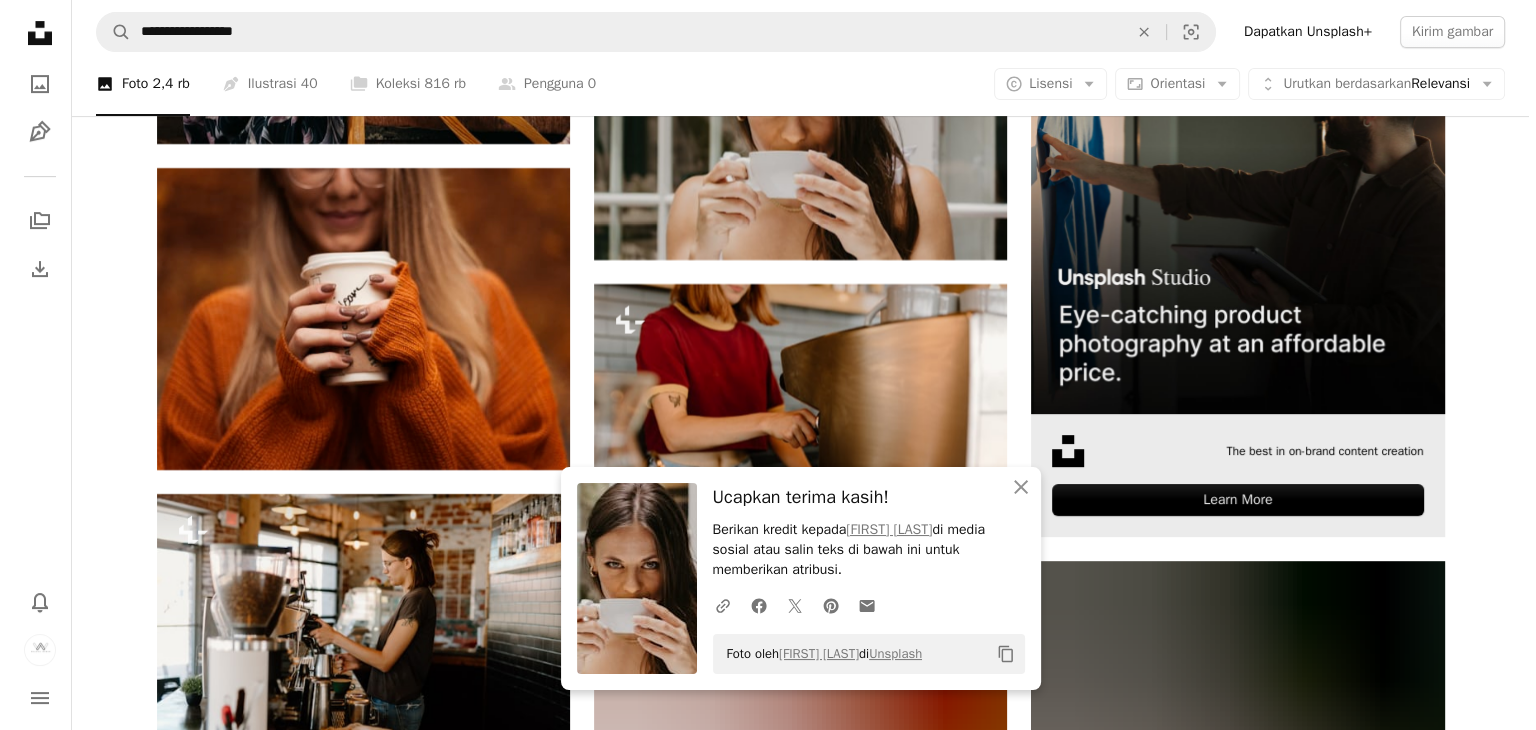 scroll, scrollTop: 8285, scrollLeft: 0, axis: vertical 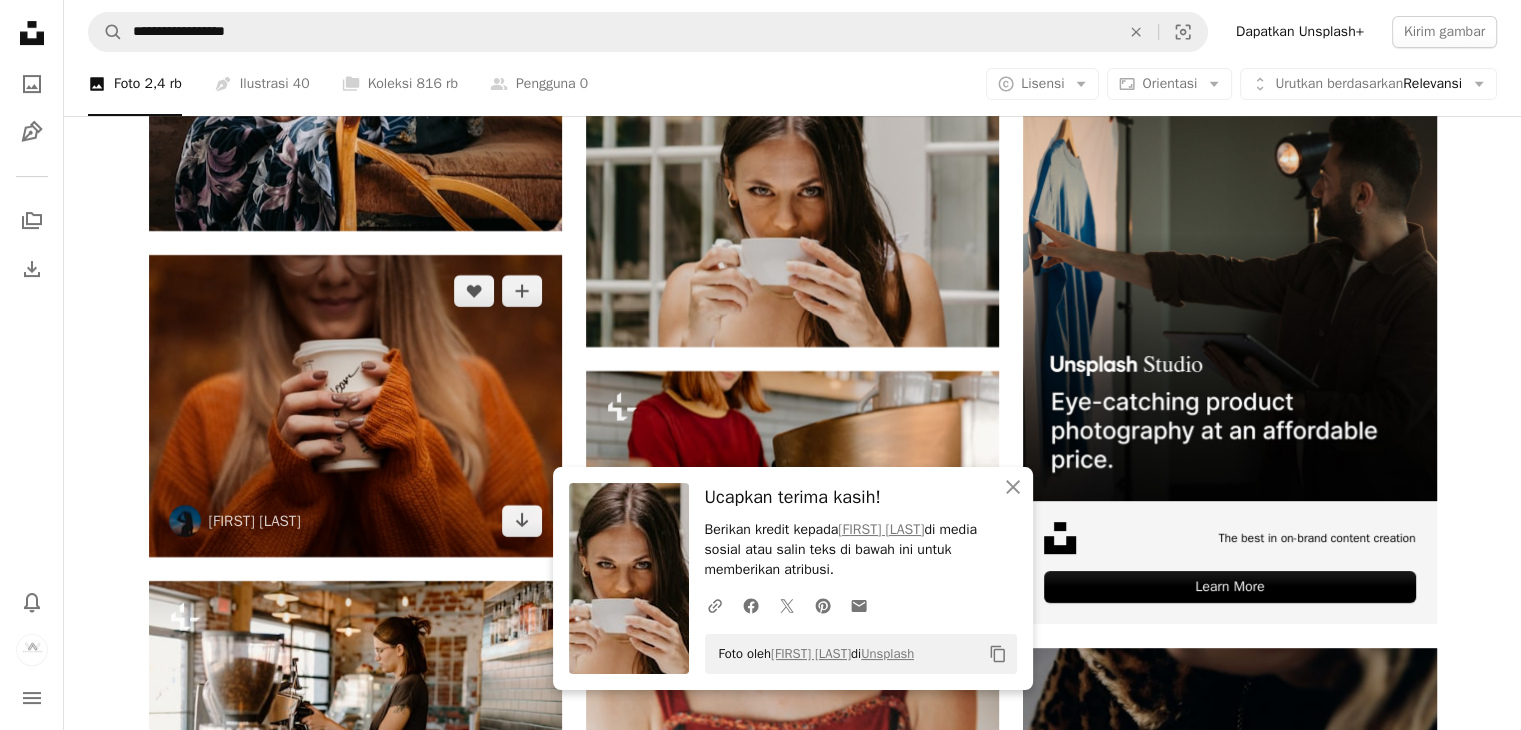 click at bounding box center [355, 406] 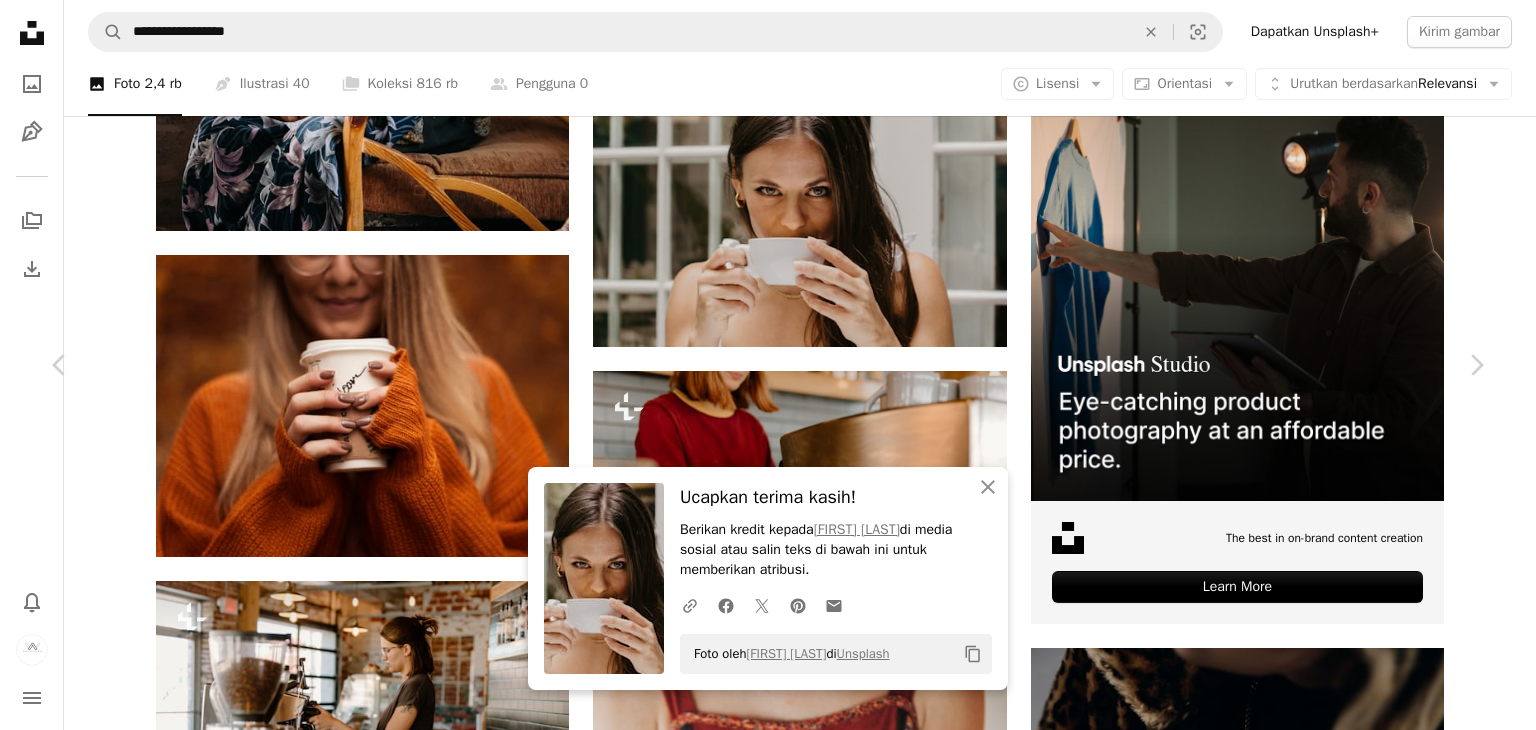 click on "Unduh" at bounding box center [1311, 5031] 